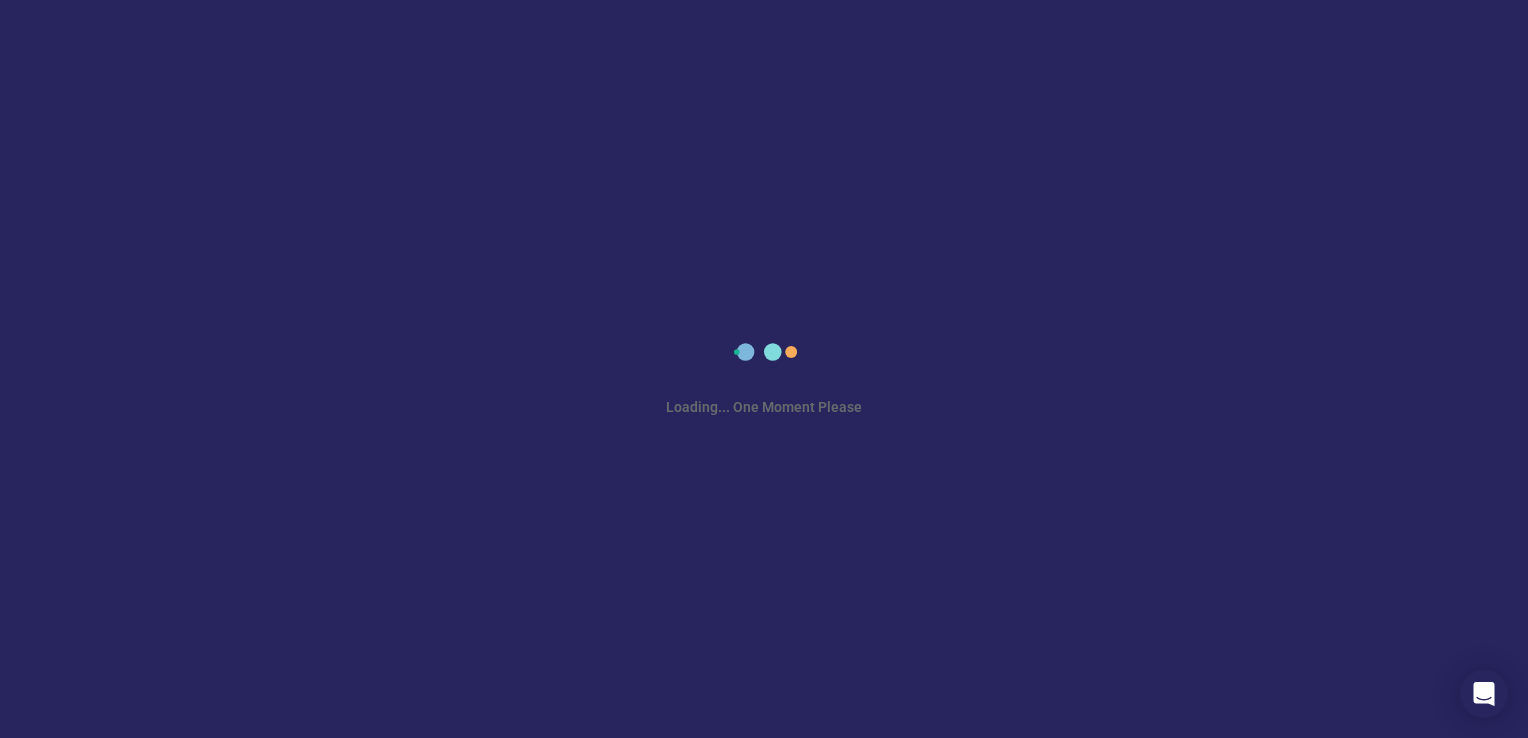 scroll, scrollTop: 0, scrollLeft: 0, axis: both 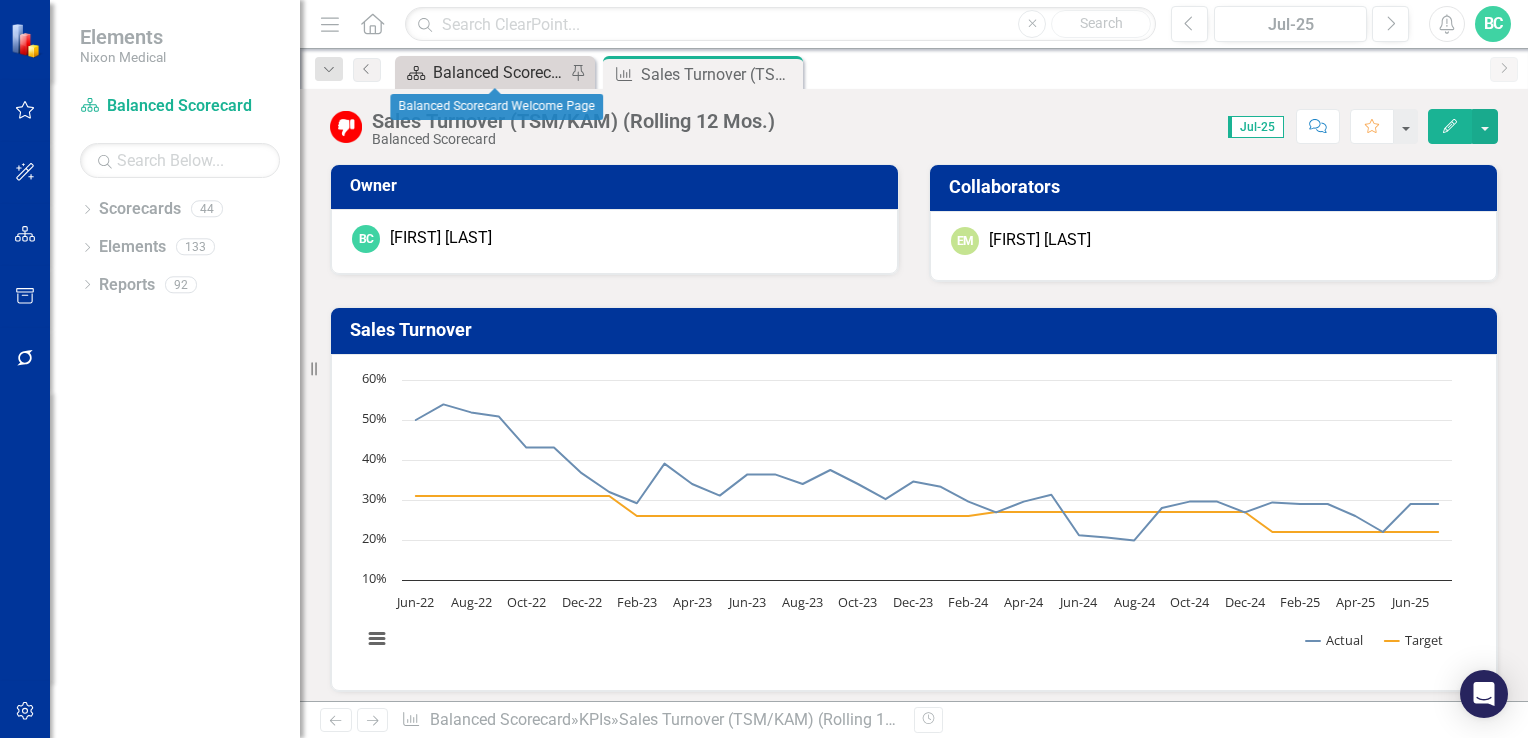 click on "Balanced Scorecard Welcome Page" at bounding box center [499, 72] 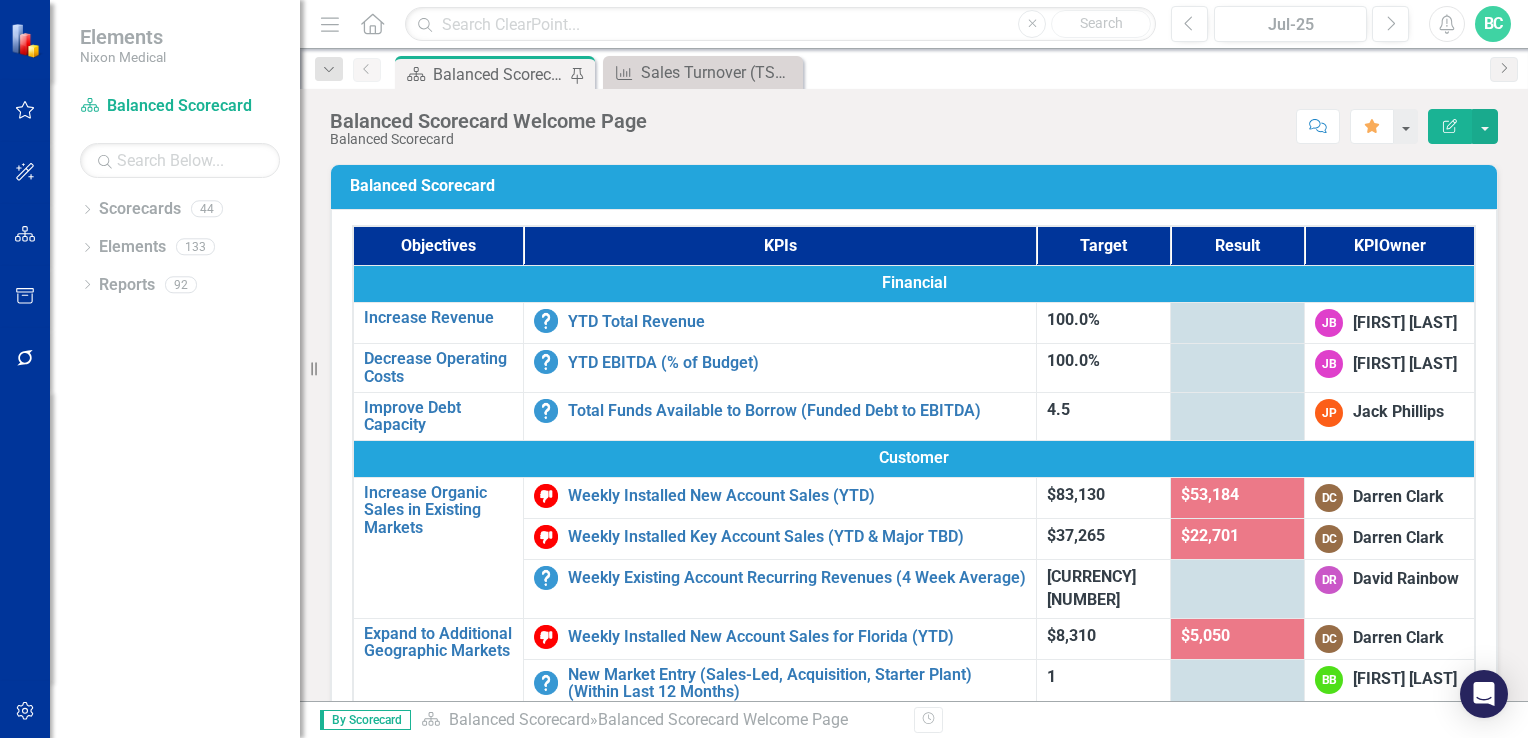 scroll, scrollTop: 470, scrollLeft: 0, axis: vertical 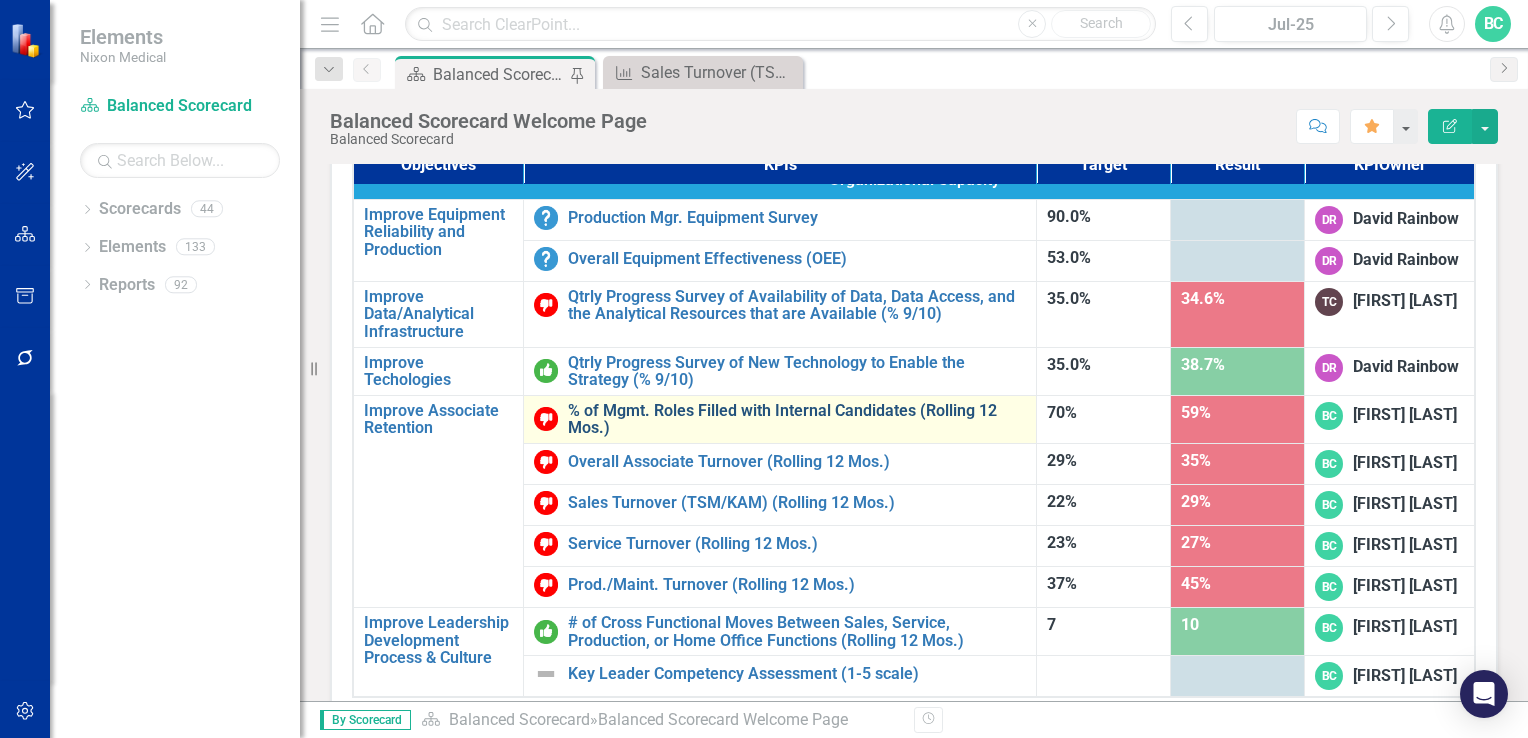 click on "% of Mgmt. Roles Filled with Internal Candidates (Rolling 12 Mos.)" at bounding box center [797, 419] 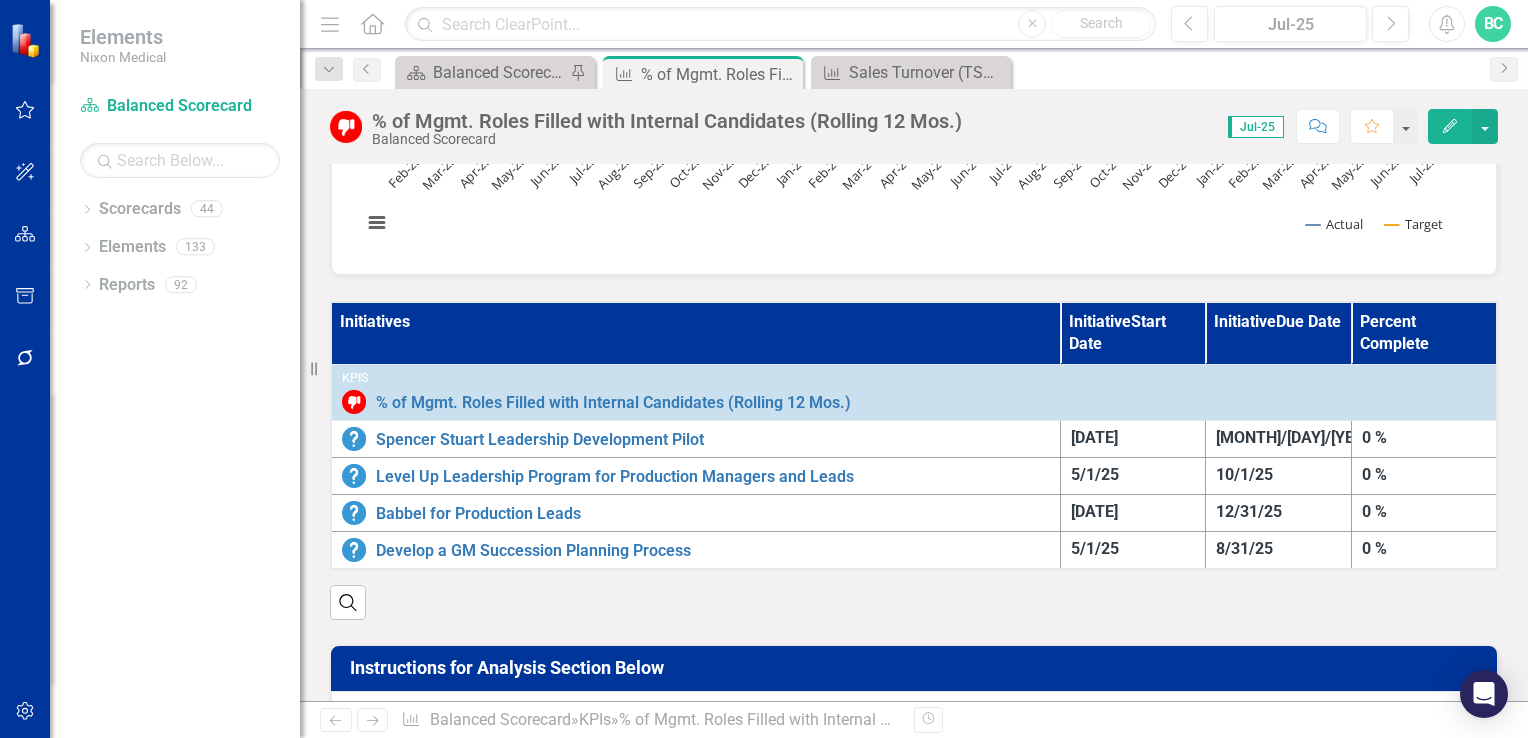 scroll, scrollTop: 408, scrollLeft: 0, axis: vertical 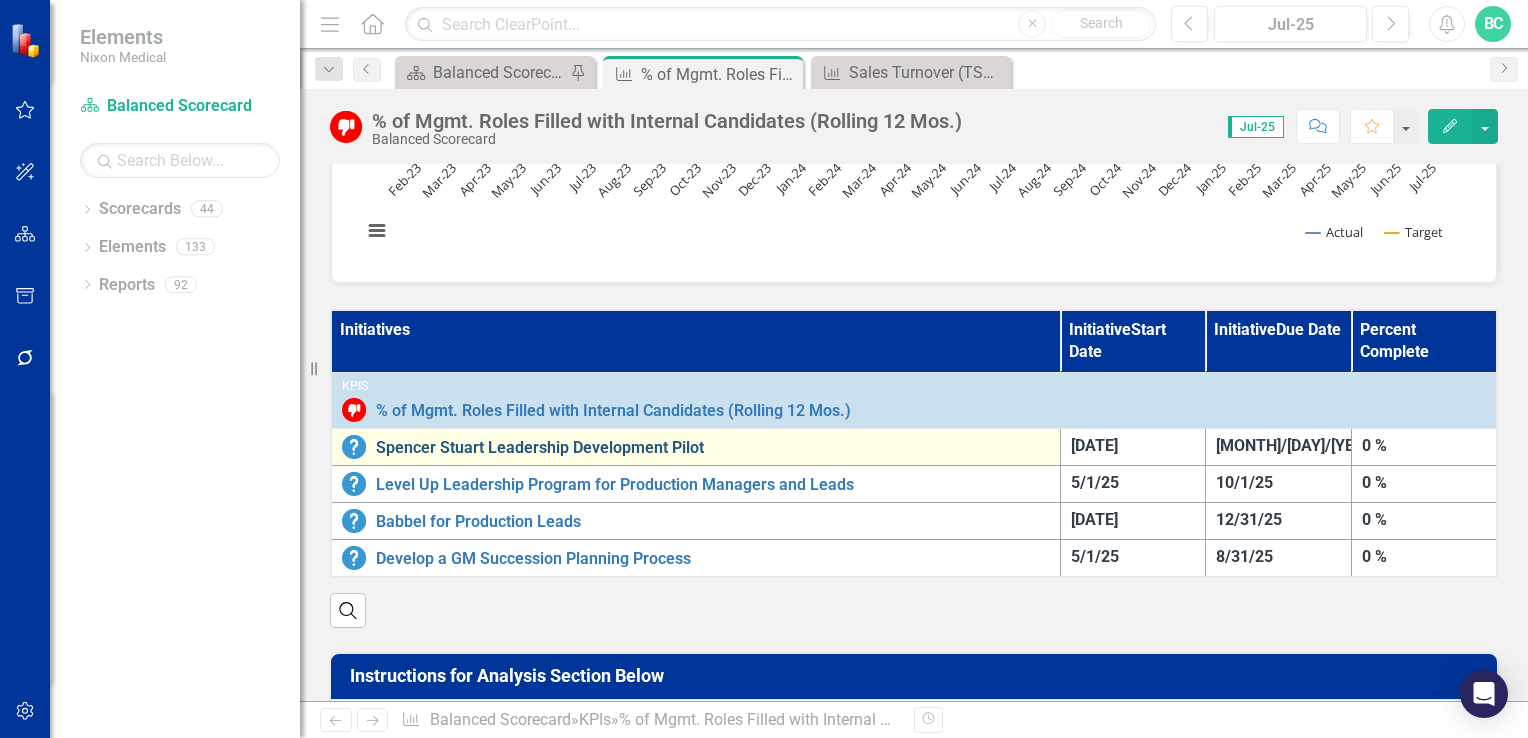 click on "Spencer Stuart Leadership Development Pilot" at bounding box center (713, 448) 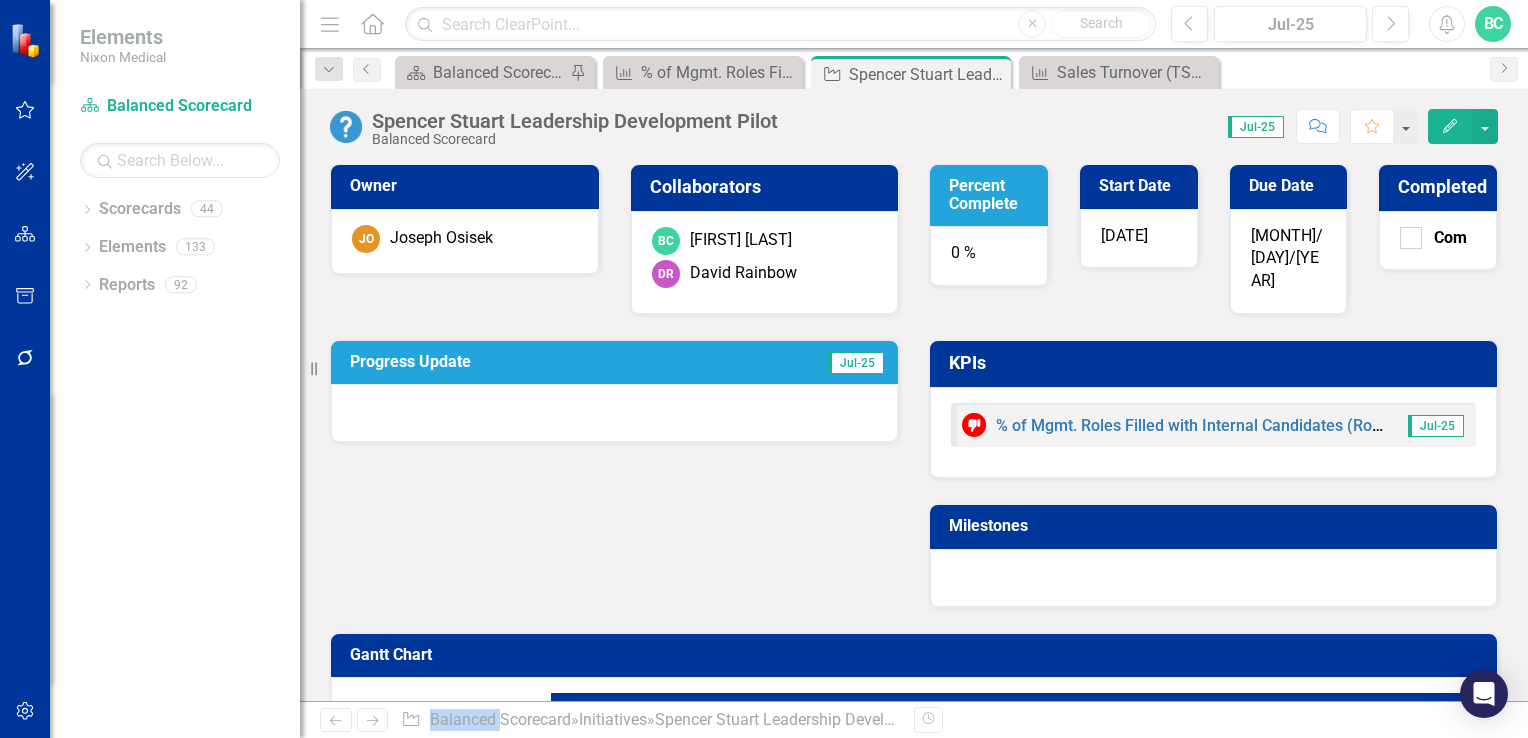 click on "Percent Complete" at bounding box center [992, 194] 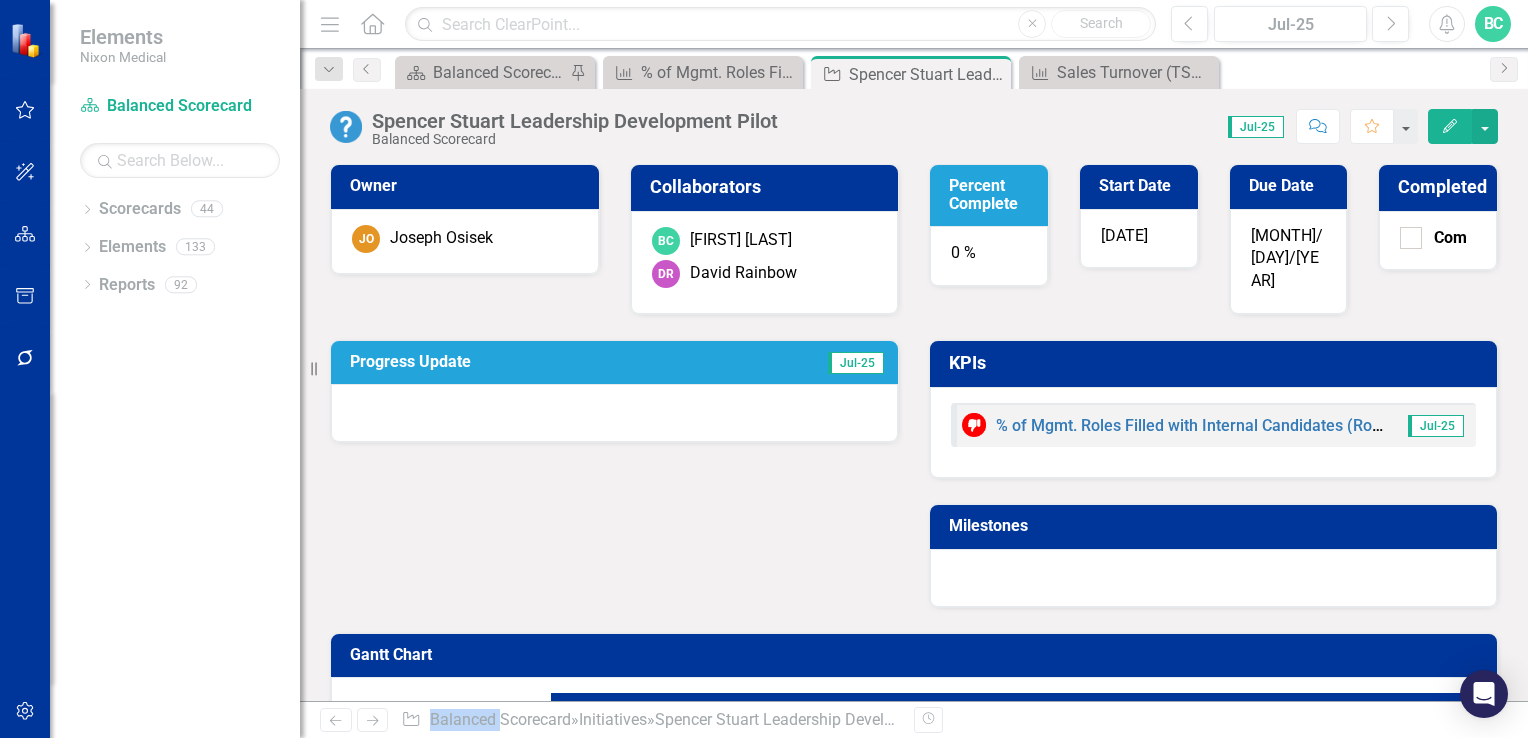 click on "Edit" 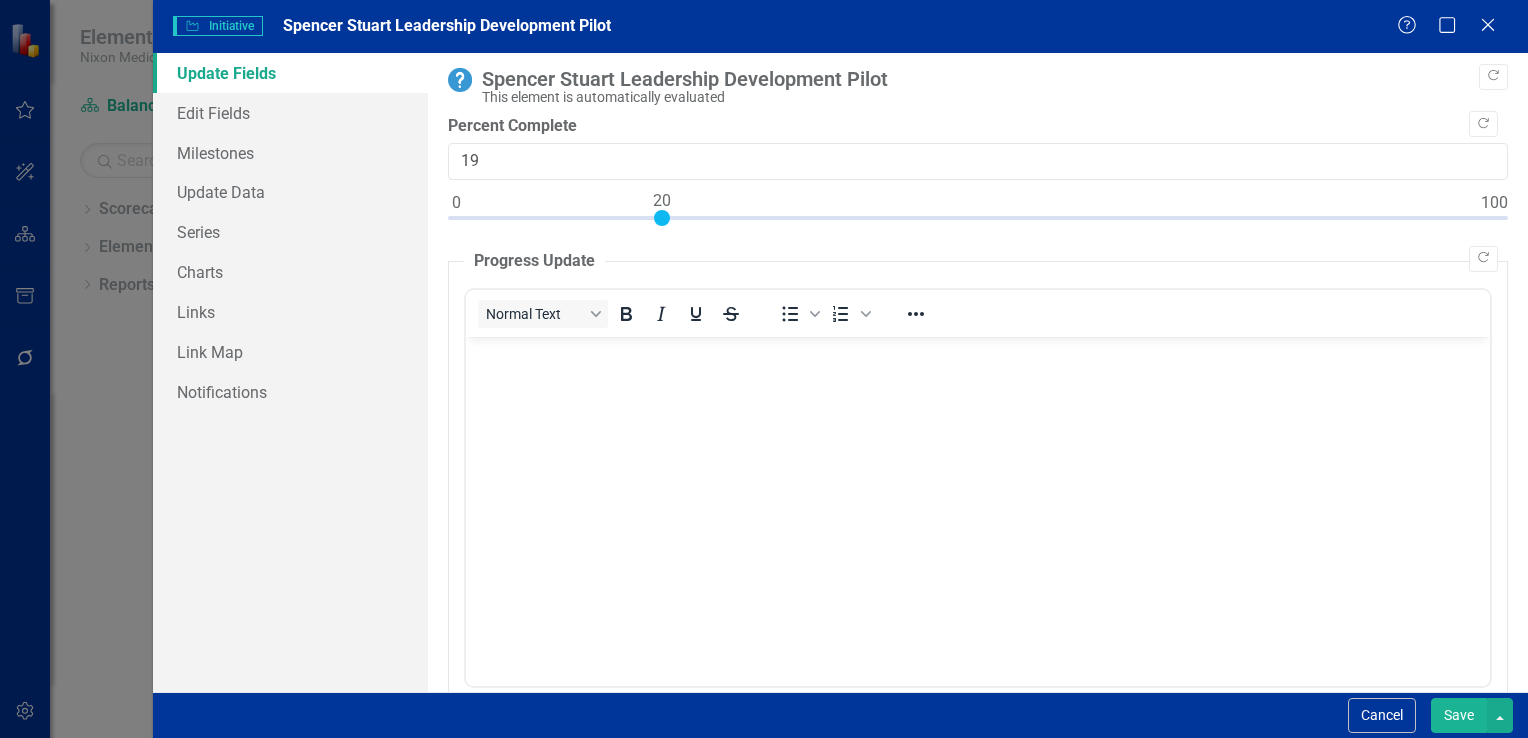 scroll, scrollTop: 0, scrollLeft: 0, axis: both 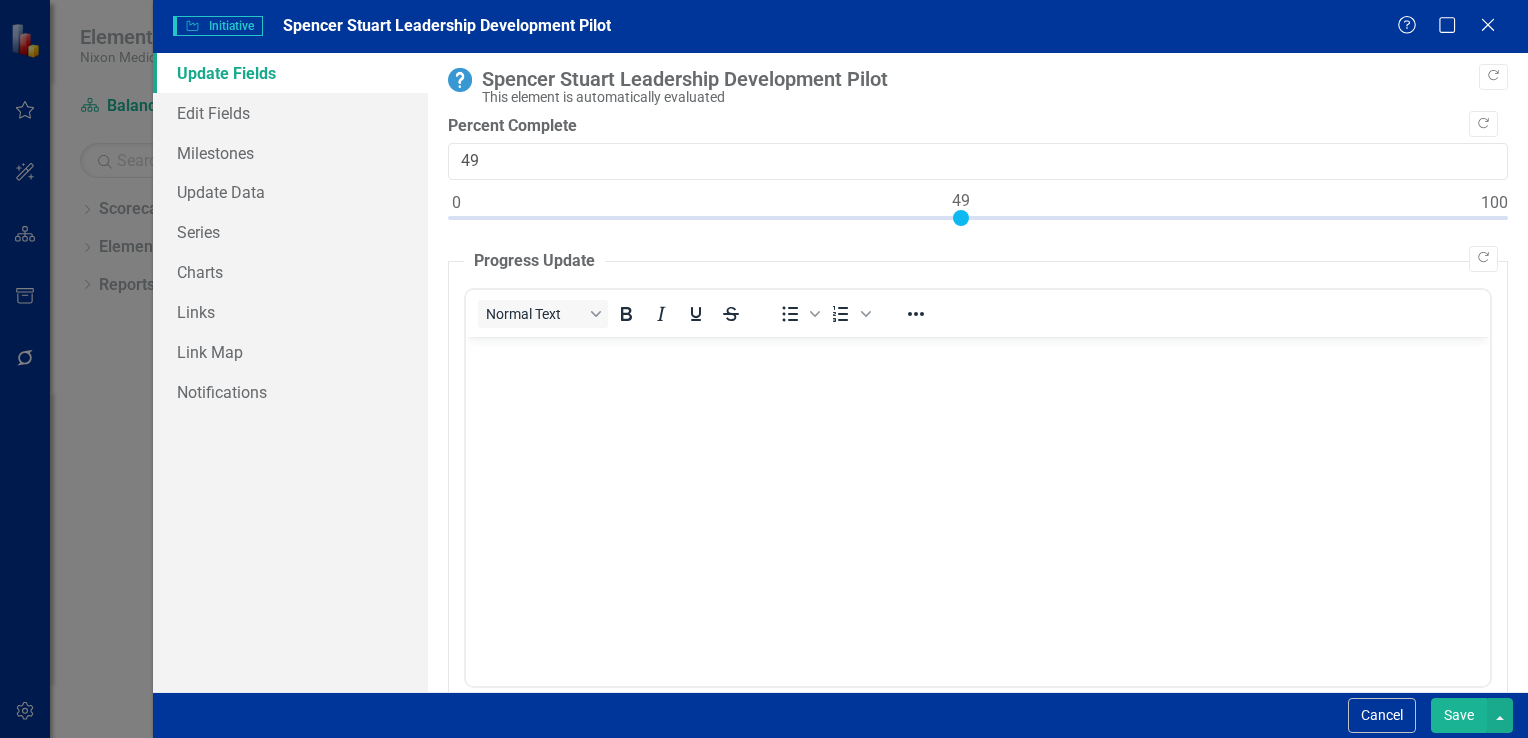 type on "50" 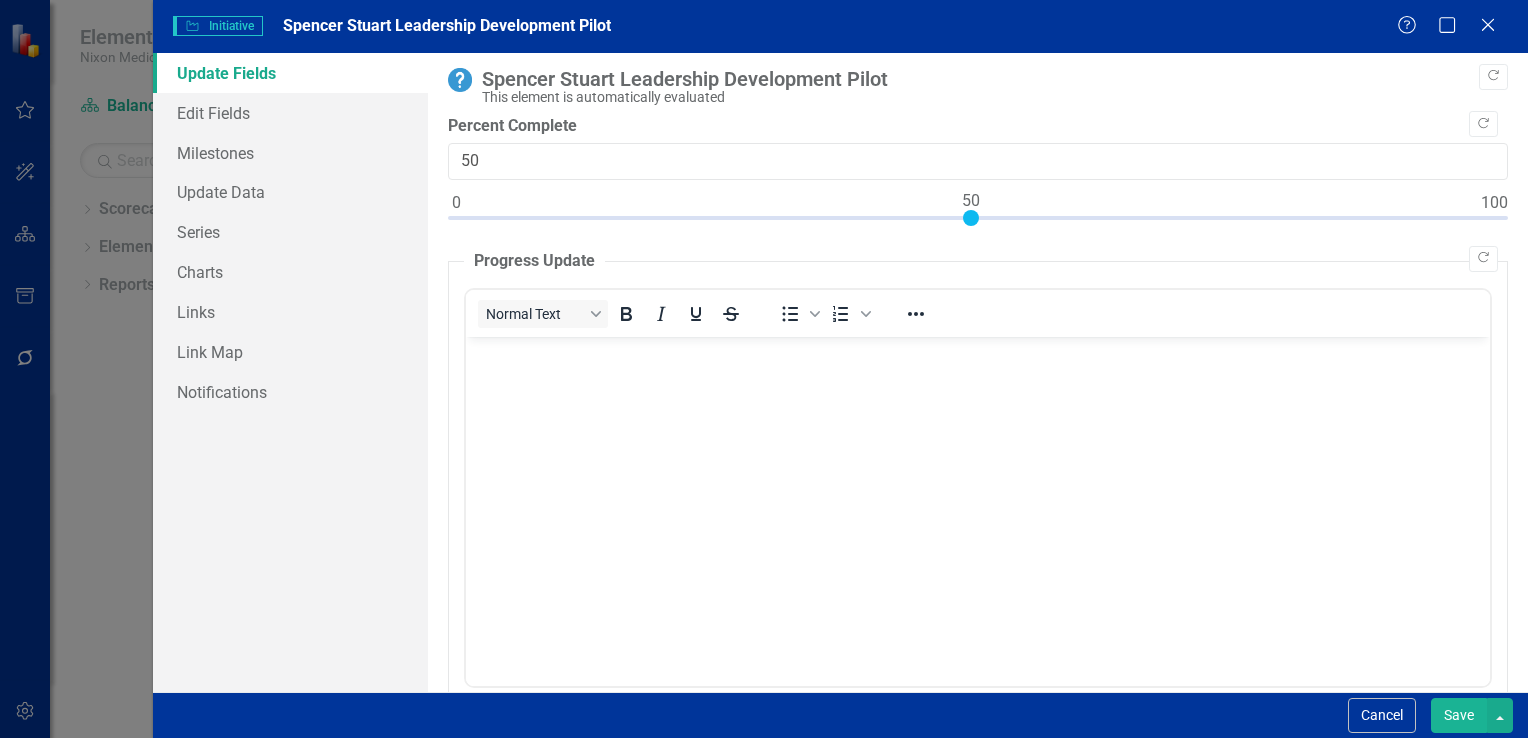 drag, startPoint x: 455, startPoint y: 218, endPoint x: 965, endPoint y: 223, distance: 510.0245 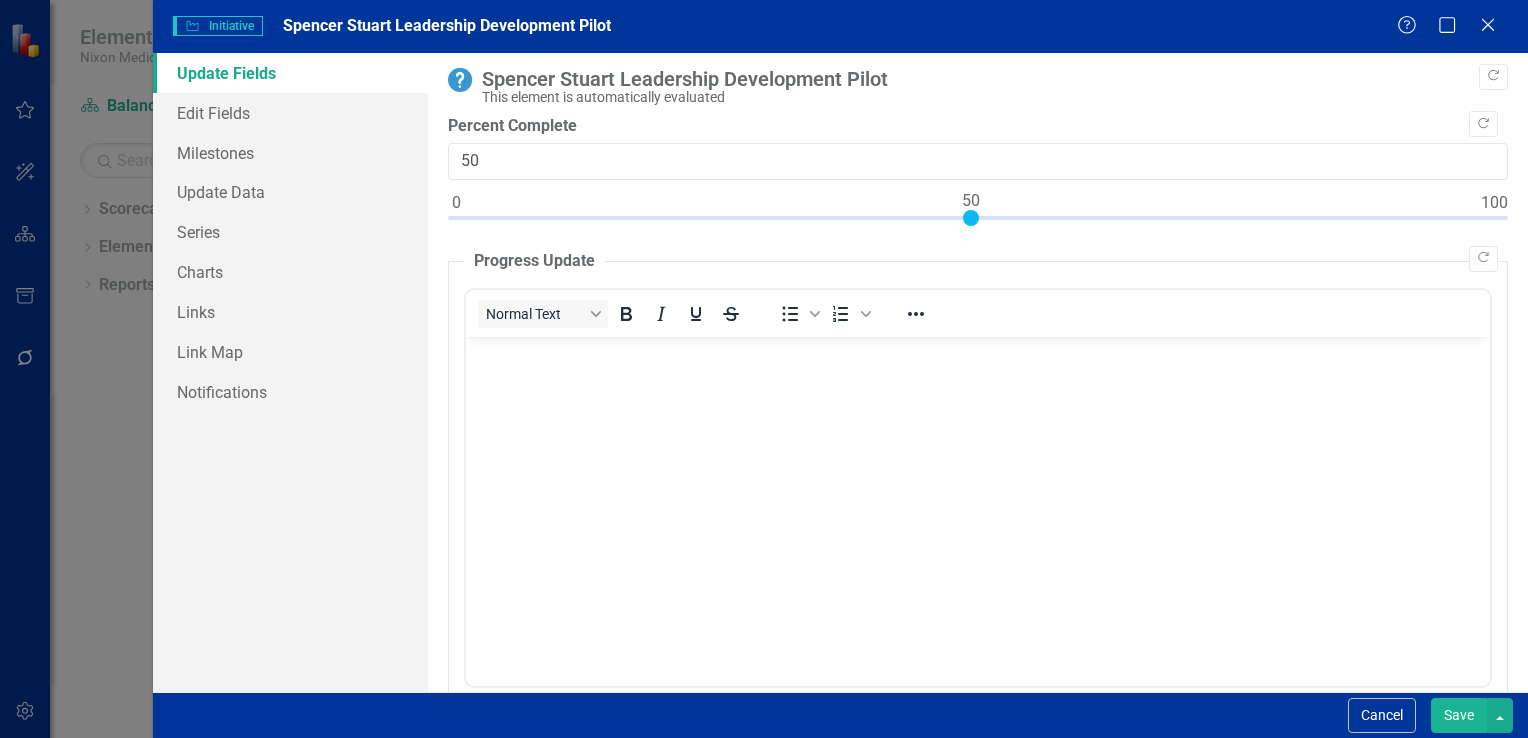 click on "Save" at bounding box center [1459, 715] 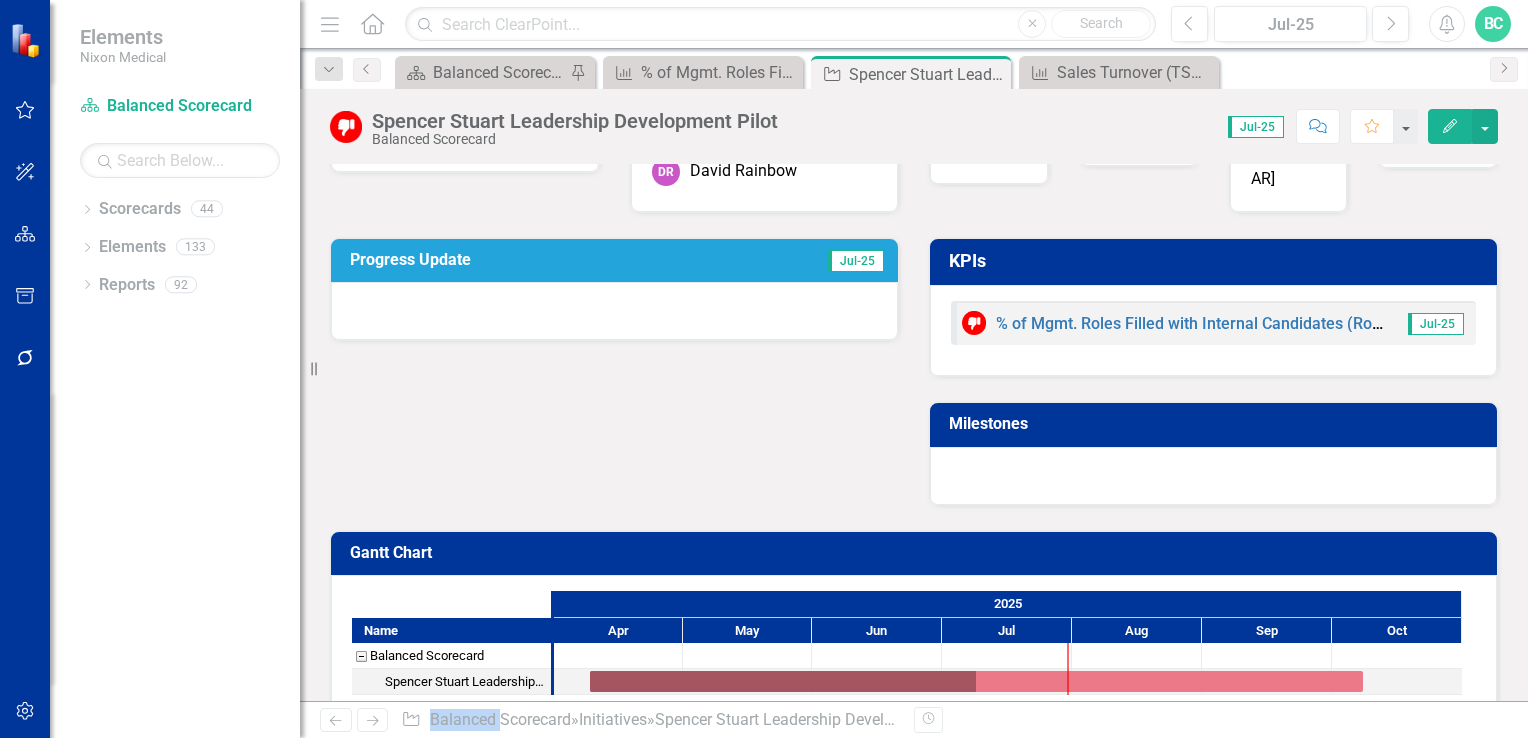 scroll, scrollTop: 0, scrollLeft: 0, axis: both 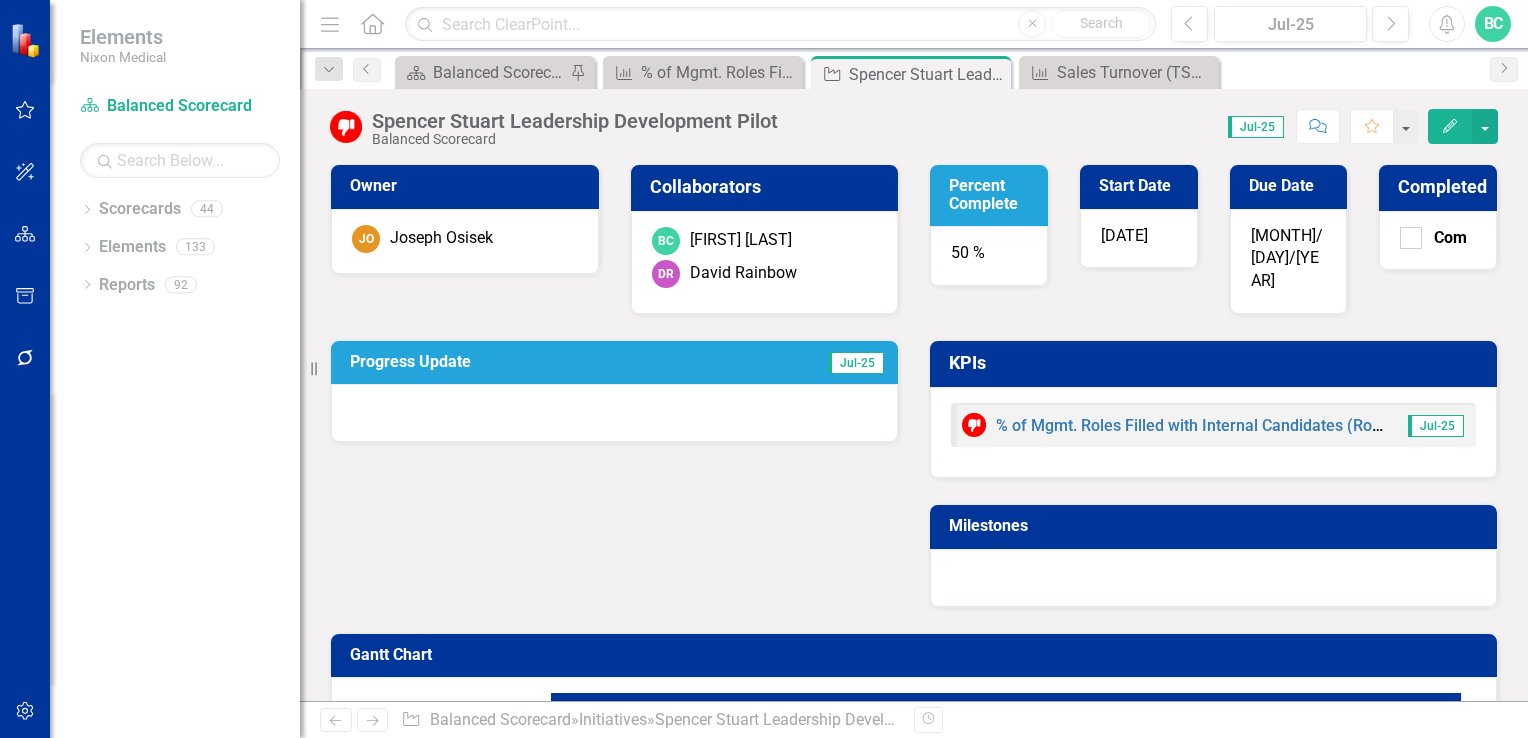 click on "Spencer Stuart Leadership Development Pilot Balanced Scorecard Score: 0.00 [MONTH]-25 Completed  Comment Favorite Edit" at bounding box center (914, 119) 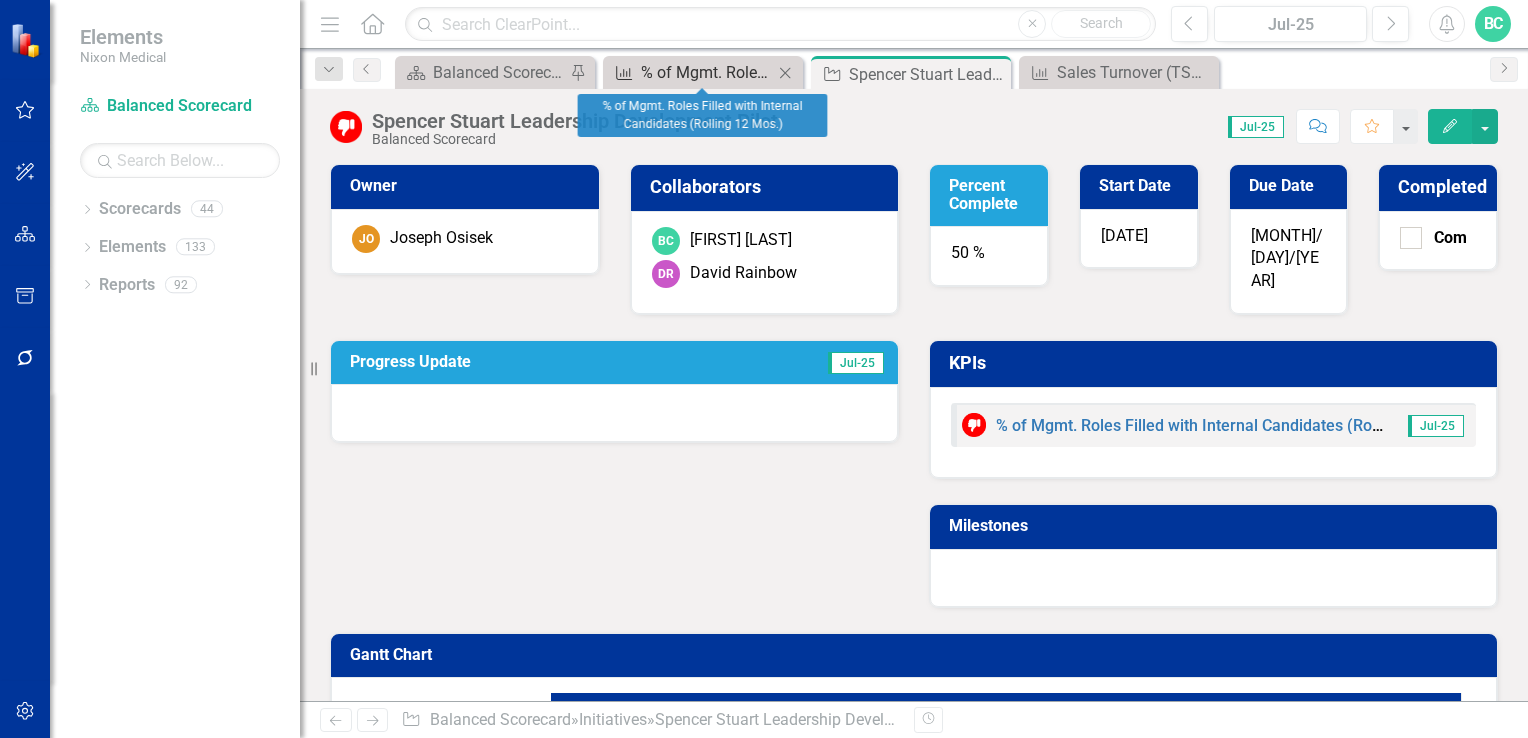 click on "% of Mgmt. Roles Filled with Internal Candidates (Rolling 12 Mos.)" at bounding box center (707, 72) 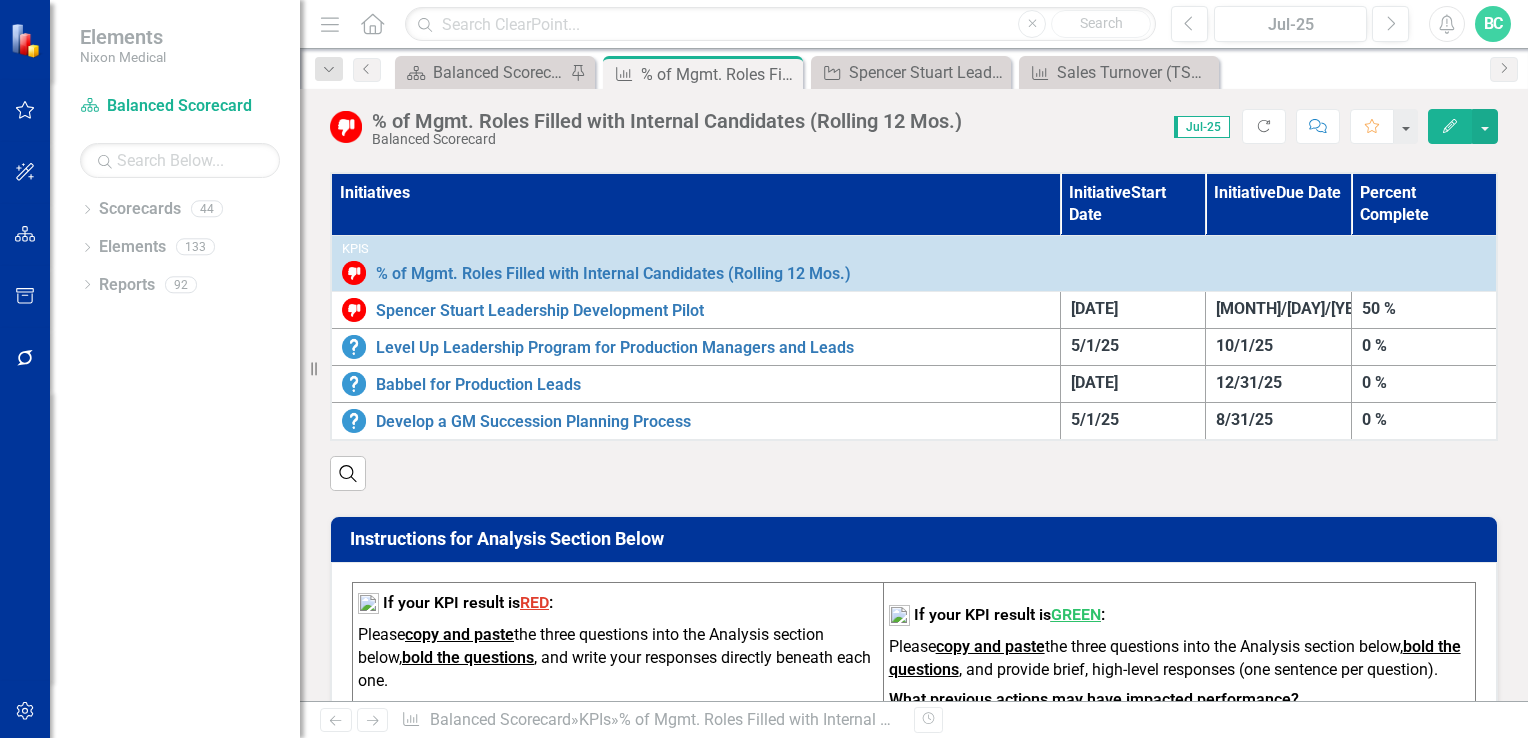 scroll, scrollTop: 536, scrollLeft: 0, axis: vertical 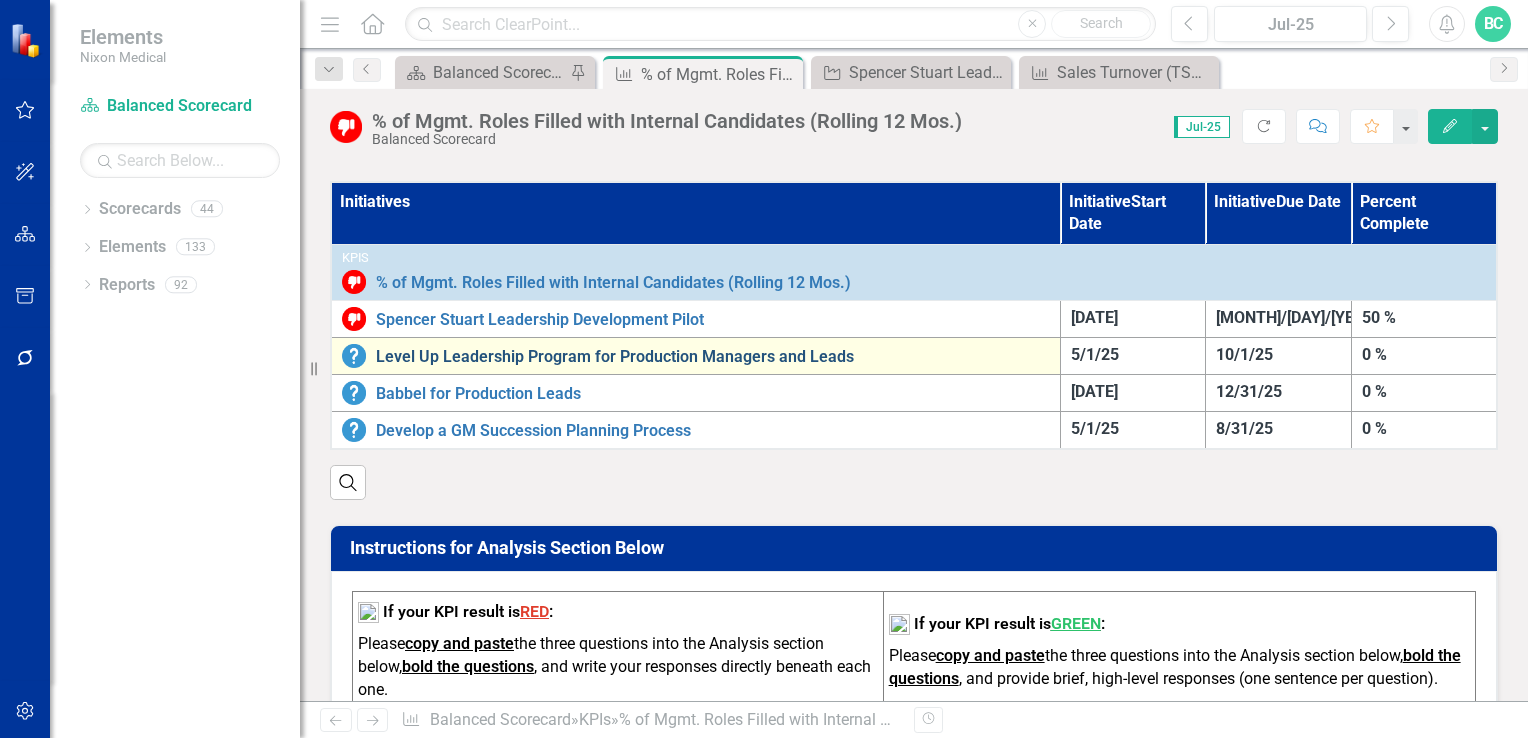 click on "Level Up Leadership Program for Production Managers and Leads" at bounding box center (713, 357) 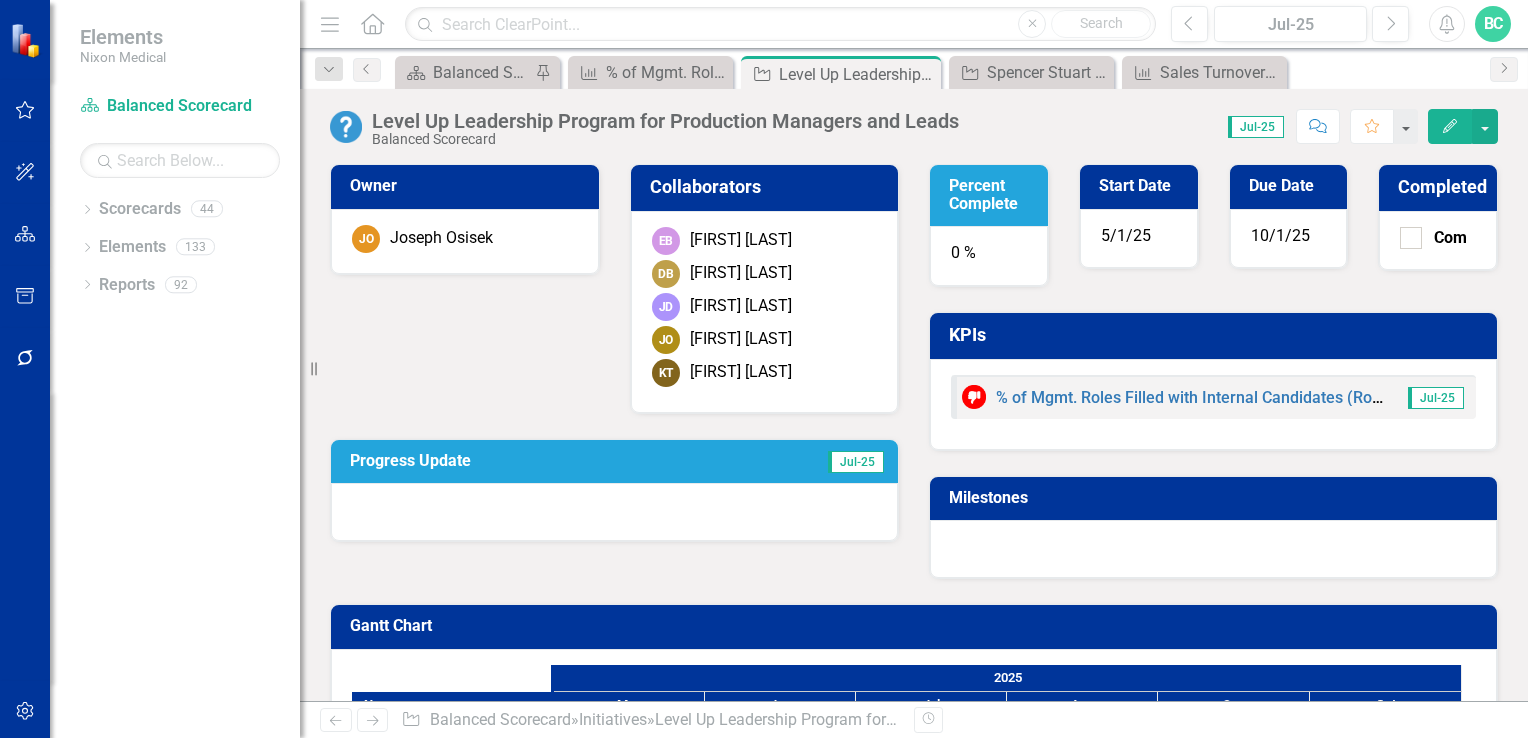 click on "Edit" 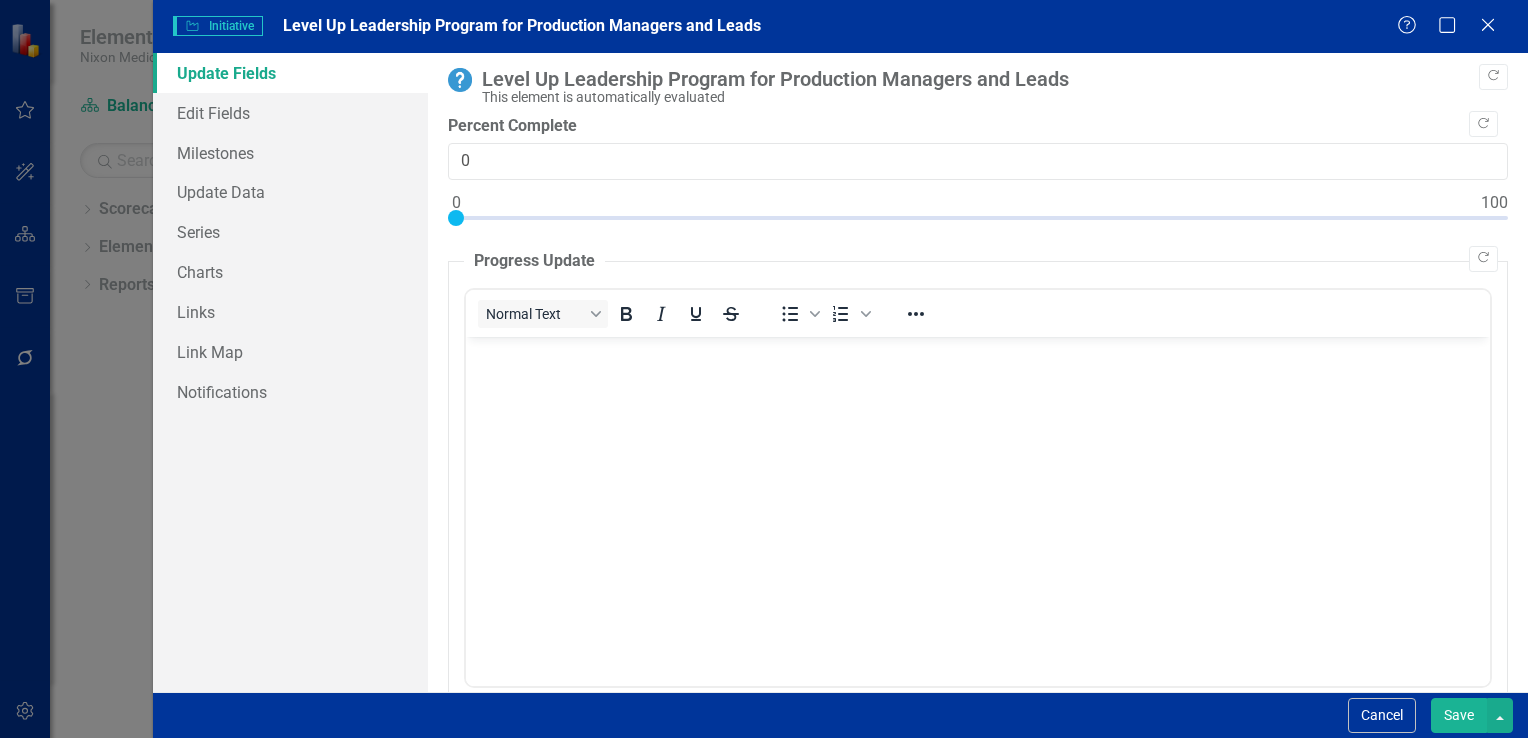 scroll, scrollTop: 0, scrollLeft: 0, axis: both 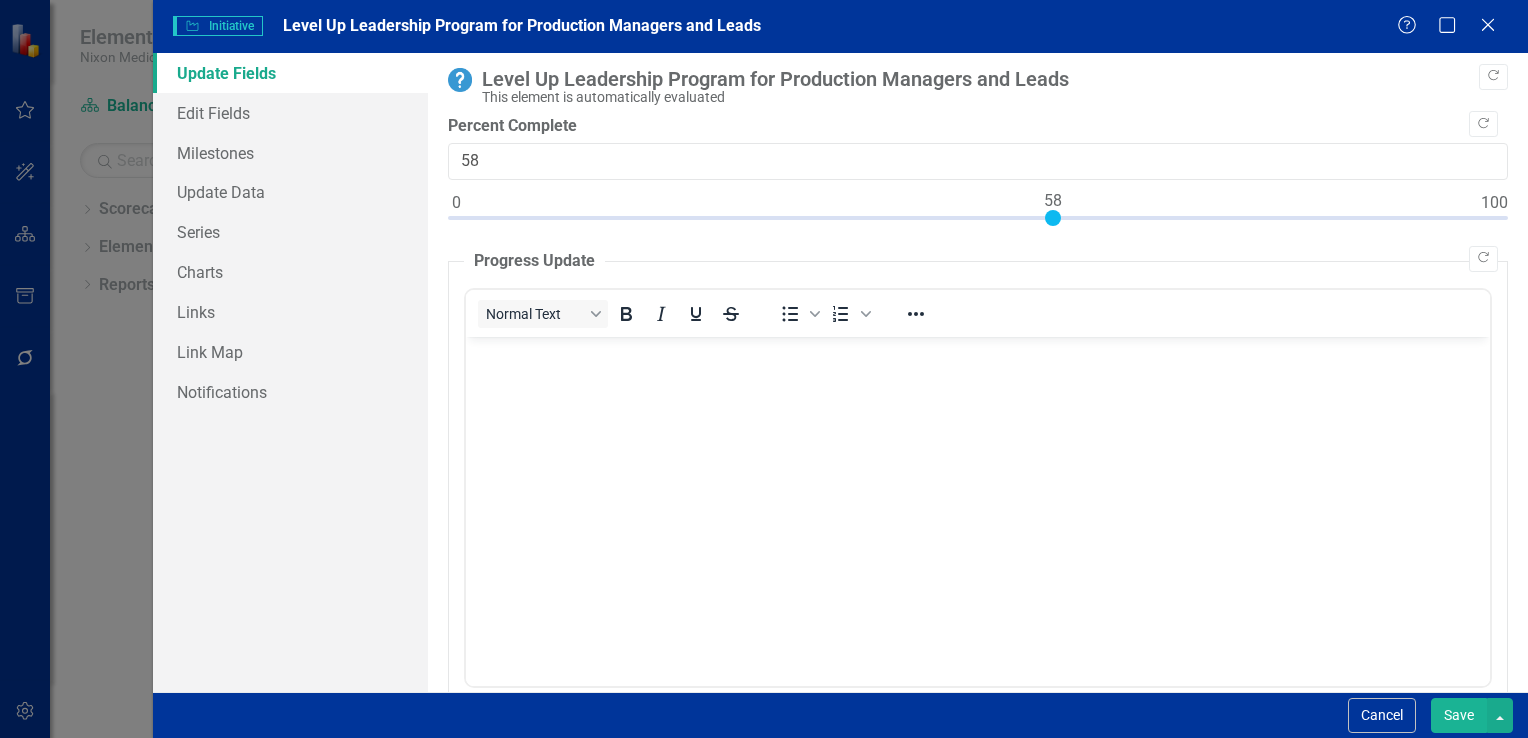 type on "60" 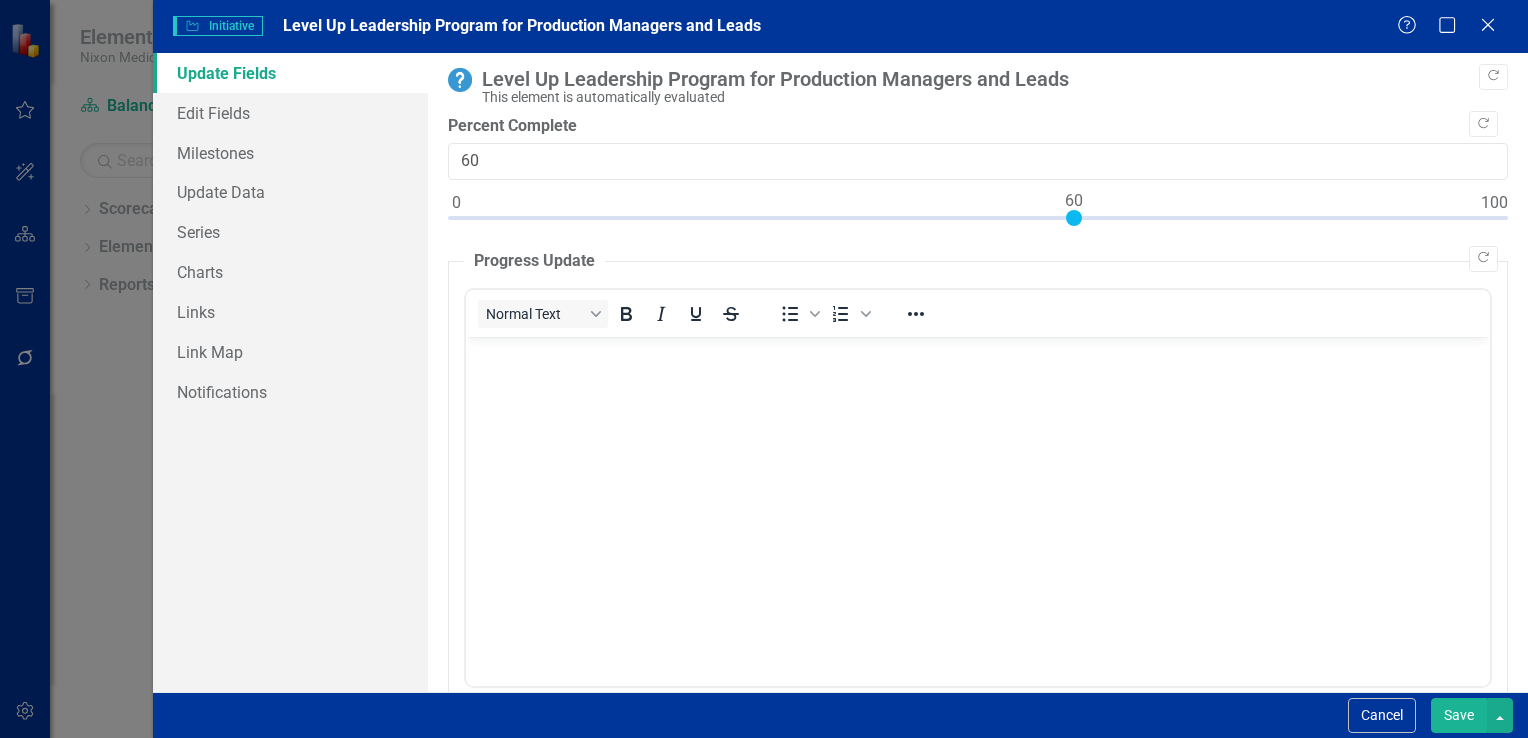 drag, startPoint x: 456, startPoint y: 214, endPoint x: 1073, endPoint y: 222, distance: 617.0519 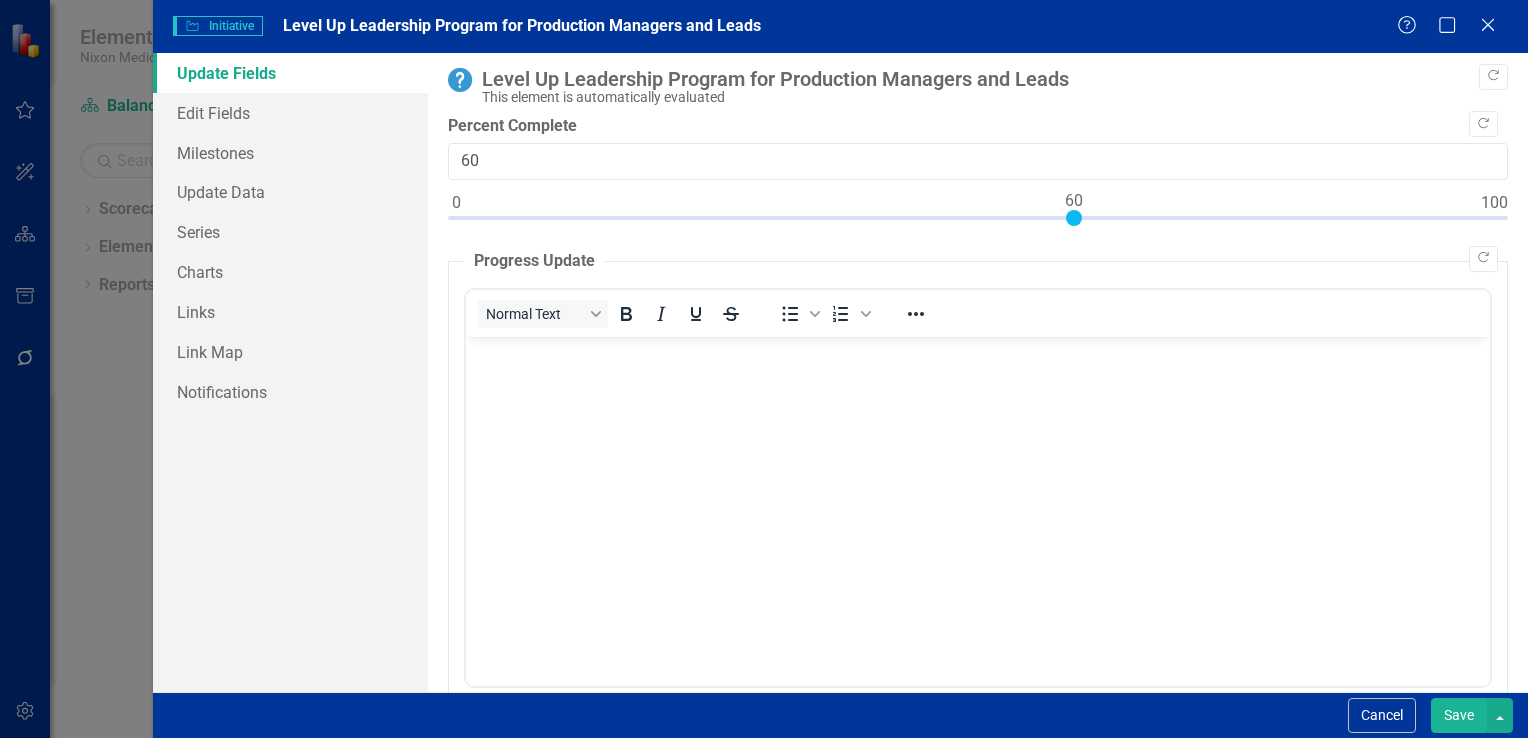 click at bounding box center (1074, 218) 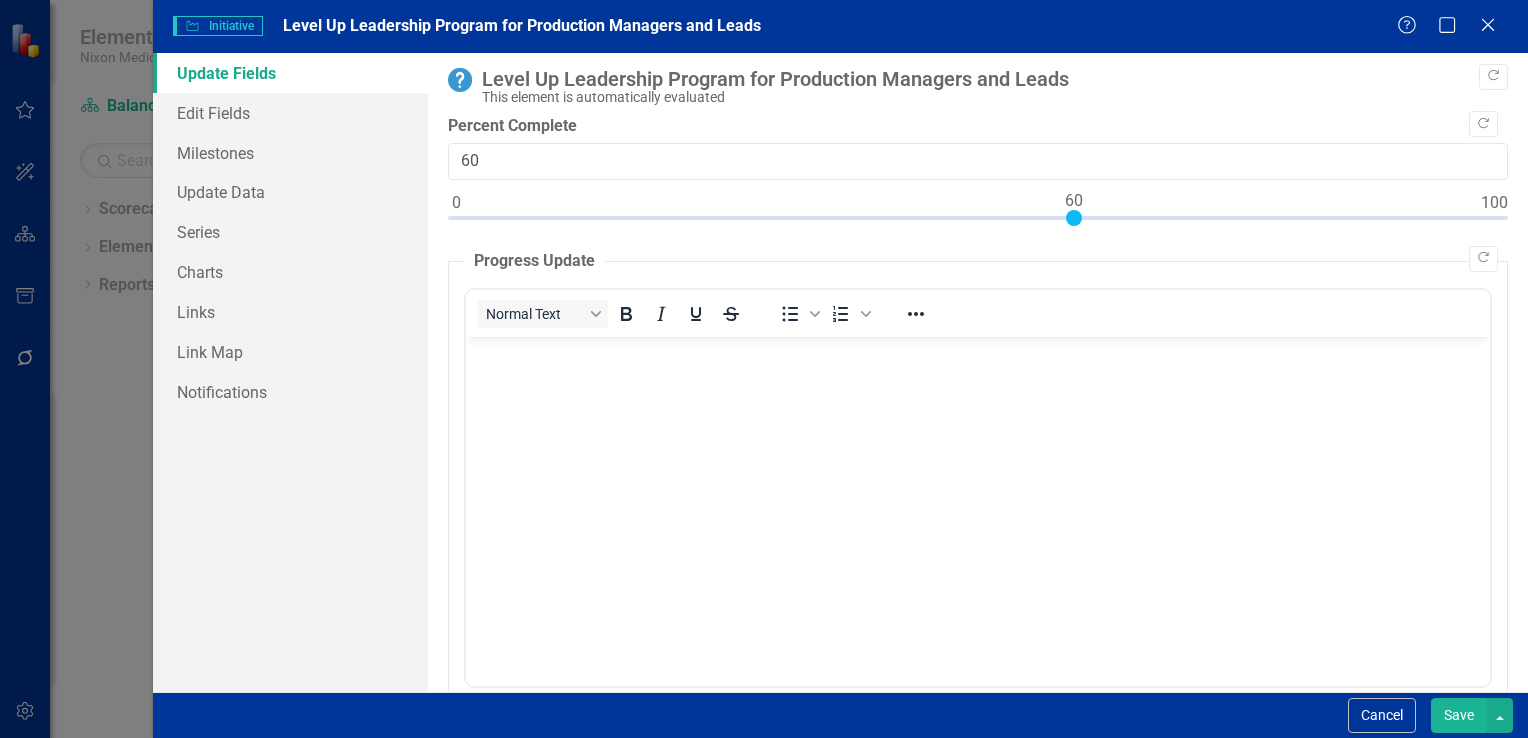 click on "Save" at bounding box center [1459, 715] 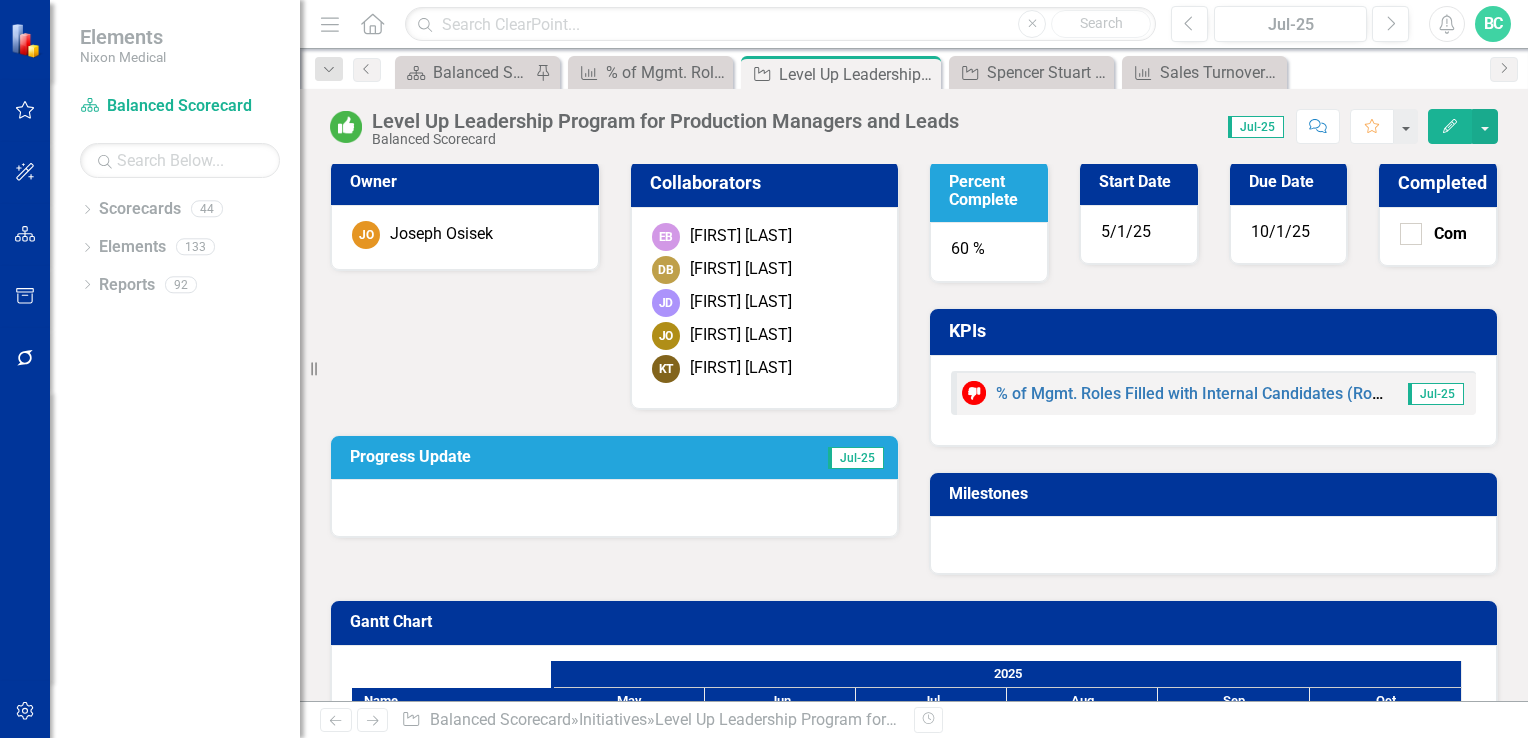 scroll, scrollTop: 0, scrollLeft: 0, axis: both 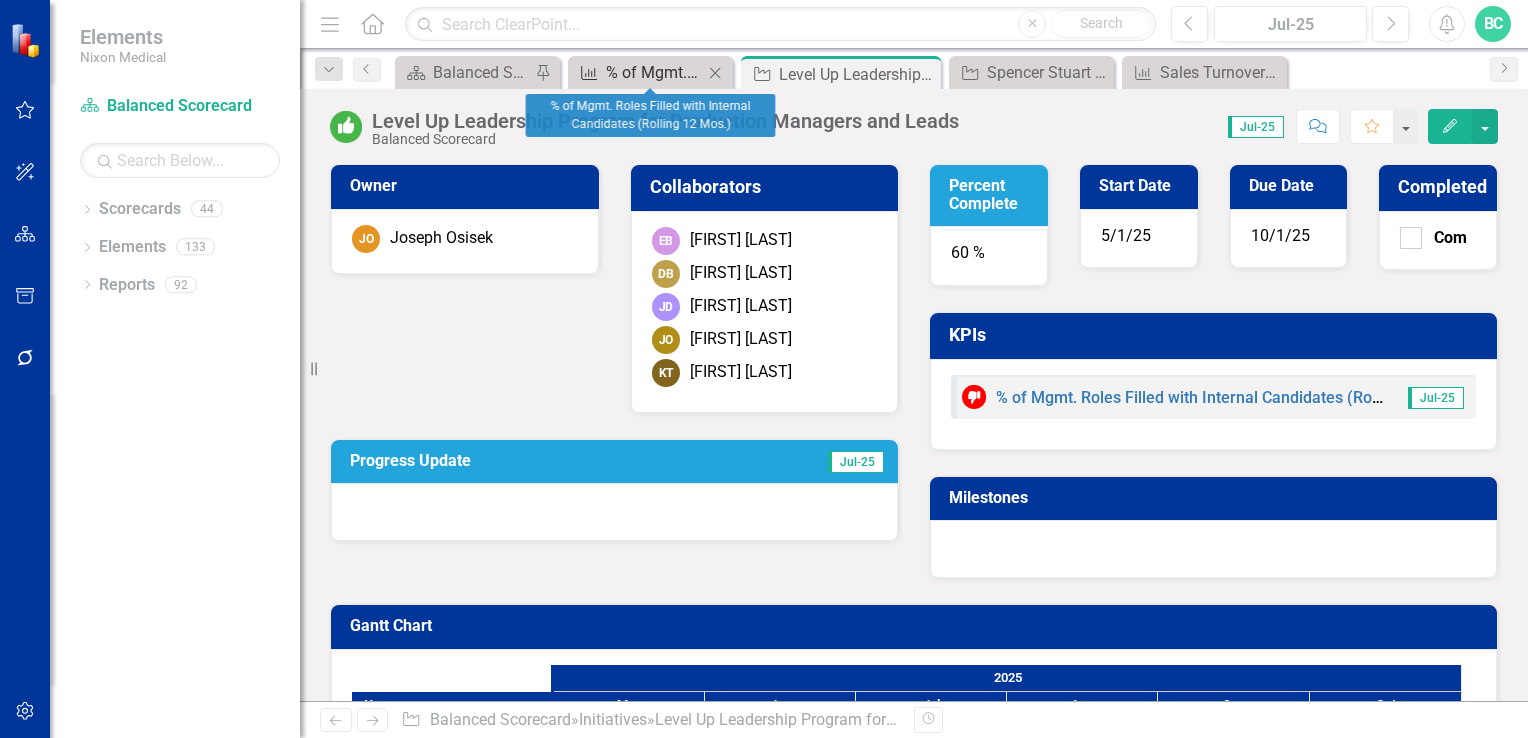 click on "% of Mgmt. Roles Filled with Internal Candidates (Rolling 12 Mos.)" at bounding box center [654, 72] 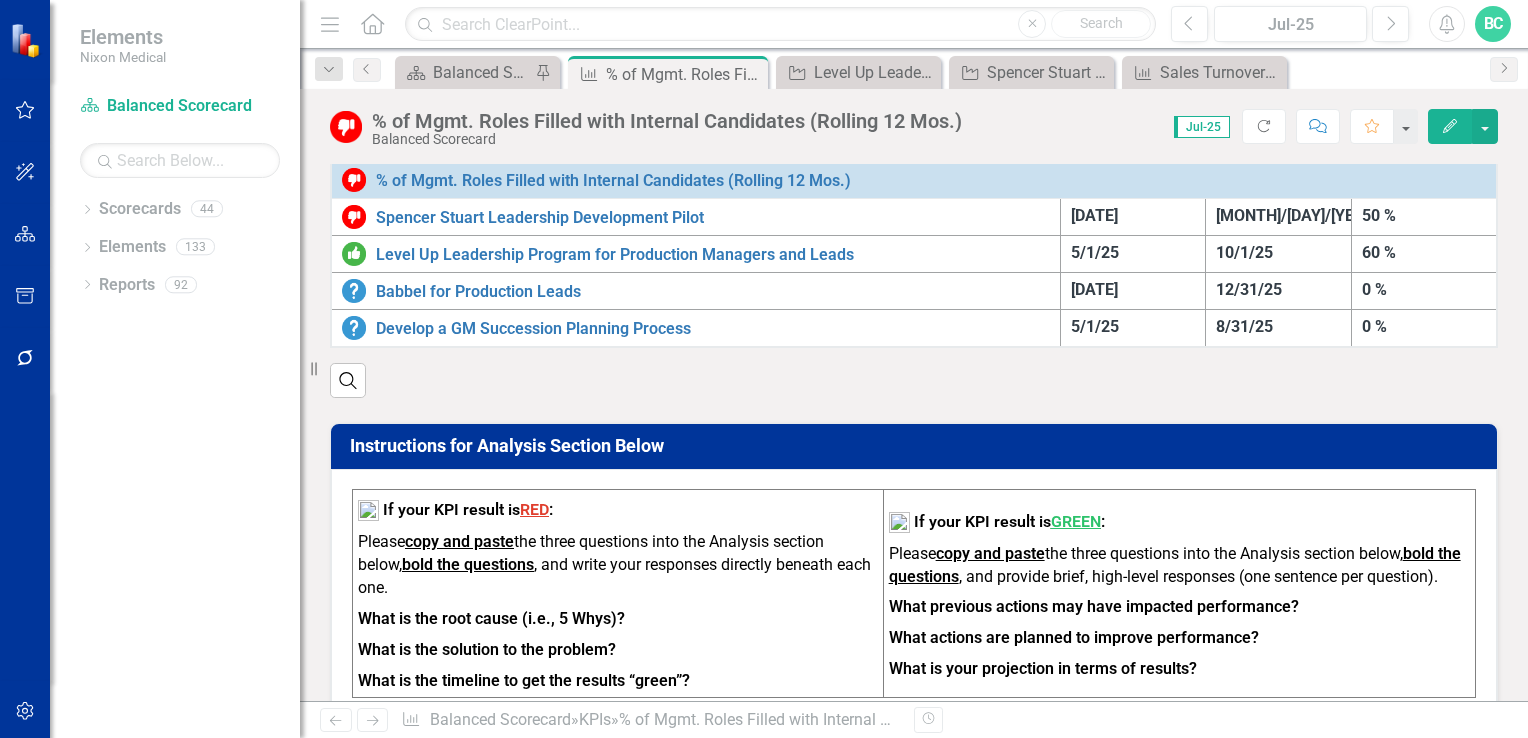 scroll, scrollTop: 629, scrollLeft: 0, axis: vertical 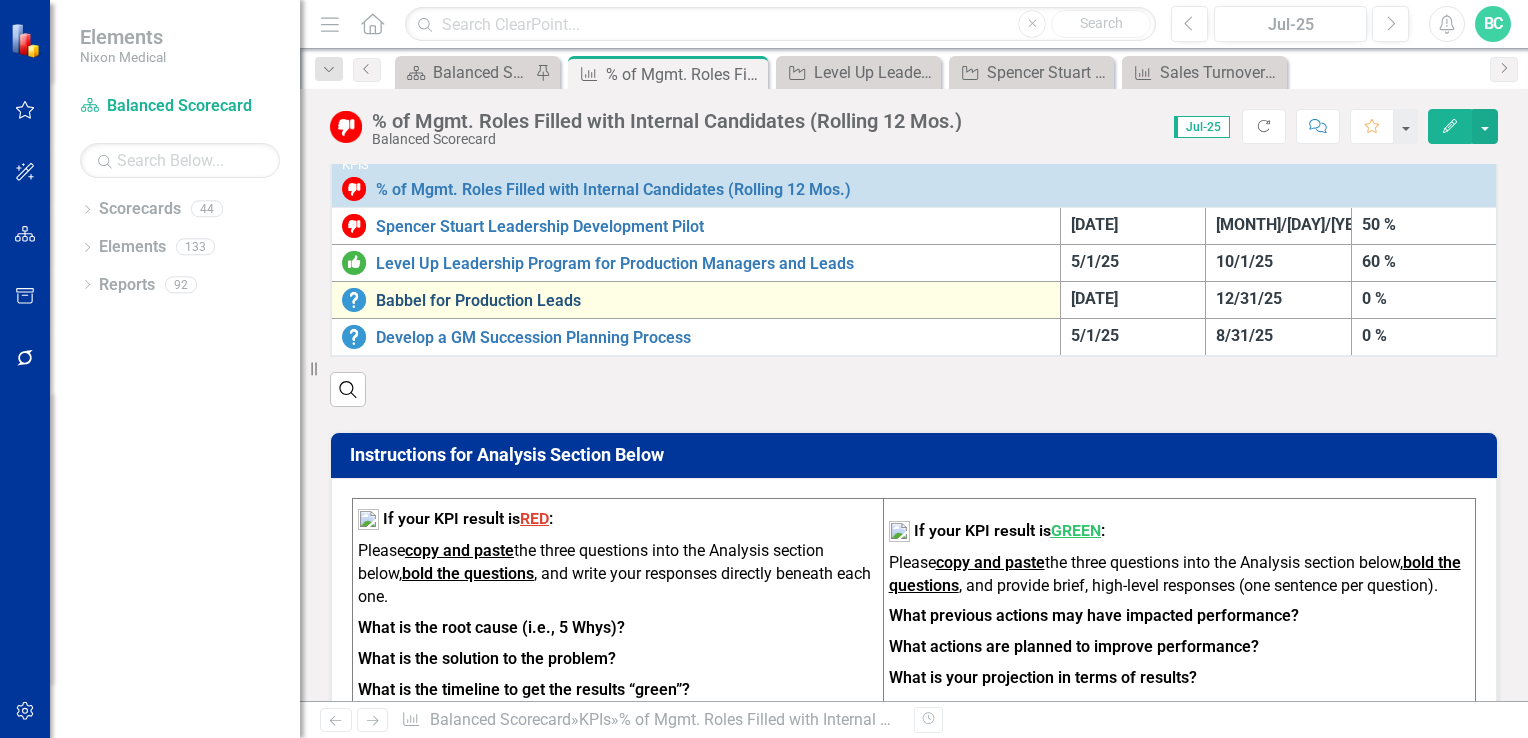 click on "Babbel for Production Leads" at bounding box center [713, 301] 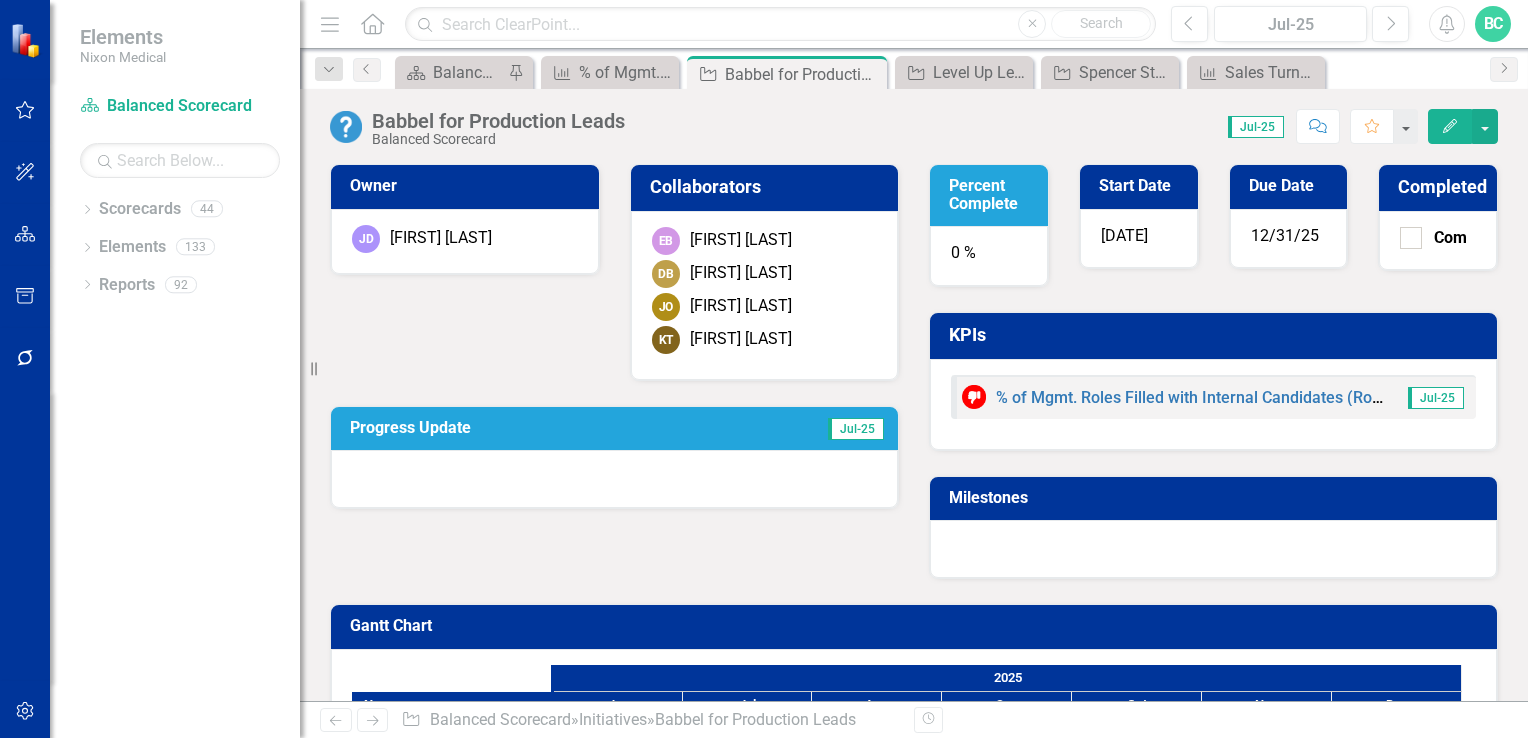 click on "Edit" 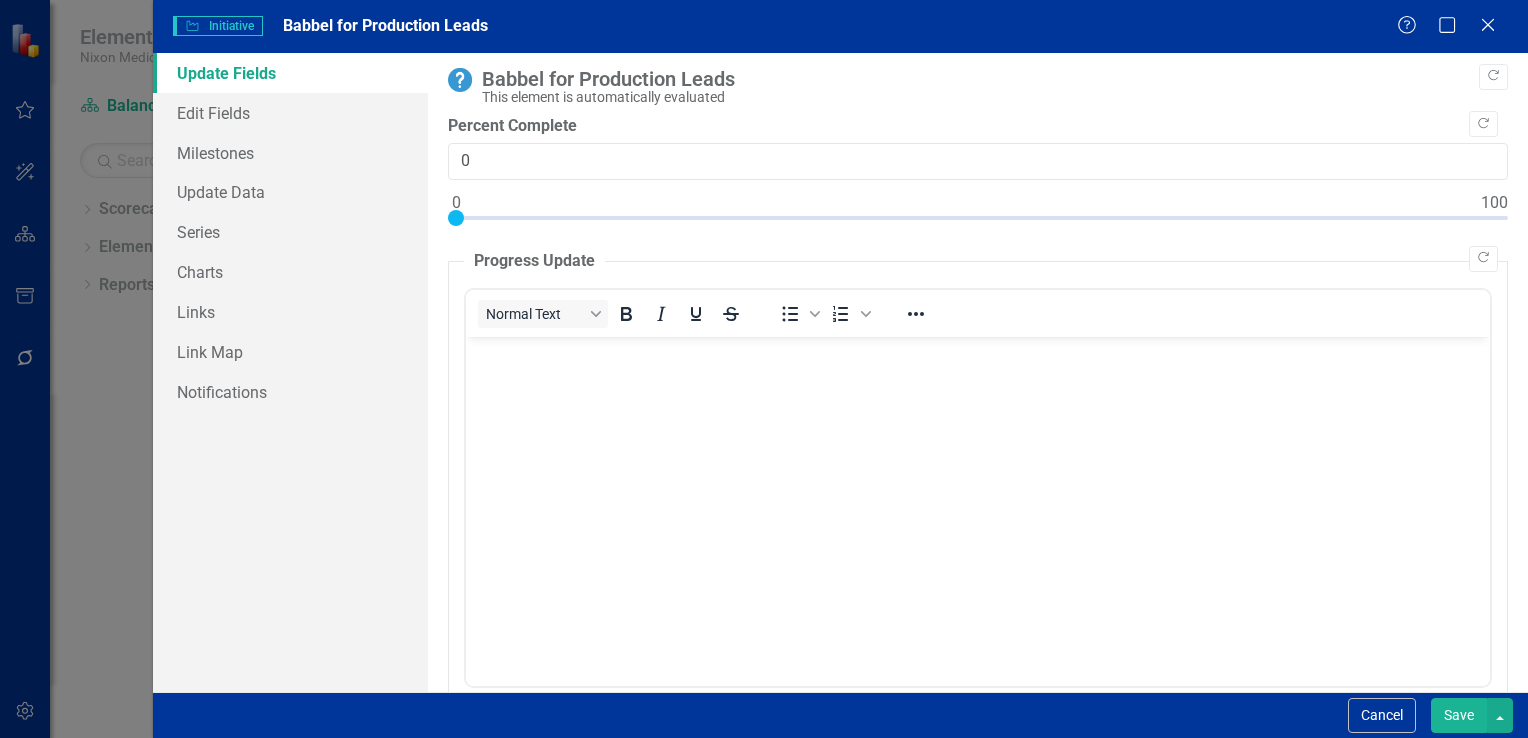scroll, scrollTop: 0, scrollLeft: 0, axis: both 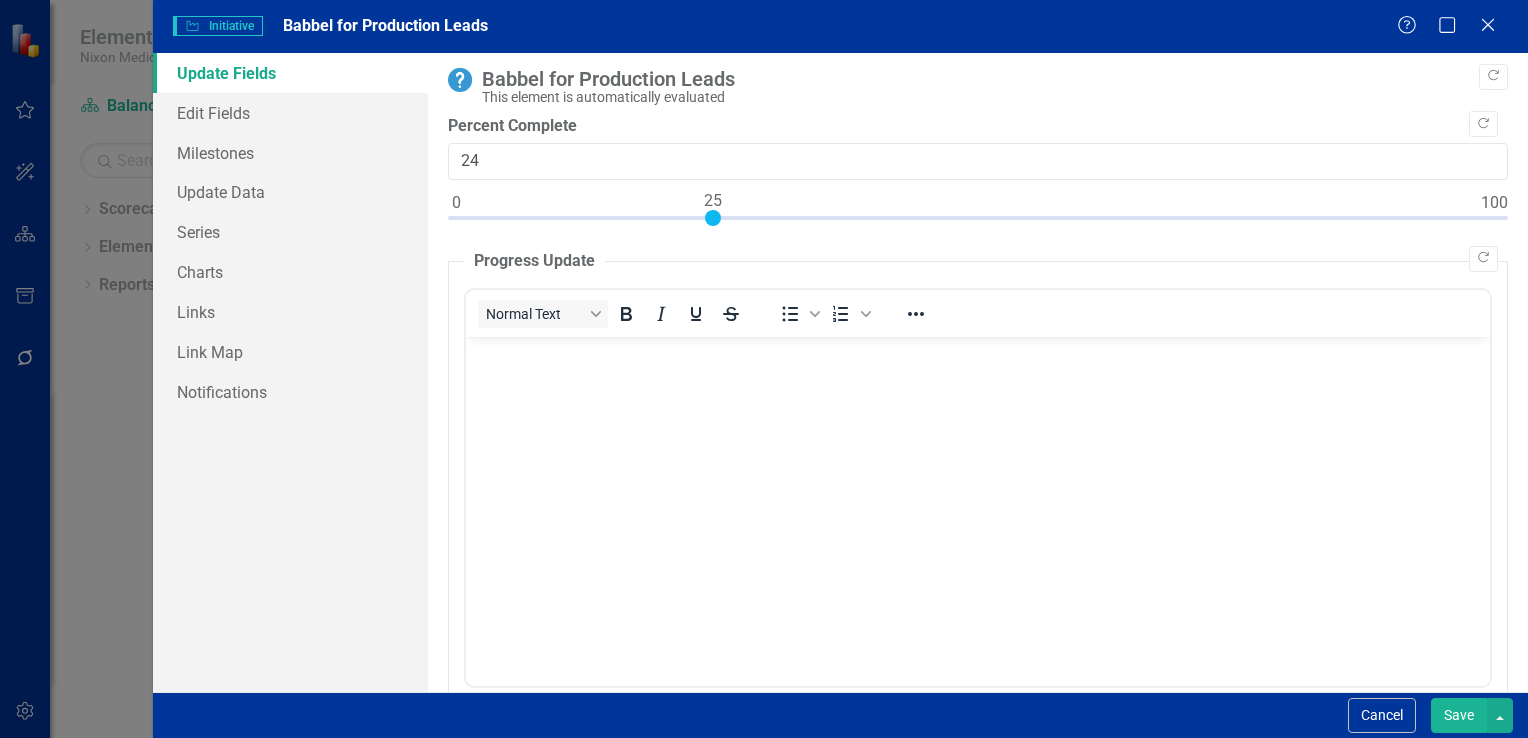 type on "25" 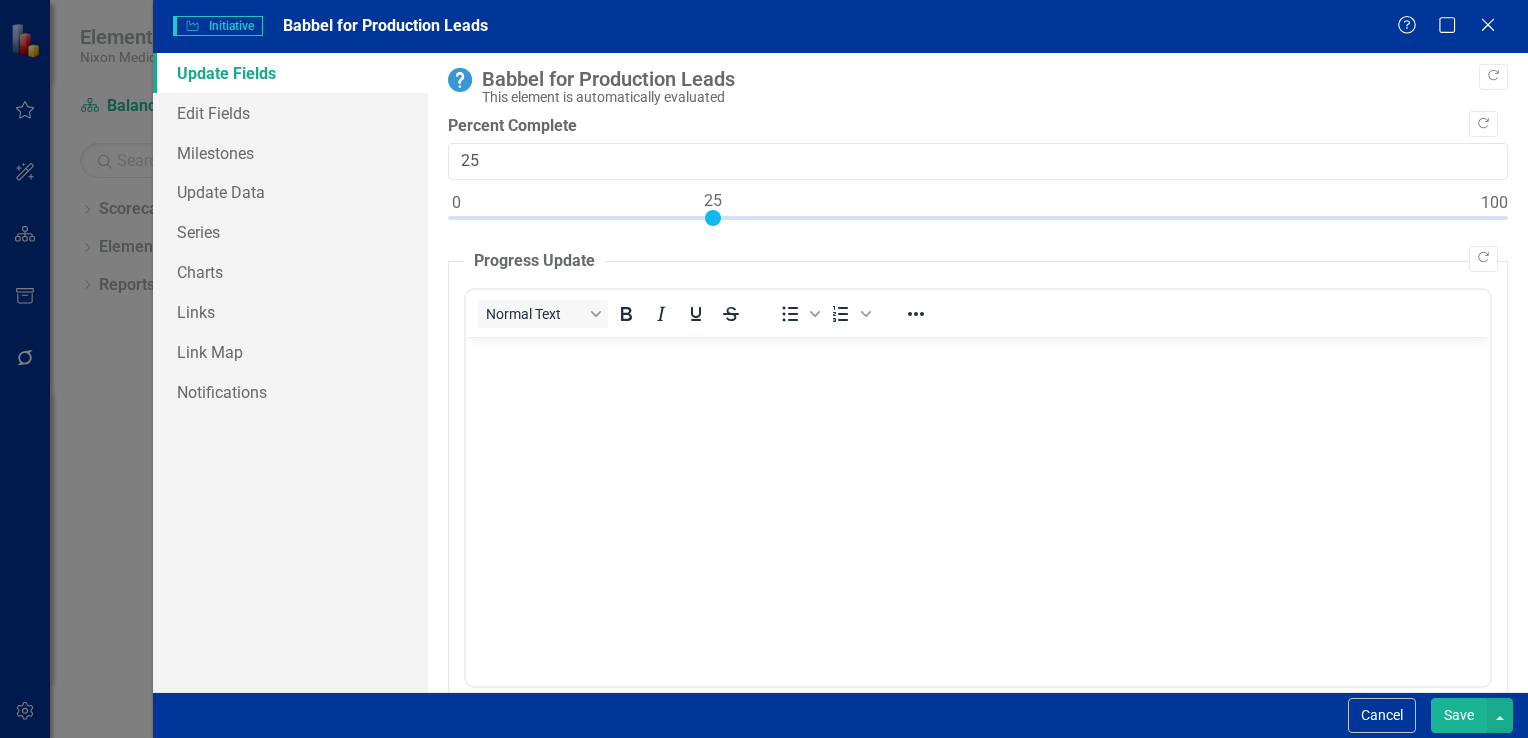 drag, startPoint x: 452, startPoint y: 218, endPoint x: 706, endPoint y: 215, distance: 254.01772 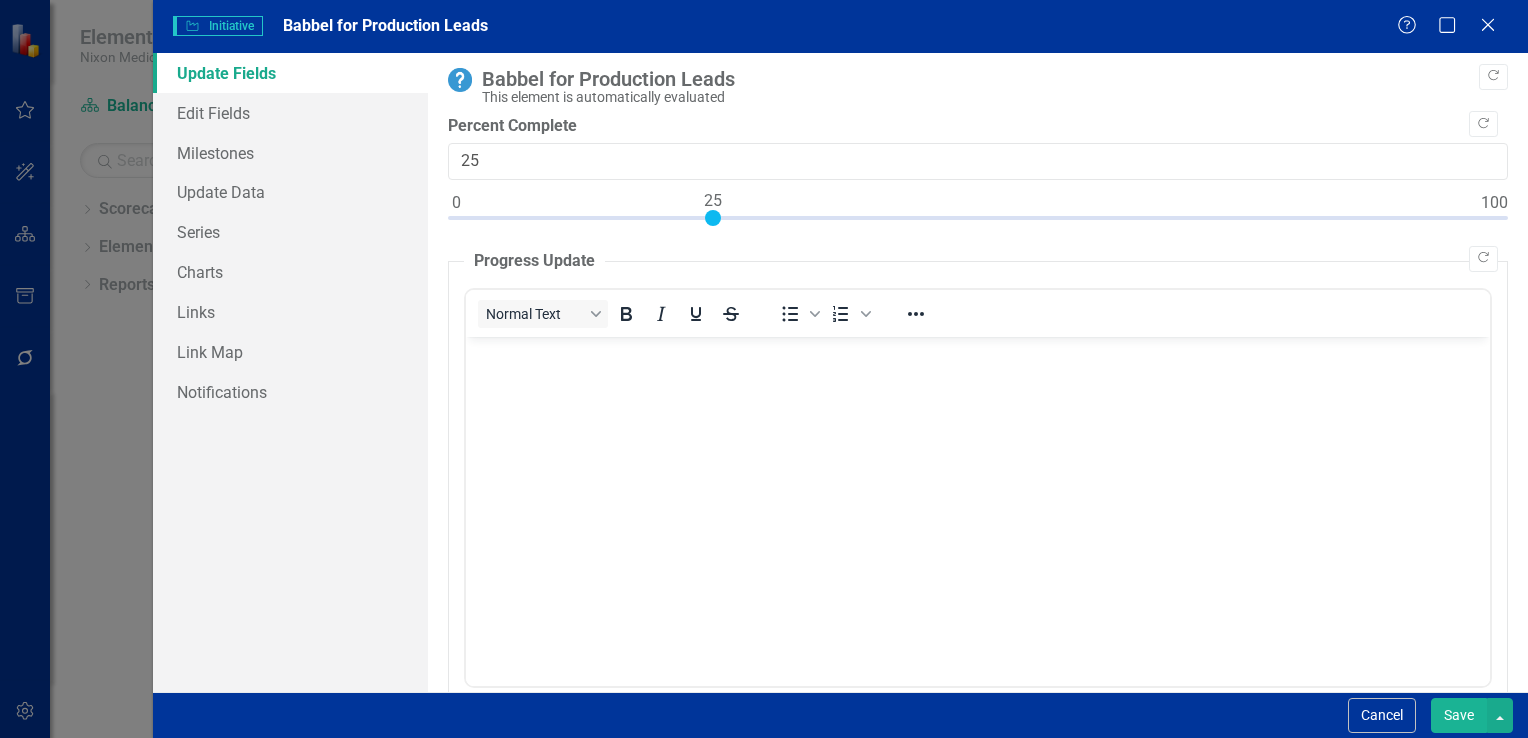 click at bounding box center [713, 218] 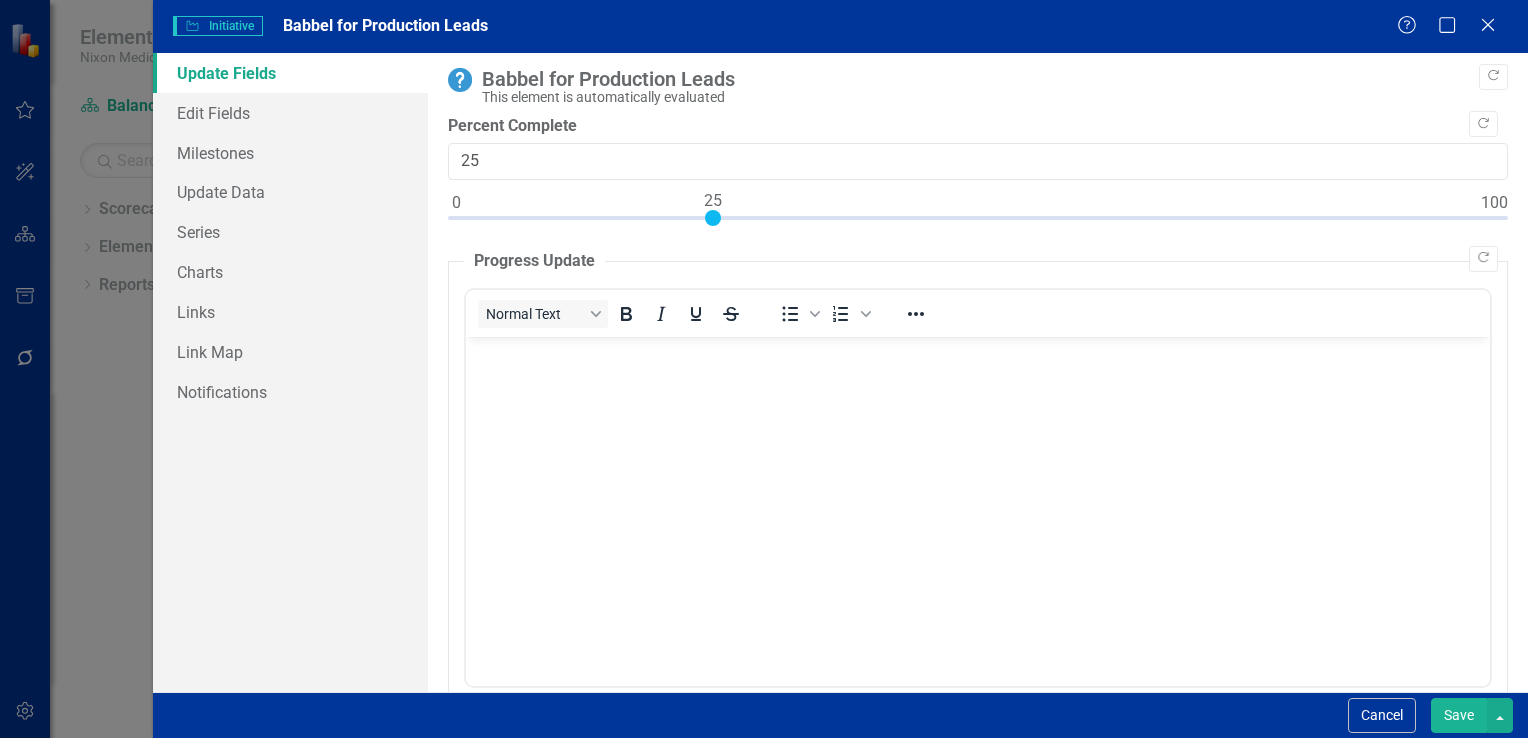 click at bounding box center (977, 486) 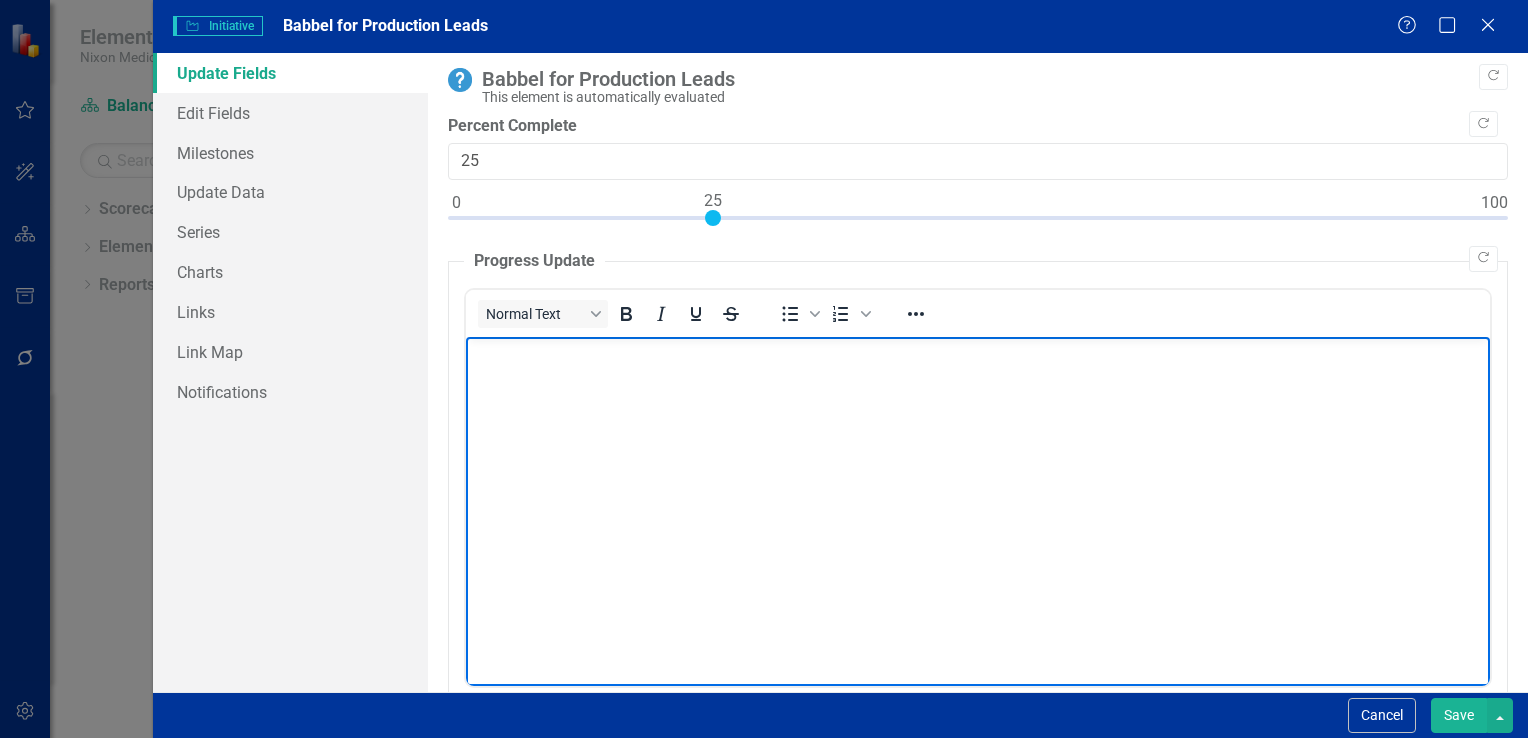 type 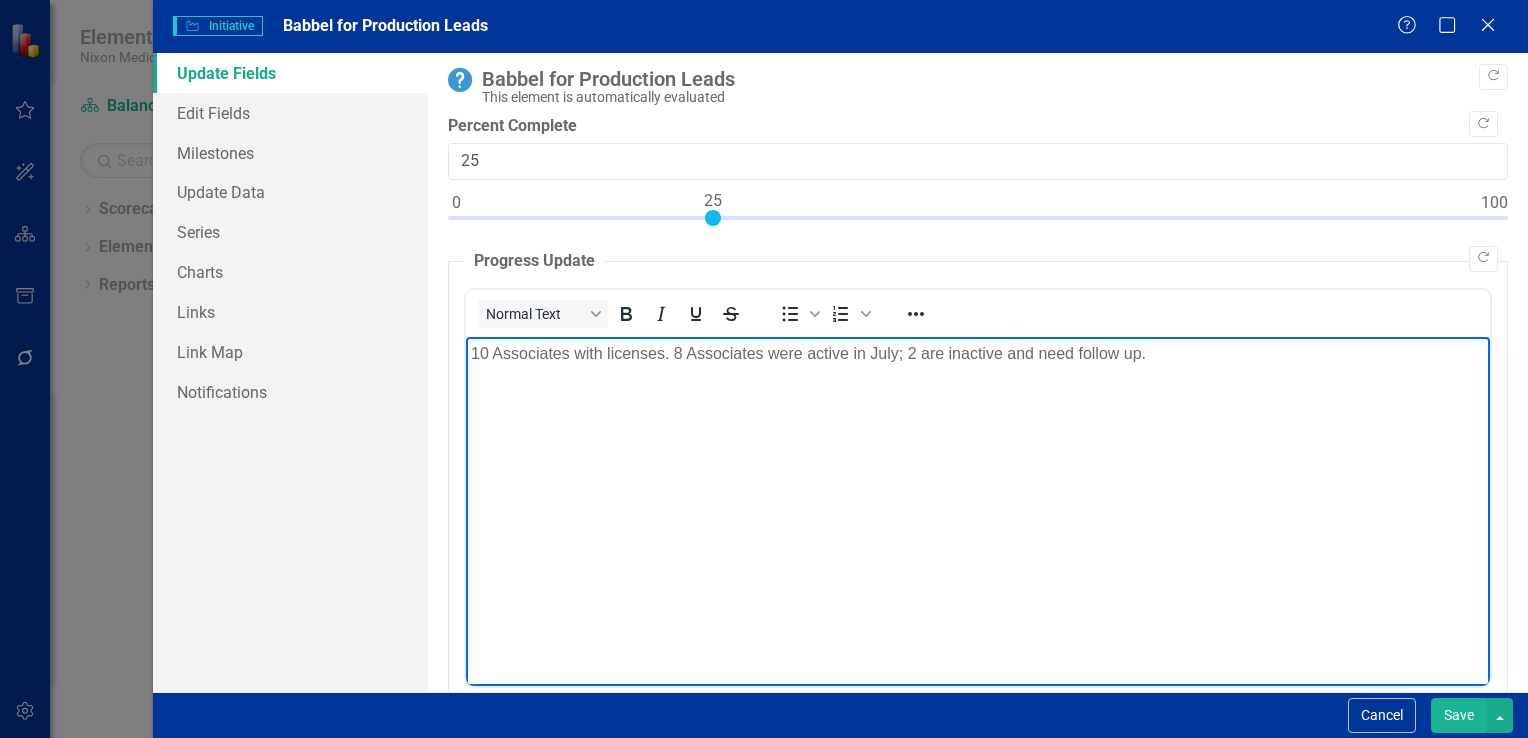 click on "Save" at bounding box center [1459, 715] 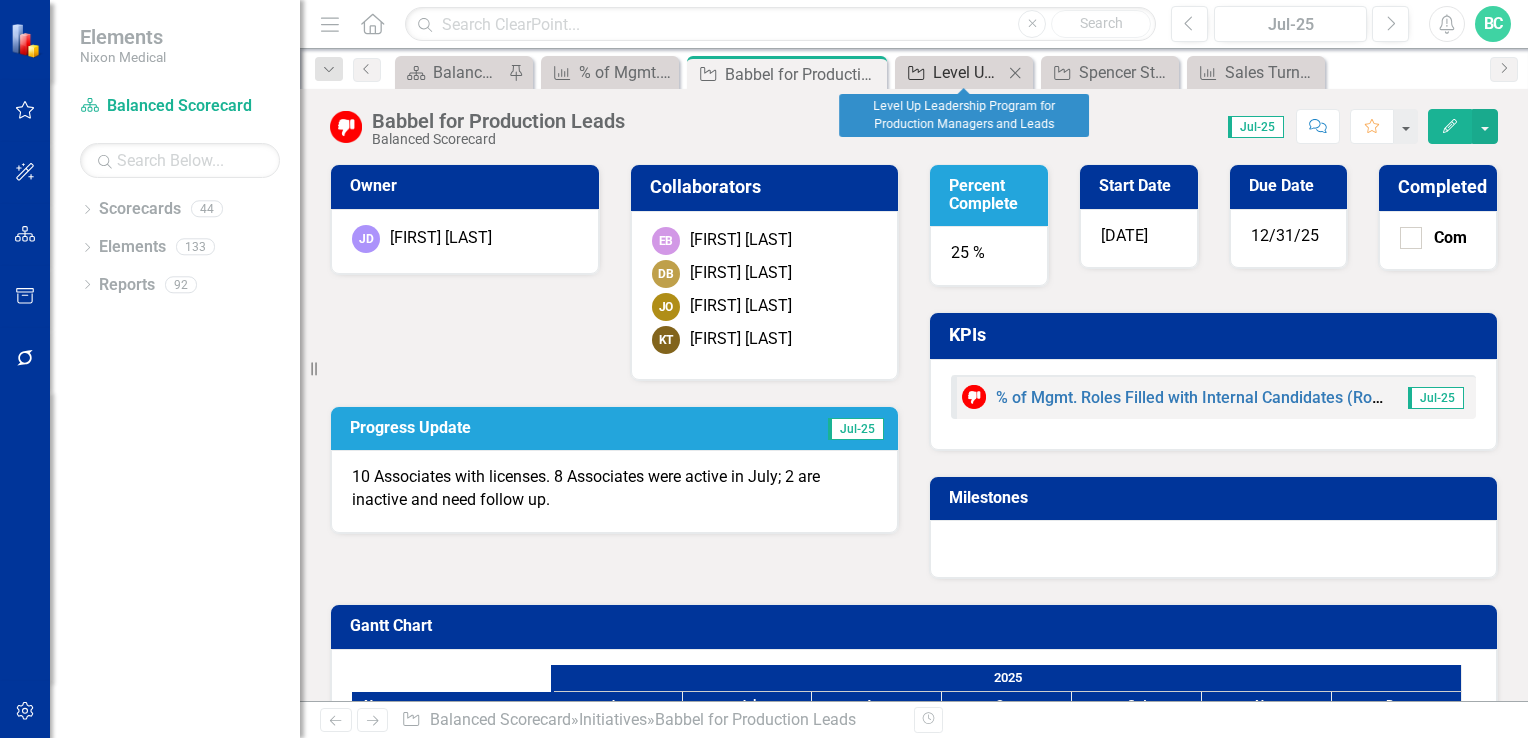 click on "Level Up Leadership Program for Production Managers and Leads" at bounding box center (968, 72) 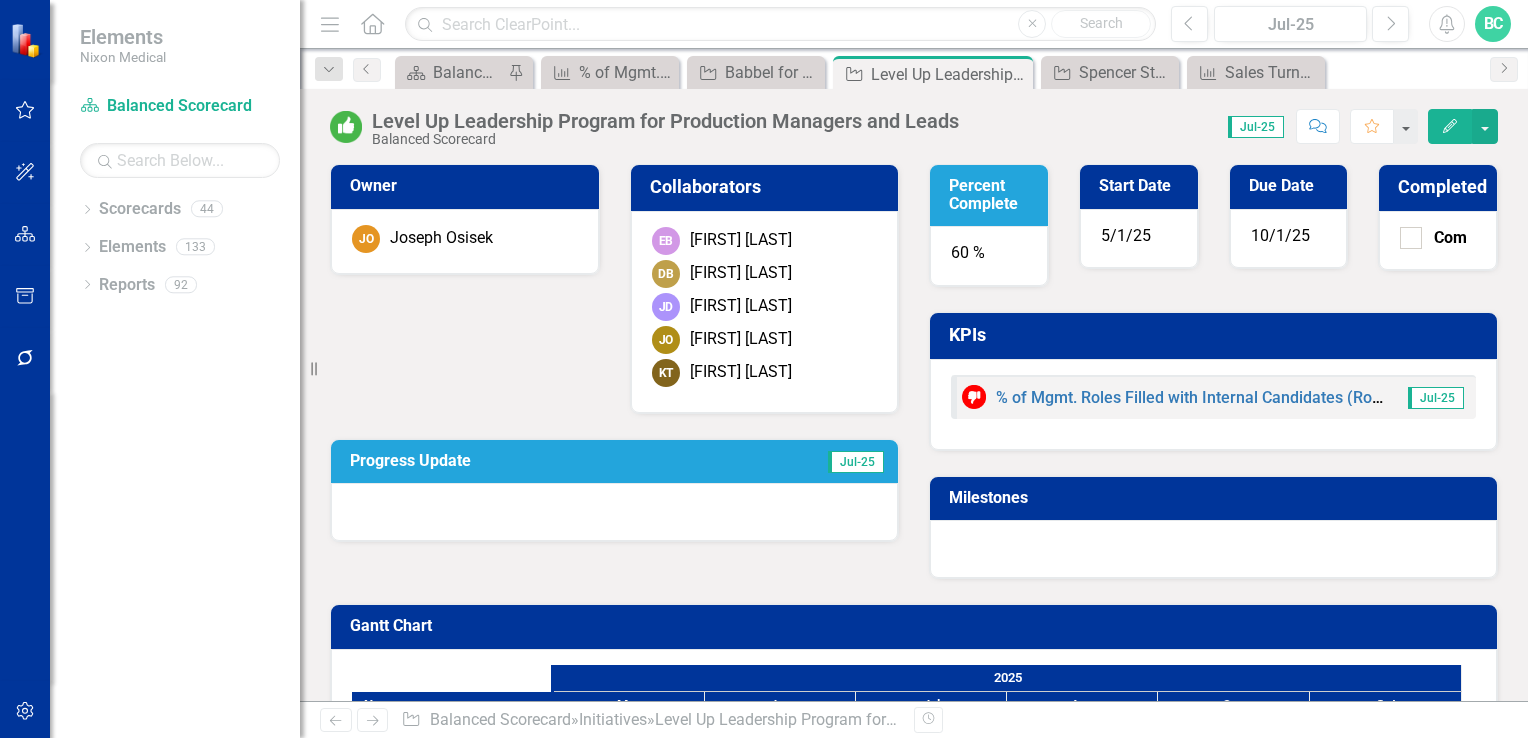 click on "Progress Update" at bounding box center (531, 461) 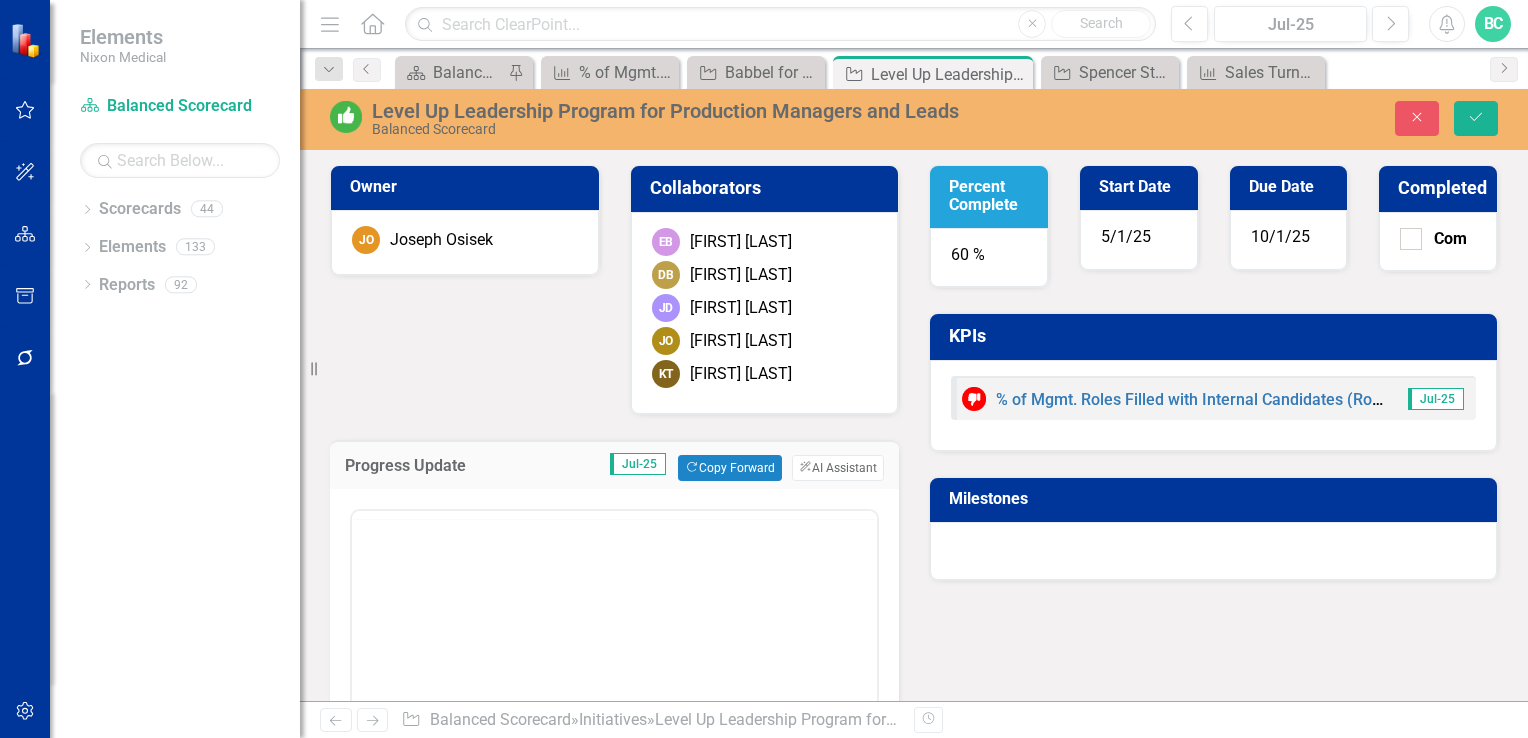 click on "Progress Update" at bounding box center [427, 466] 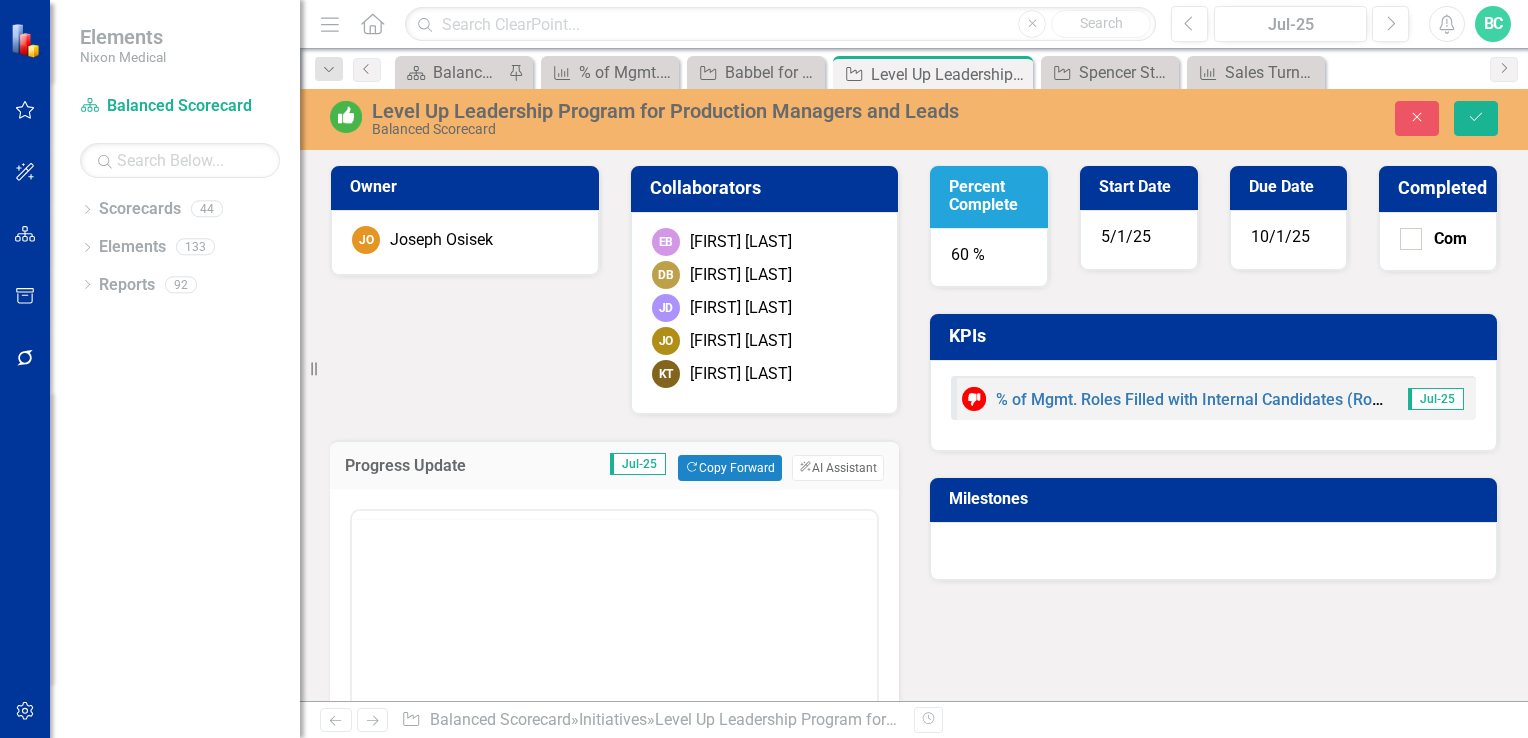 scroll, scrollTop: 0, scrollLeft: 0, axis: both 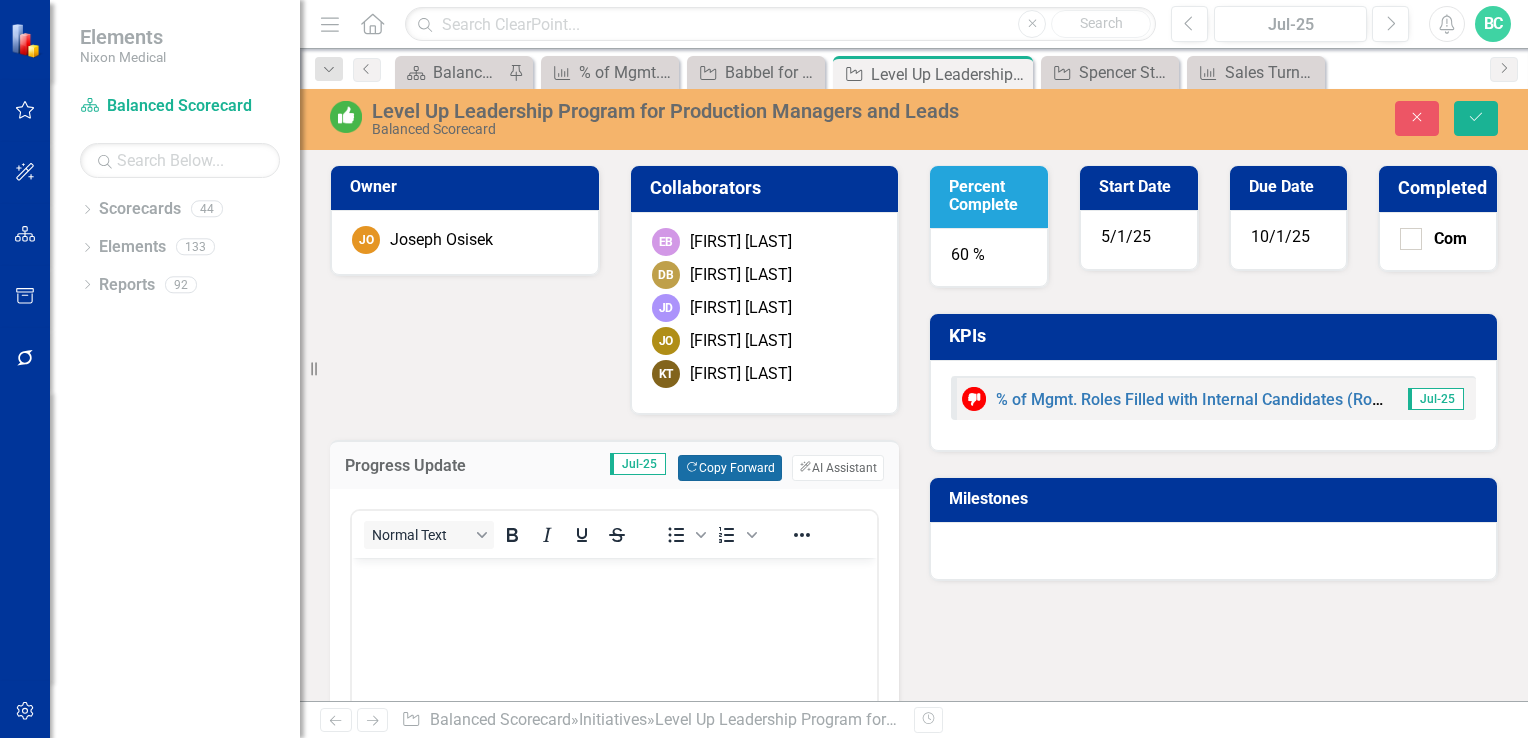 click on "Copy Forward  Copy Forward" at bounding box center (729, 468) 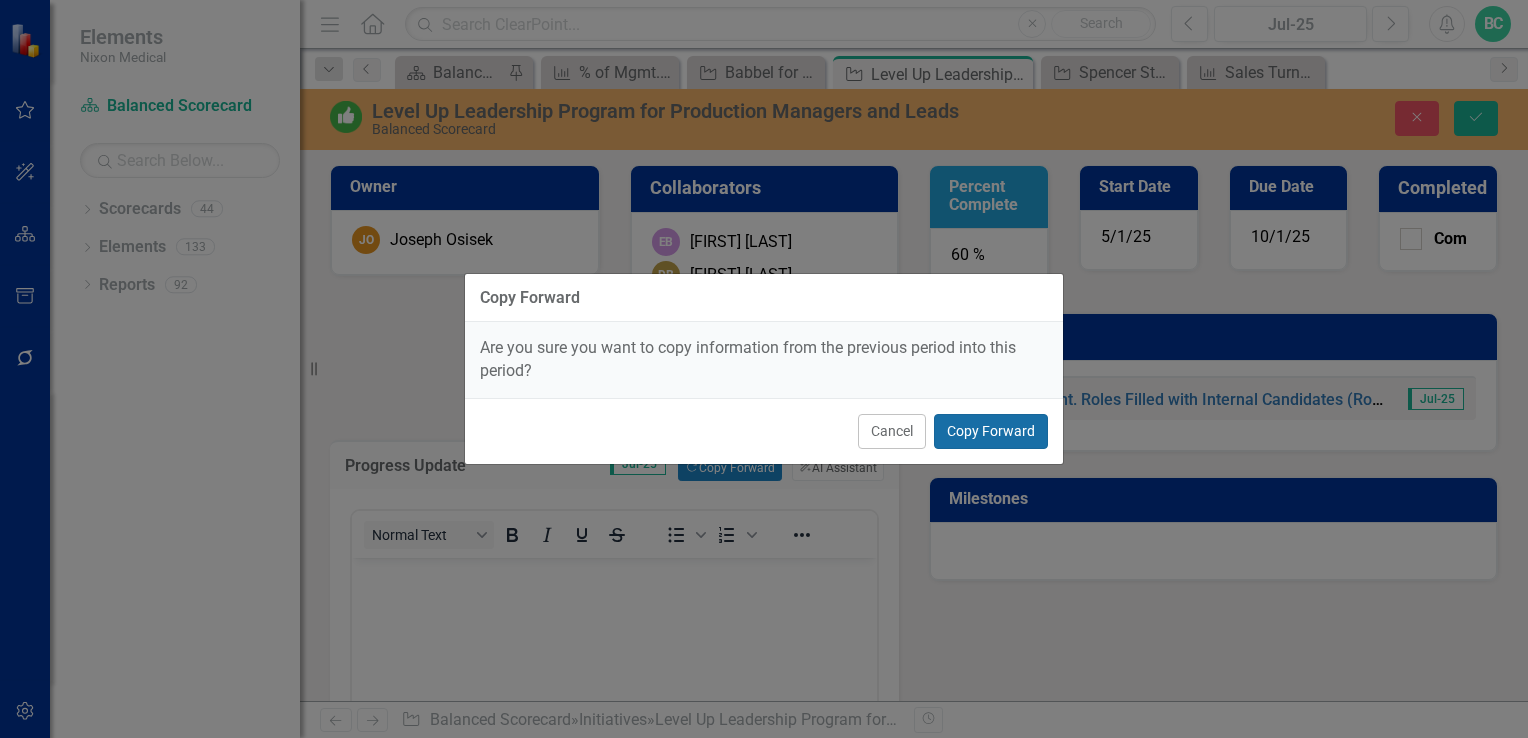 click on "Copy Forward" at bounding box center (991, 431) 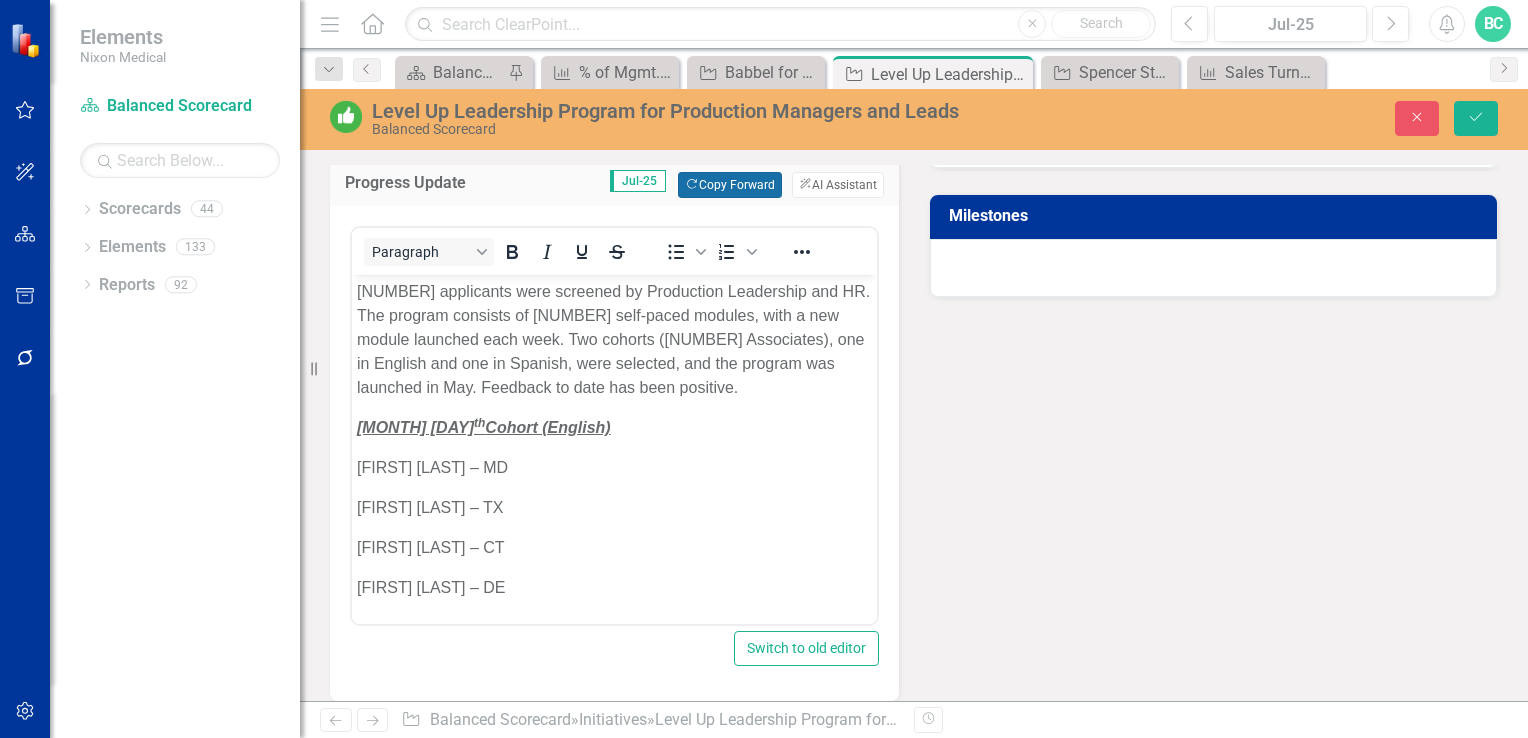 scroll, scrollTop: 316, scrollLeft: 0, axis: vertical 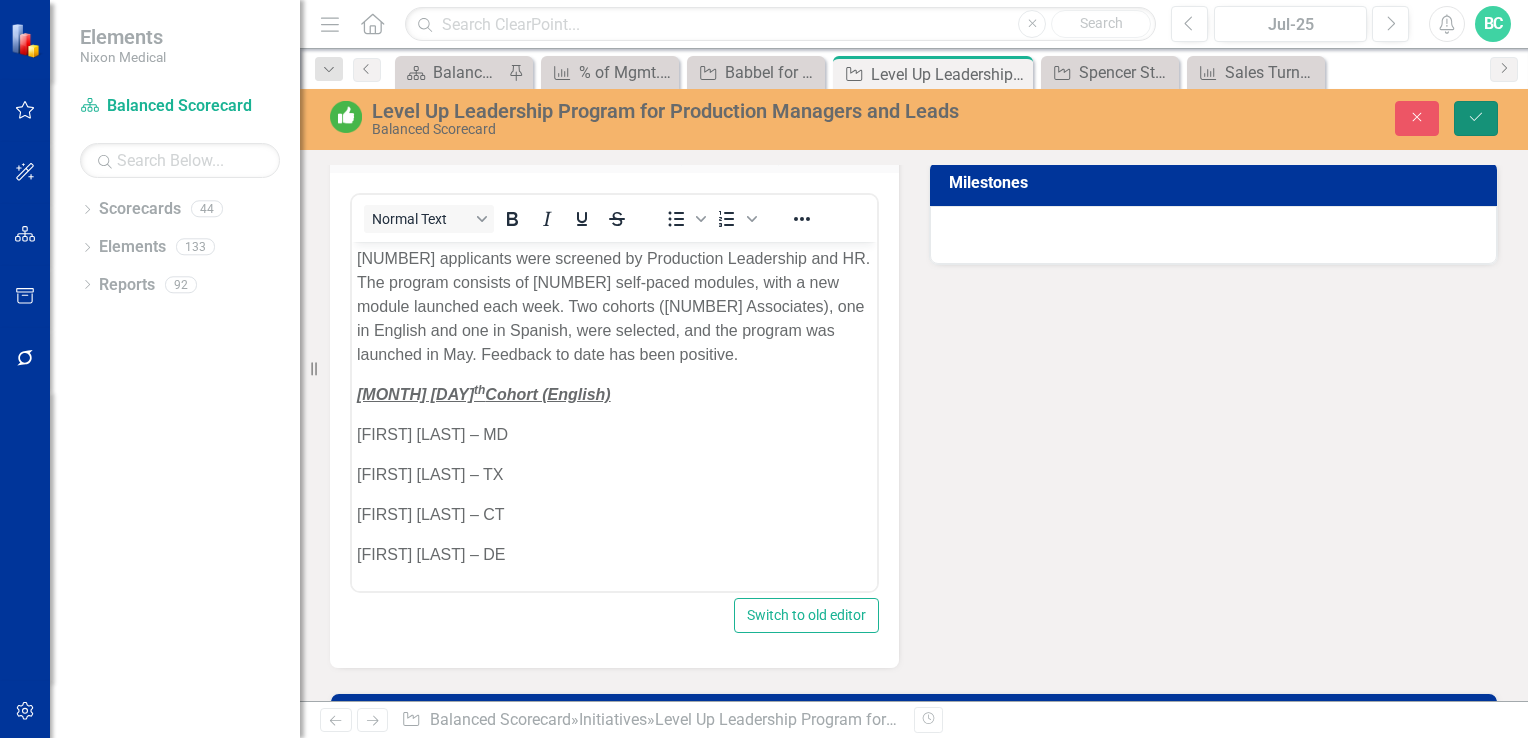 click on "Save" 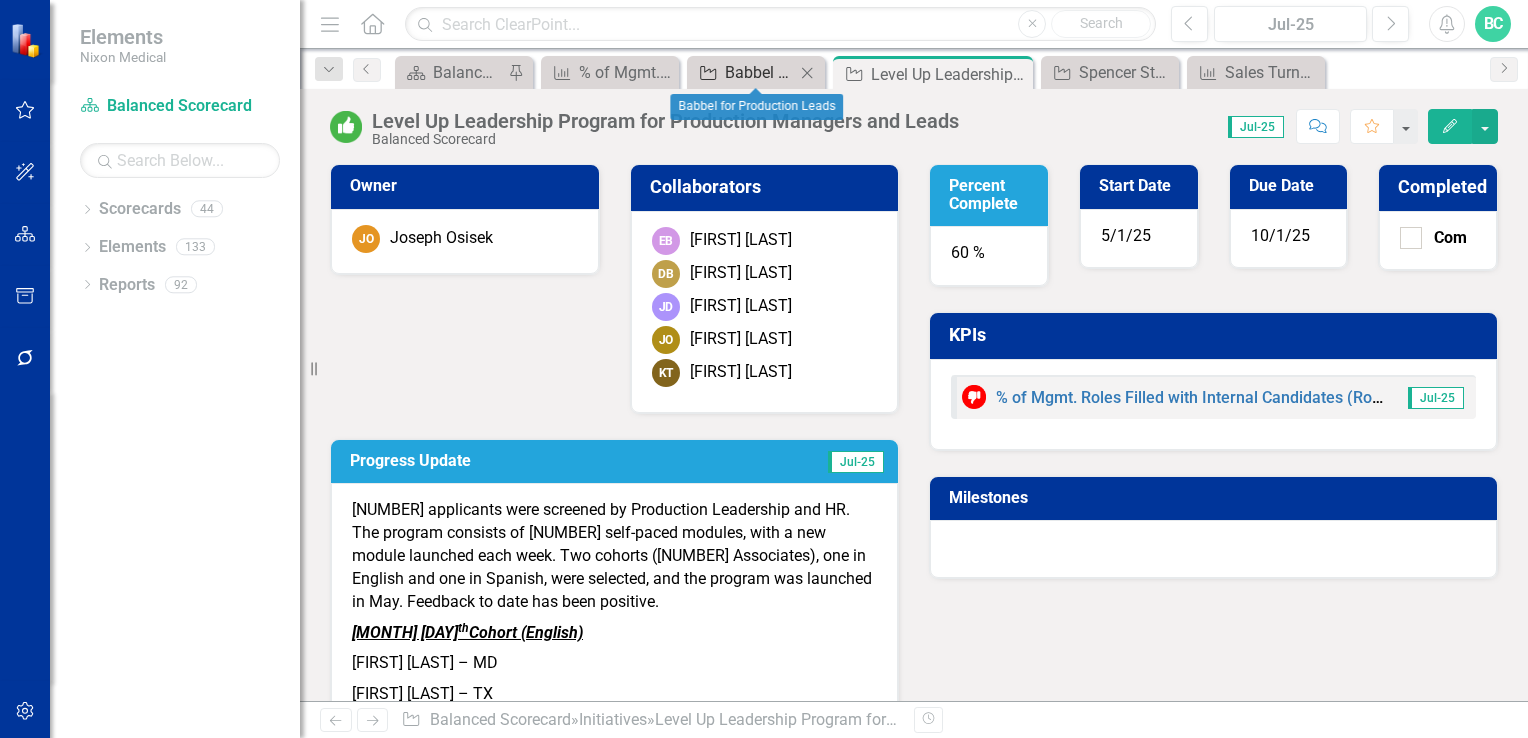 click on "Babbel for Production Leads" at bounding box center [760, 72] 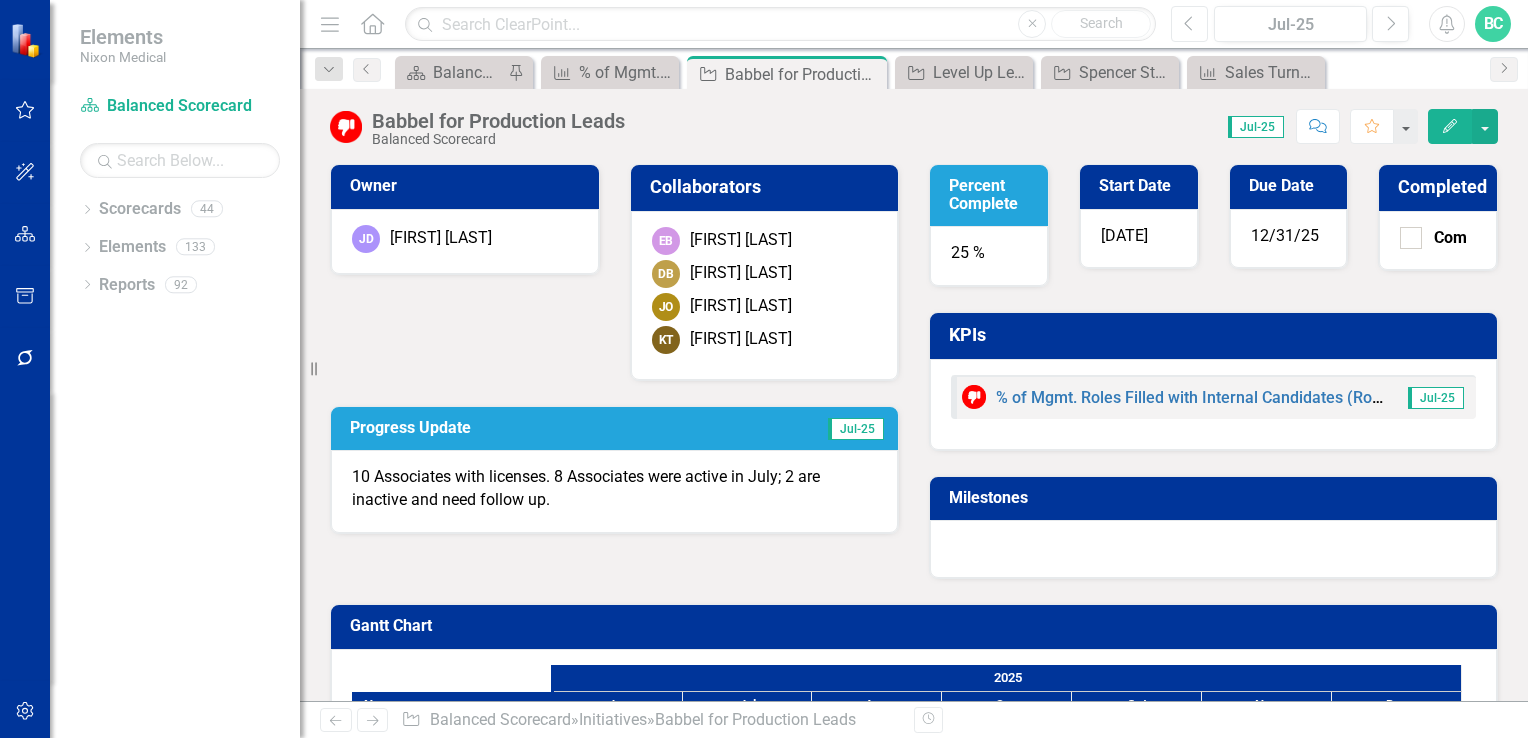 click on "Previous" 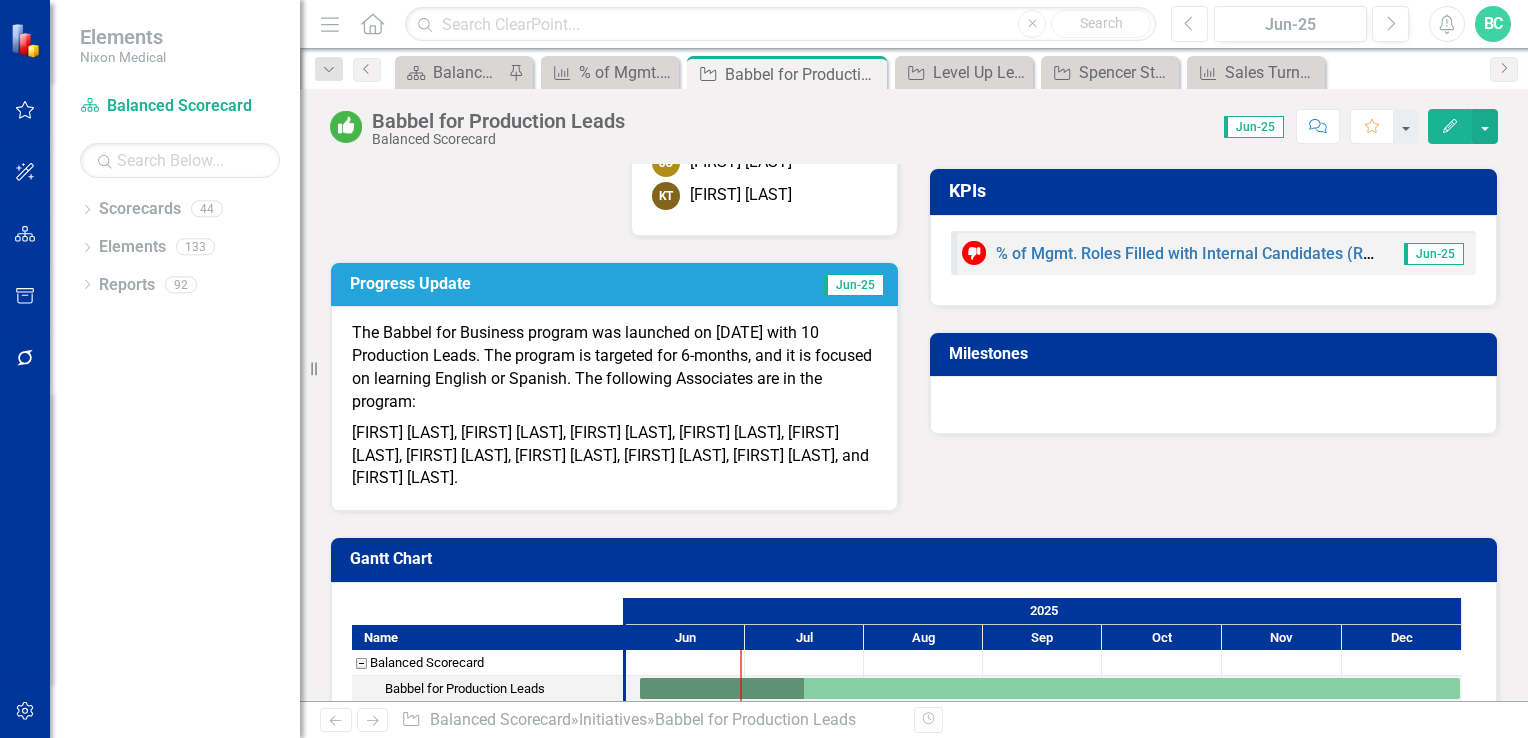 scroll, scrollTop: 0, scrollLeft: 0, axis: both 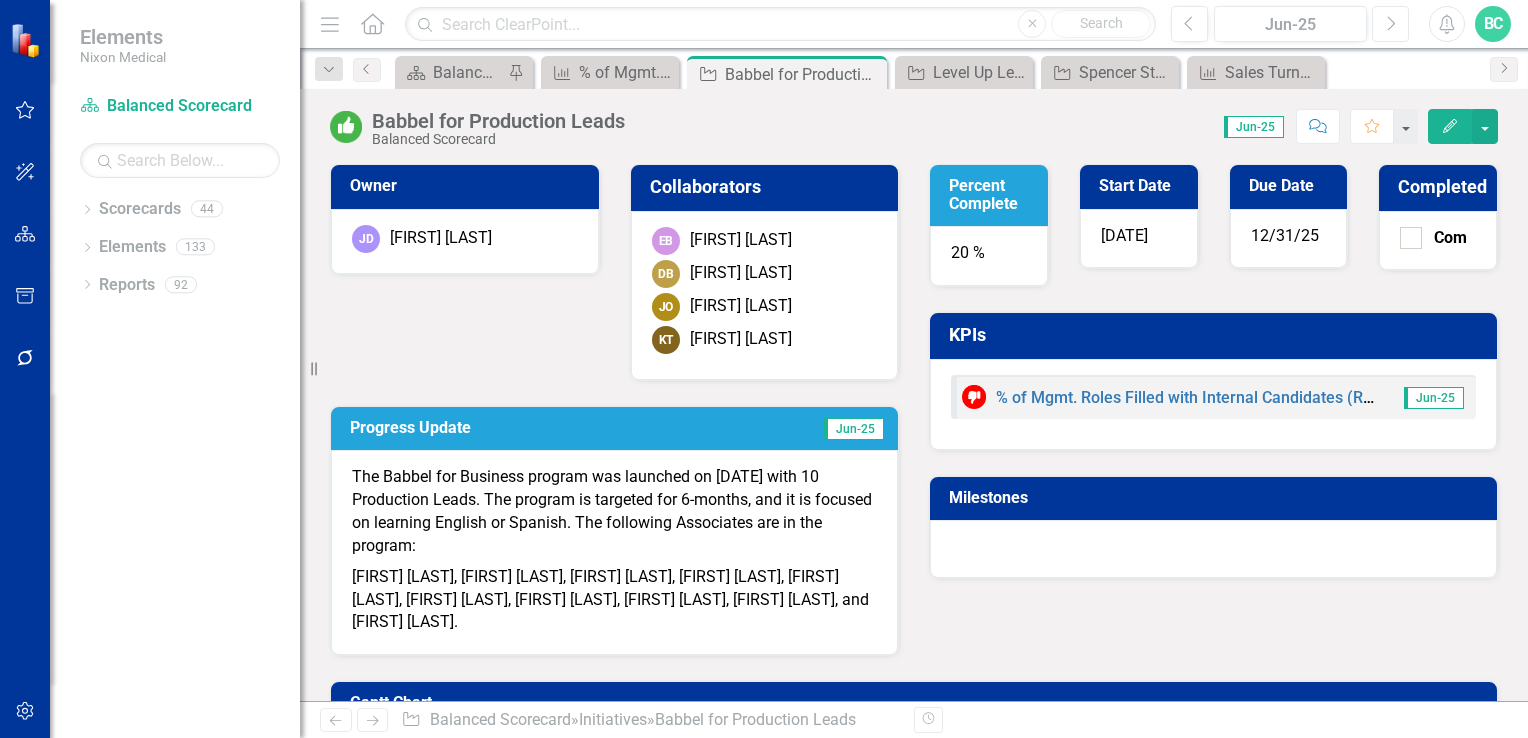 click on "Next" 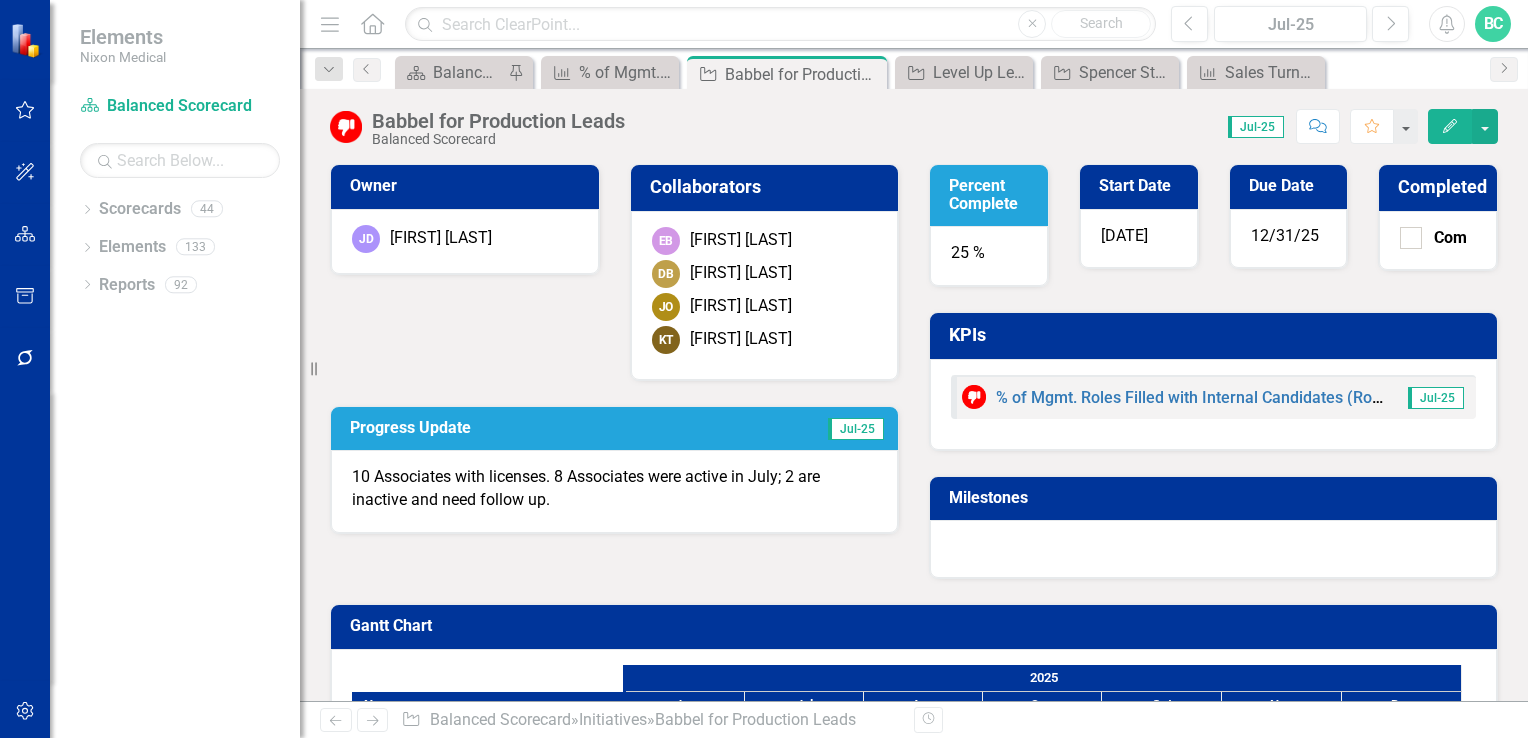 click on "Progress Update" at bounding box center [531, 428] 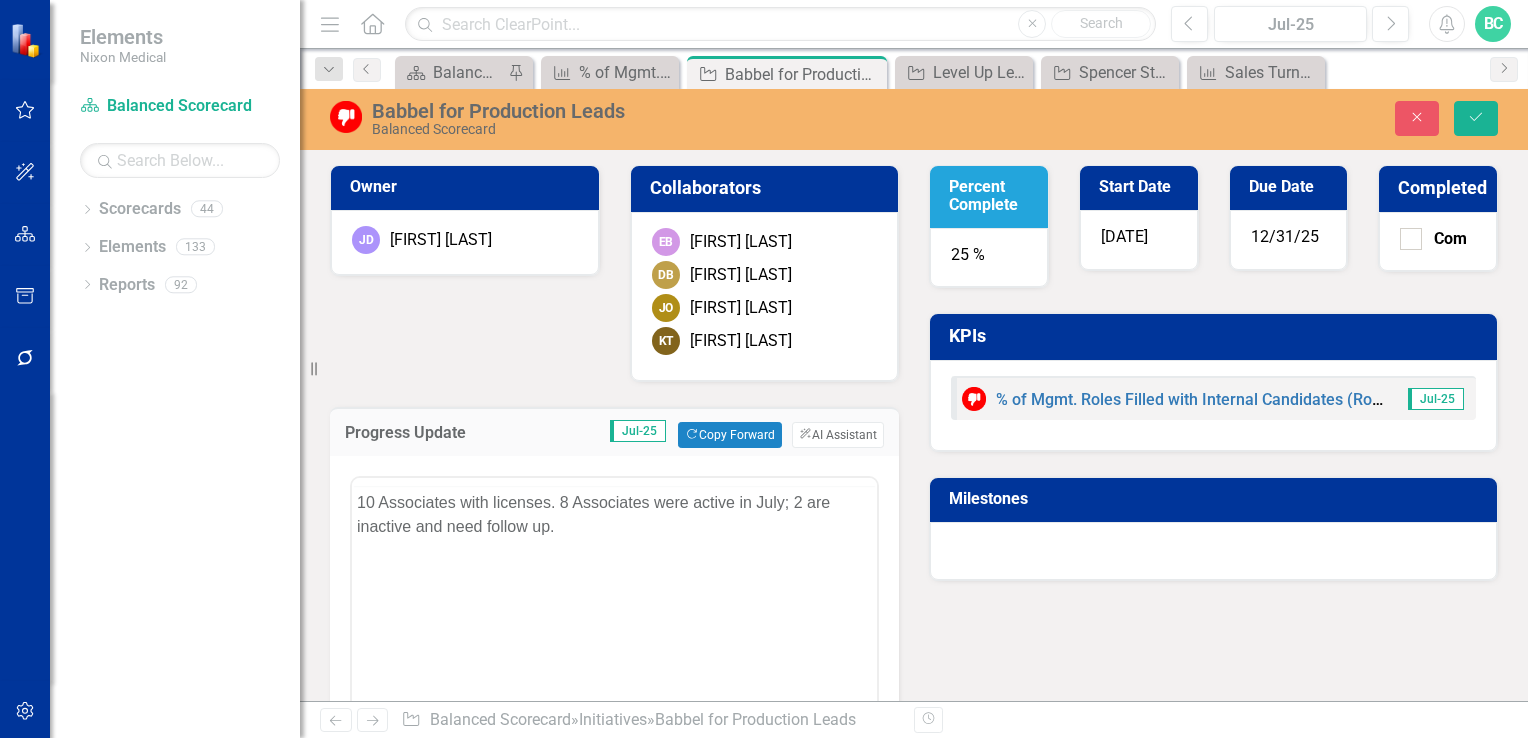 scroll, scrollTop: 0, scrollLeft: 0, axis: both 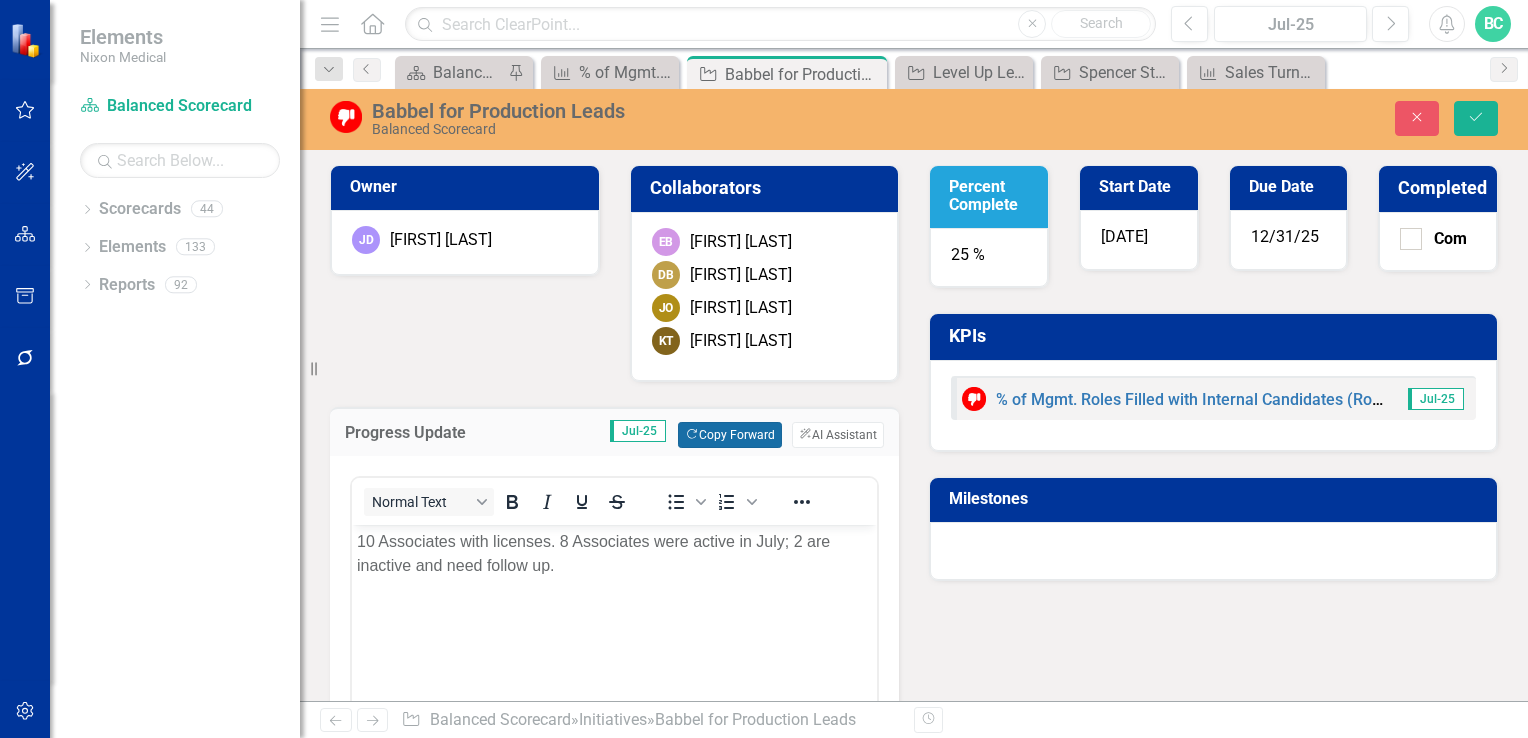 click on "Copy Forward  Copy Forward" at bounding box center [729, 435] 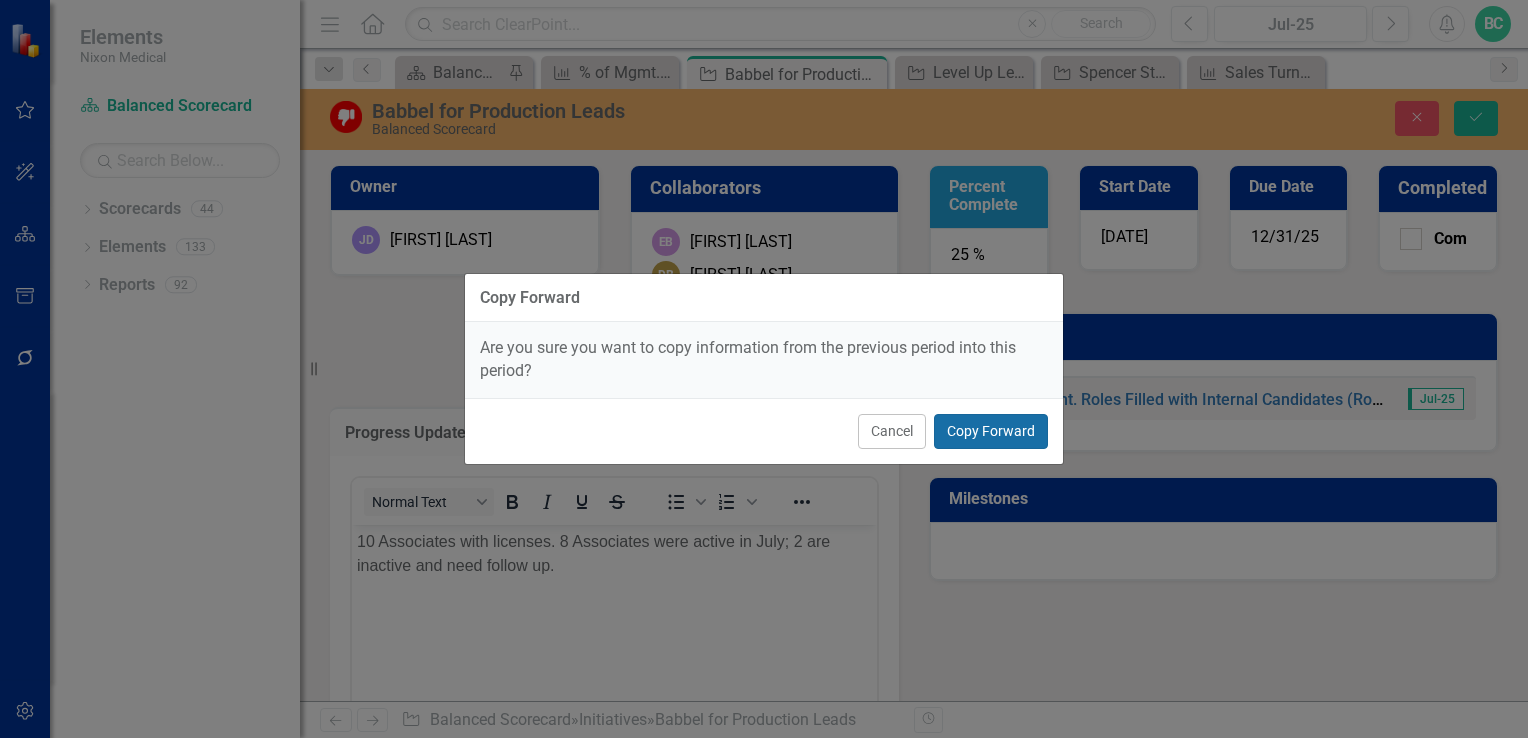 click on "Copy Forward" at bounding box center (991, 431) 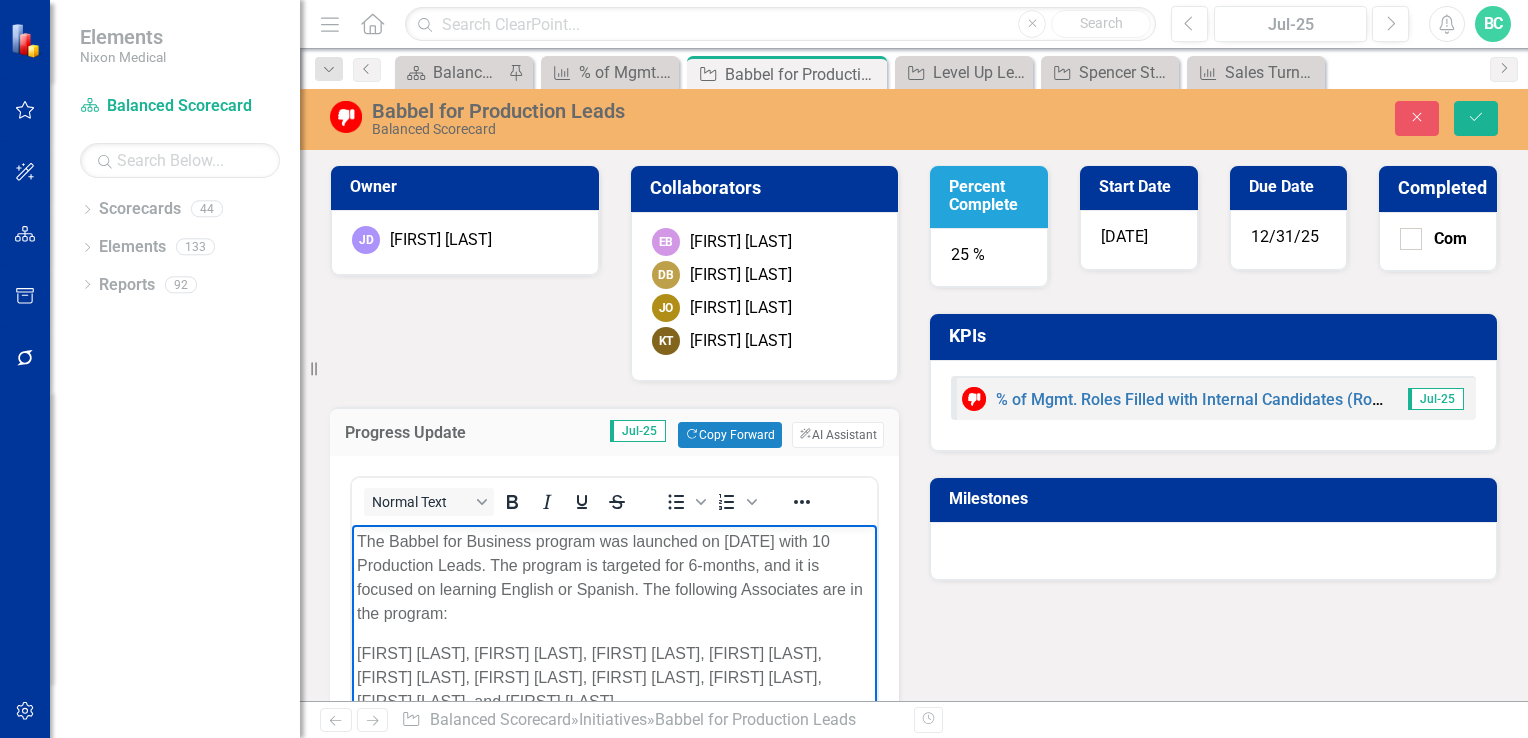 click on "The Babbel for Business program was launched on [DATE] with 10 Production Leads. The program is targeted for 6-months, and it is focused on learning English or Spanish. The following Associates are in the program:" at bounding box center (614, 578) 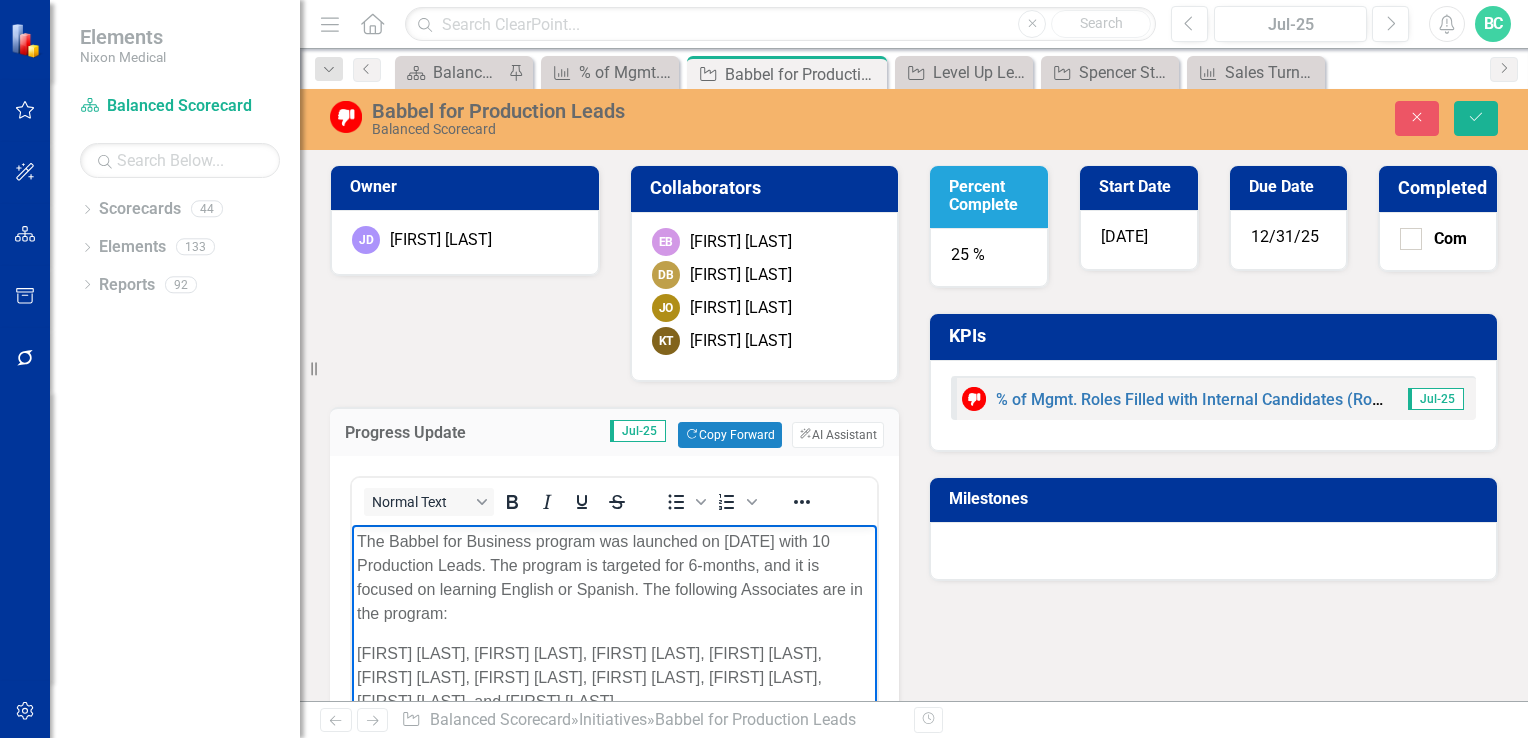 scroll, scrollTop: 6, scrollLeft: 0, axis: vertical 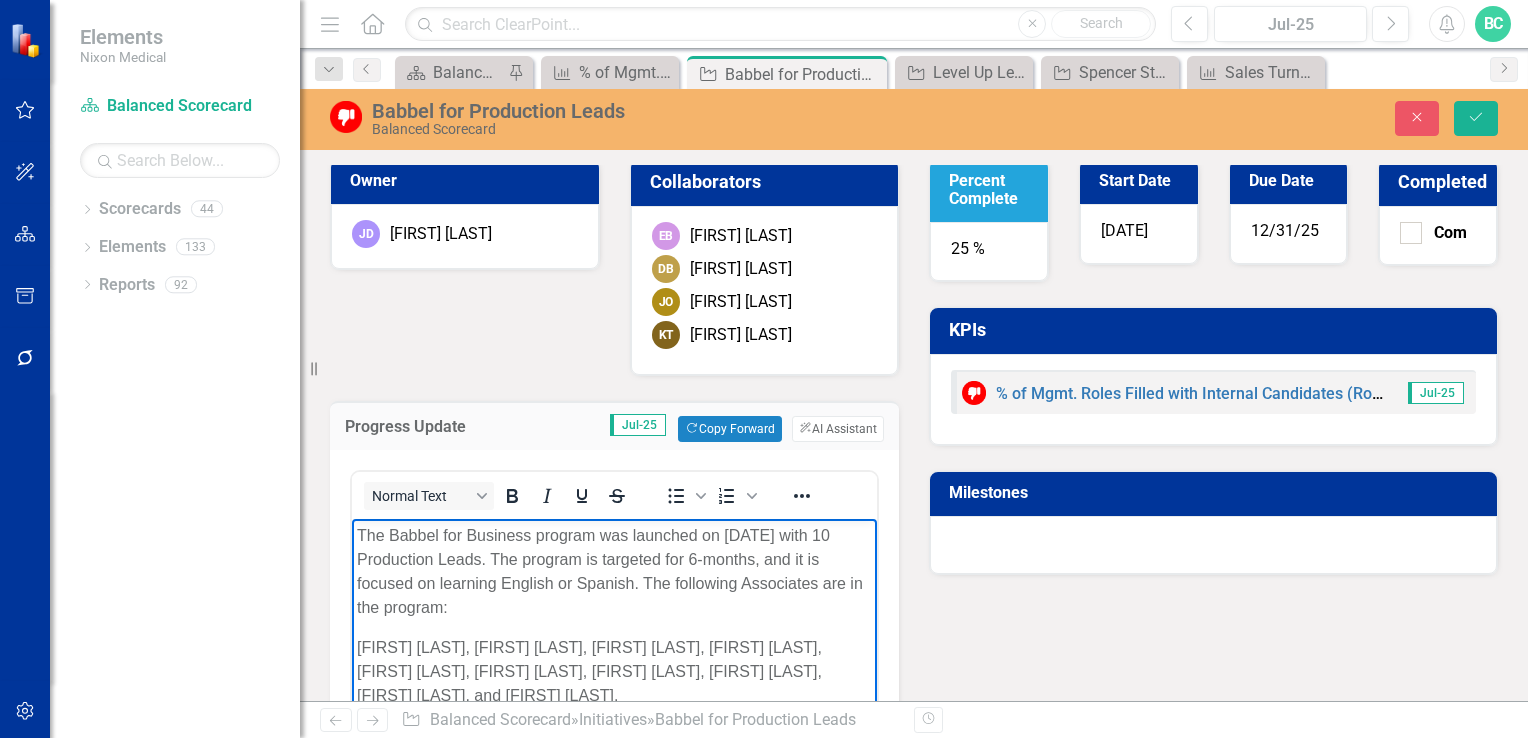 click on "The Babbel for Business program was launched on [DATE] with 10 Production Leads. The program is targeted for 6-months, and it is focused on learning English or Spanish. The following Associates are in the program:" at bounding box center [614, 572] 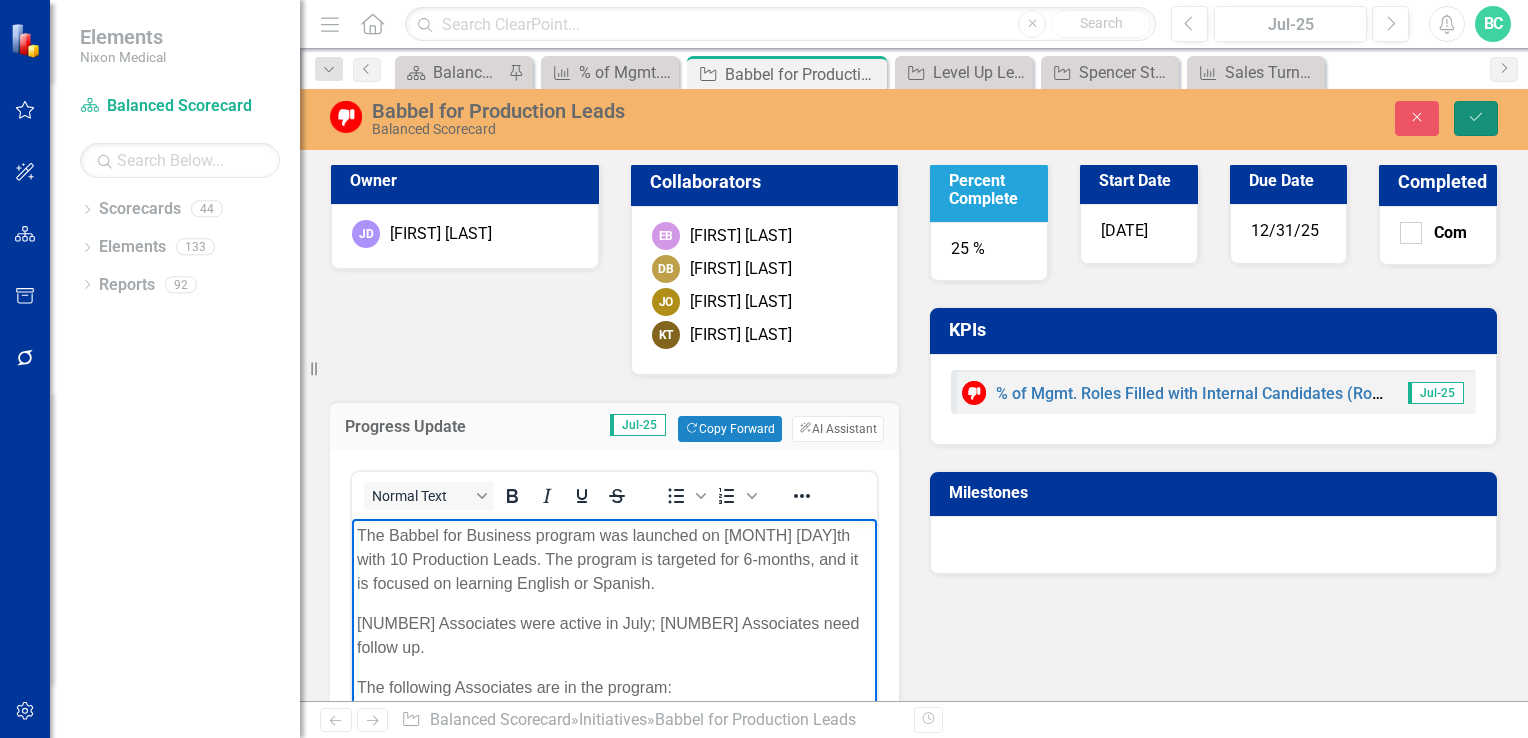 click on "Save" 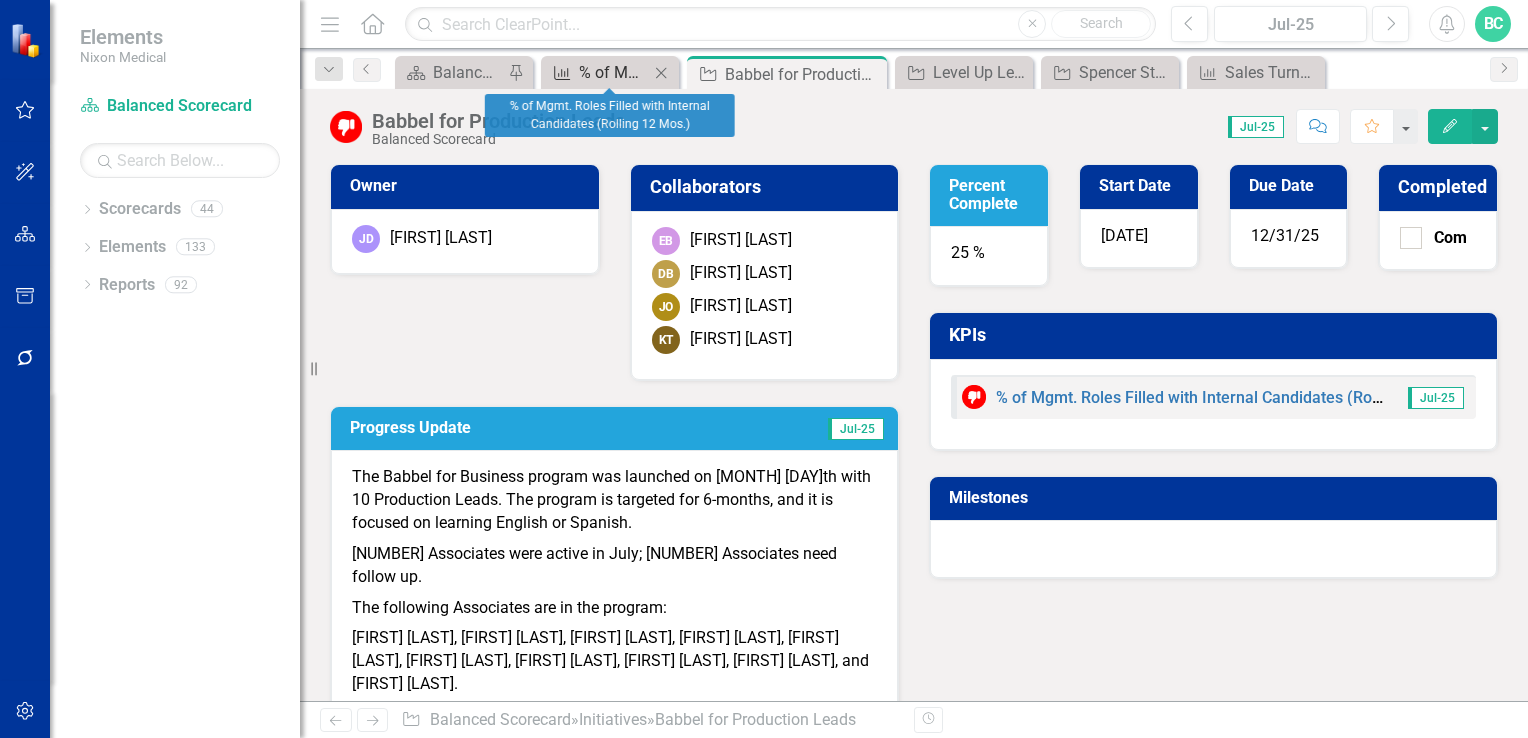 click on "% of Mgmt. Roles Filled with Internal Candidates (Rolling 12 Mos.)" at bounding box center (614, 72) 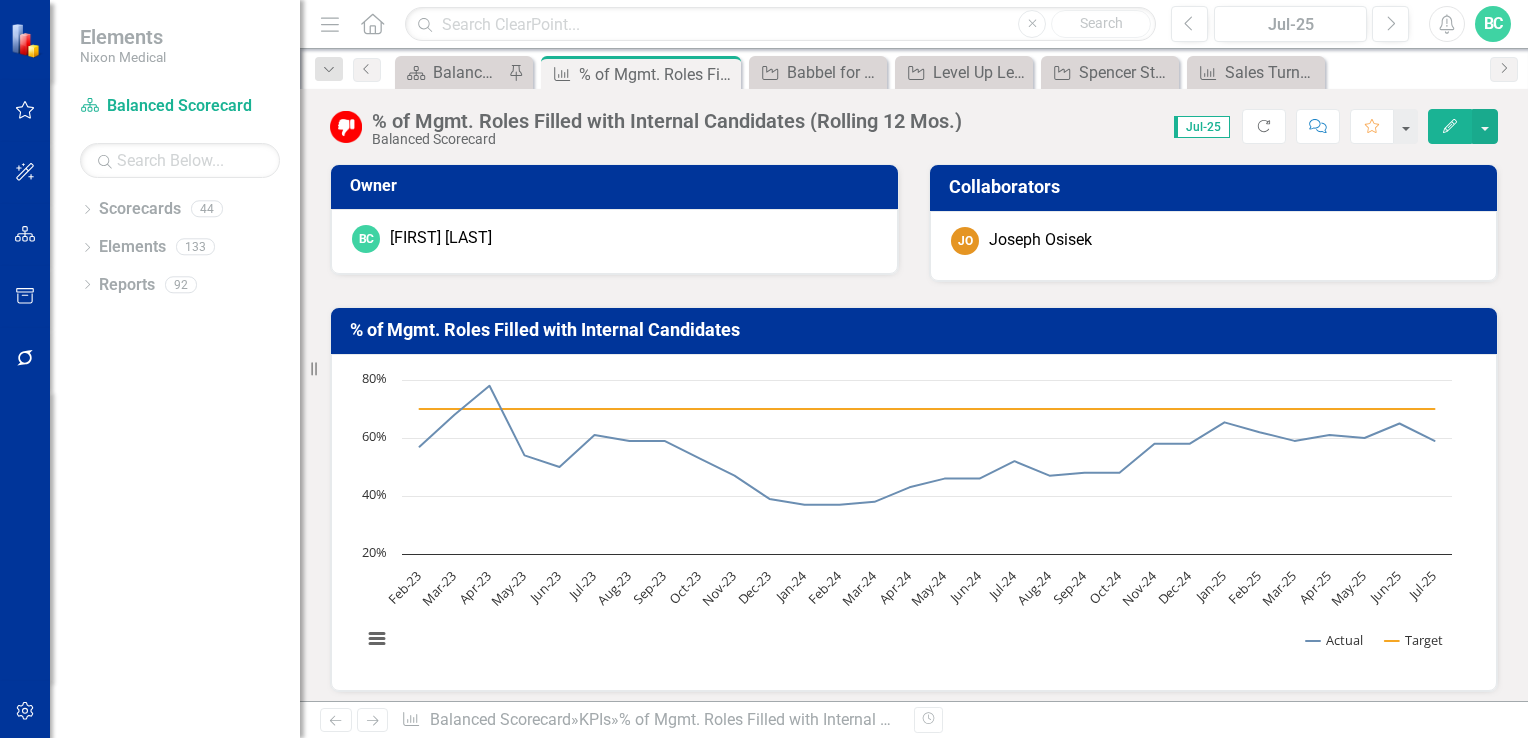 scroll, scrollTop: 257, scrollLeft: 0, axis: vertical 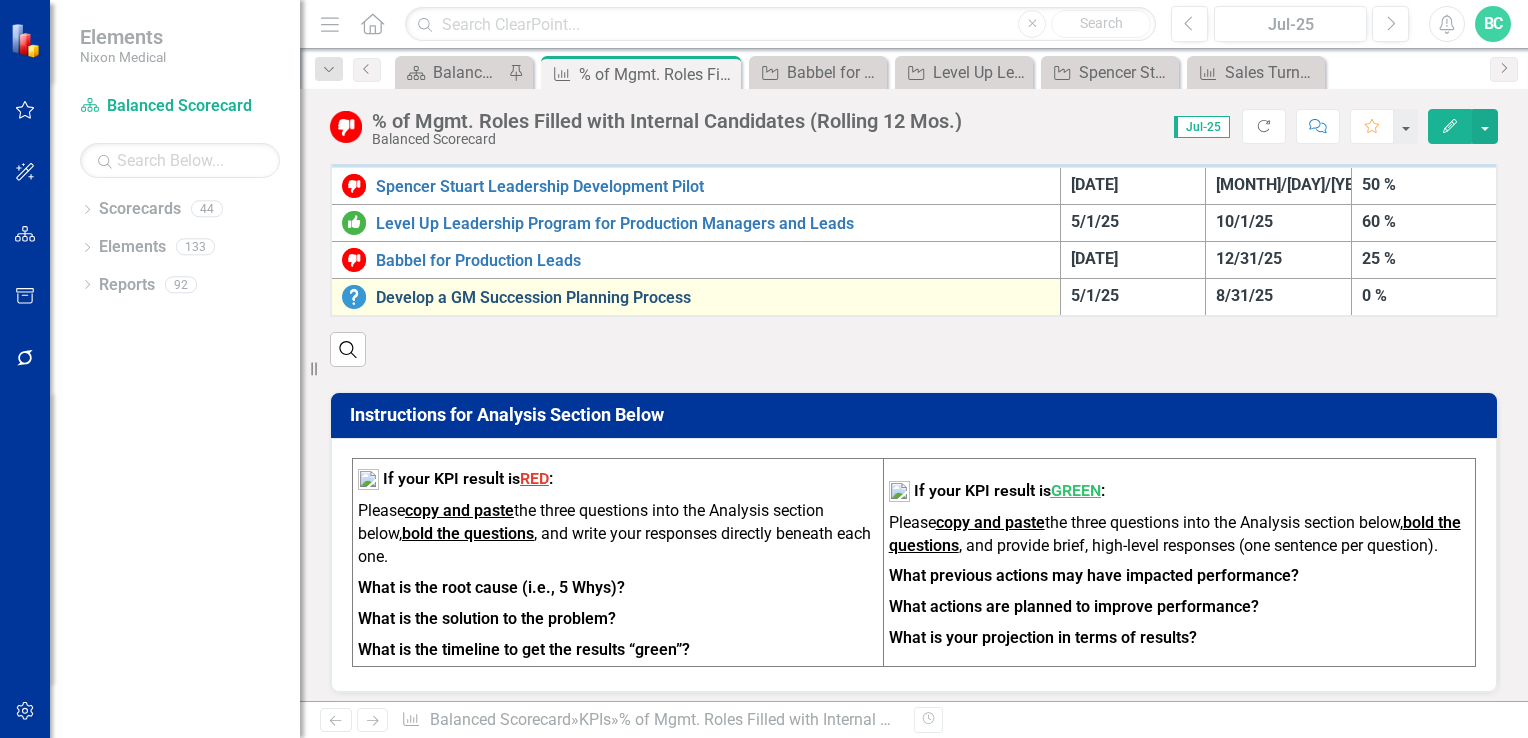 click on "Develop a GM Succession Planning Process" at bounding box center (713, 298) 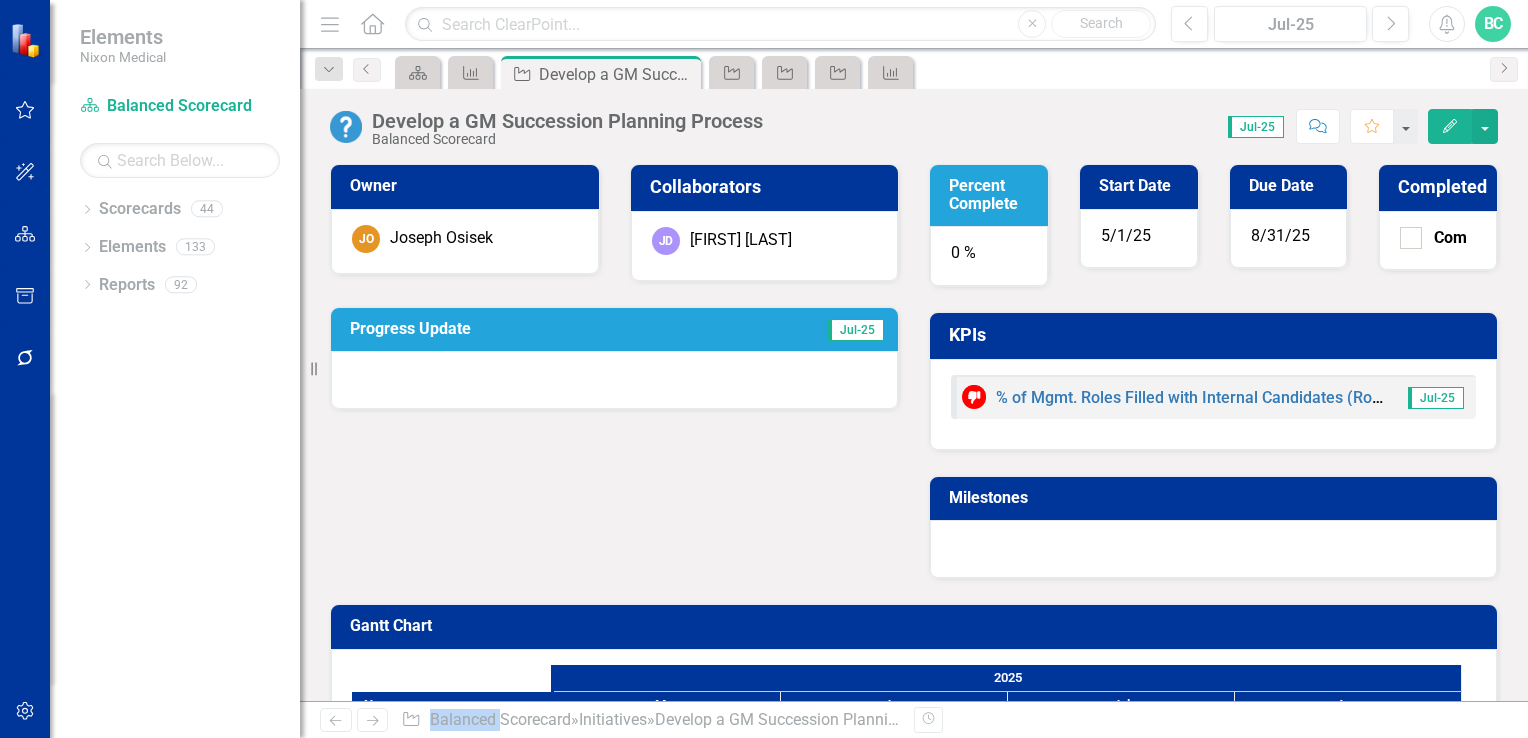 drag, startPoint x: 556, startPoint y: 294, endPoint x: 460, endPoint y: 327, distance: 101.51354 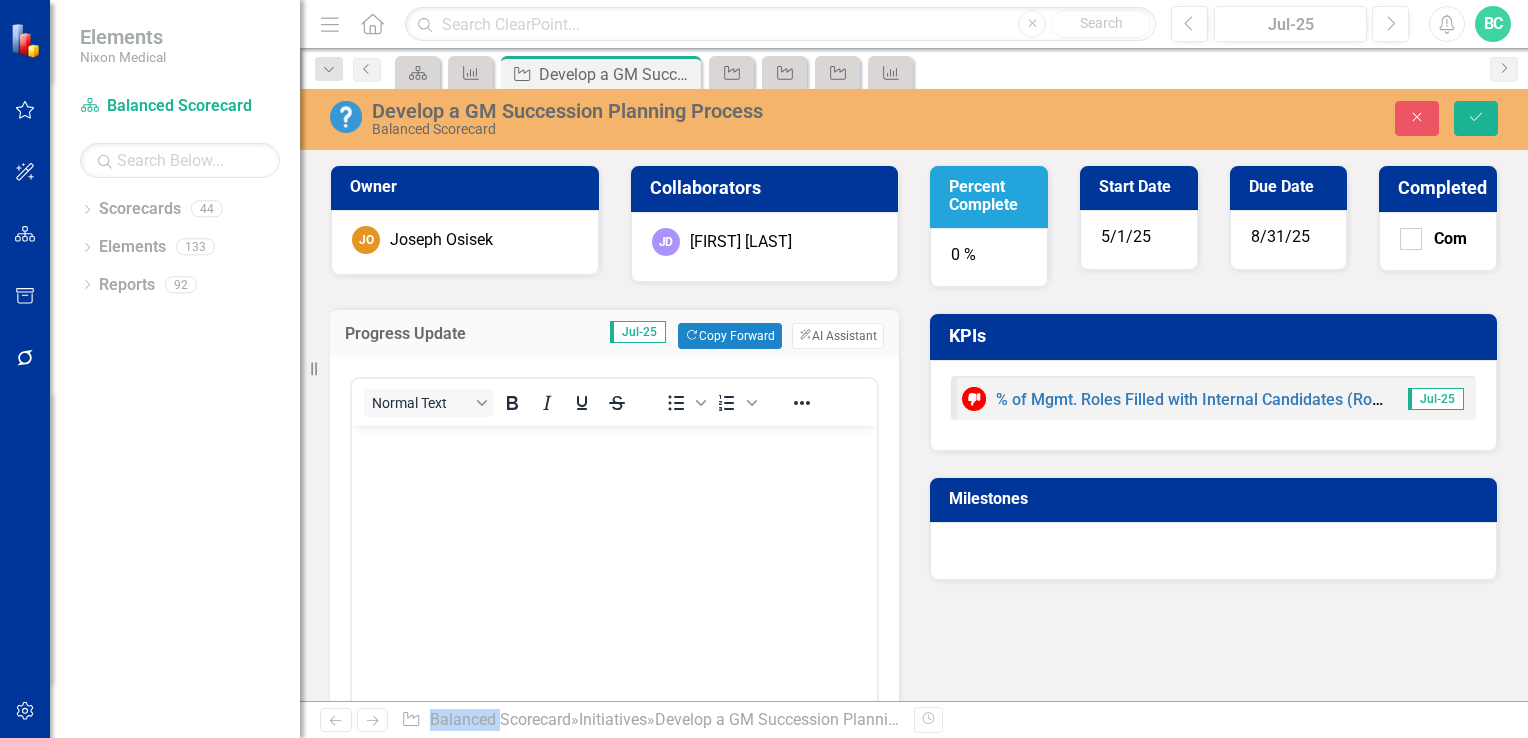 scroll, scrollTop: 0, scrollLeft: 0, axis: both 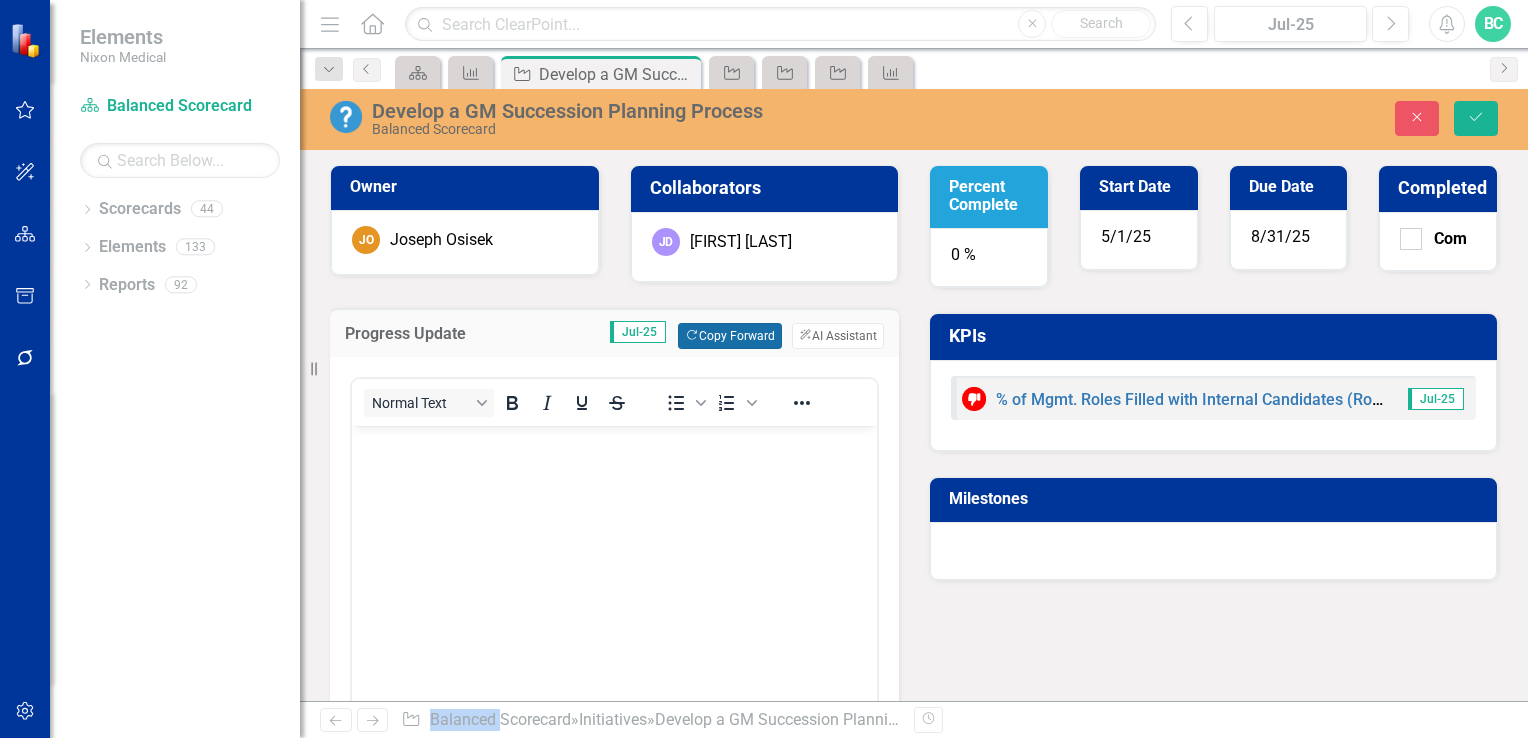 click on "Copy Forward  Copy Forward" at bounding box center [729, 336] 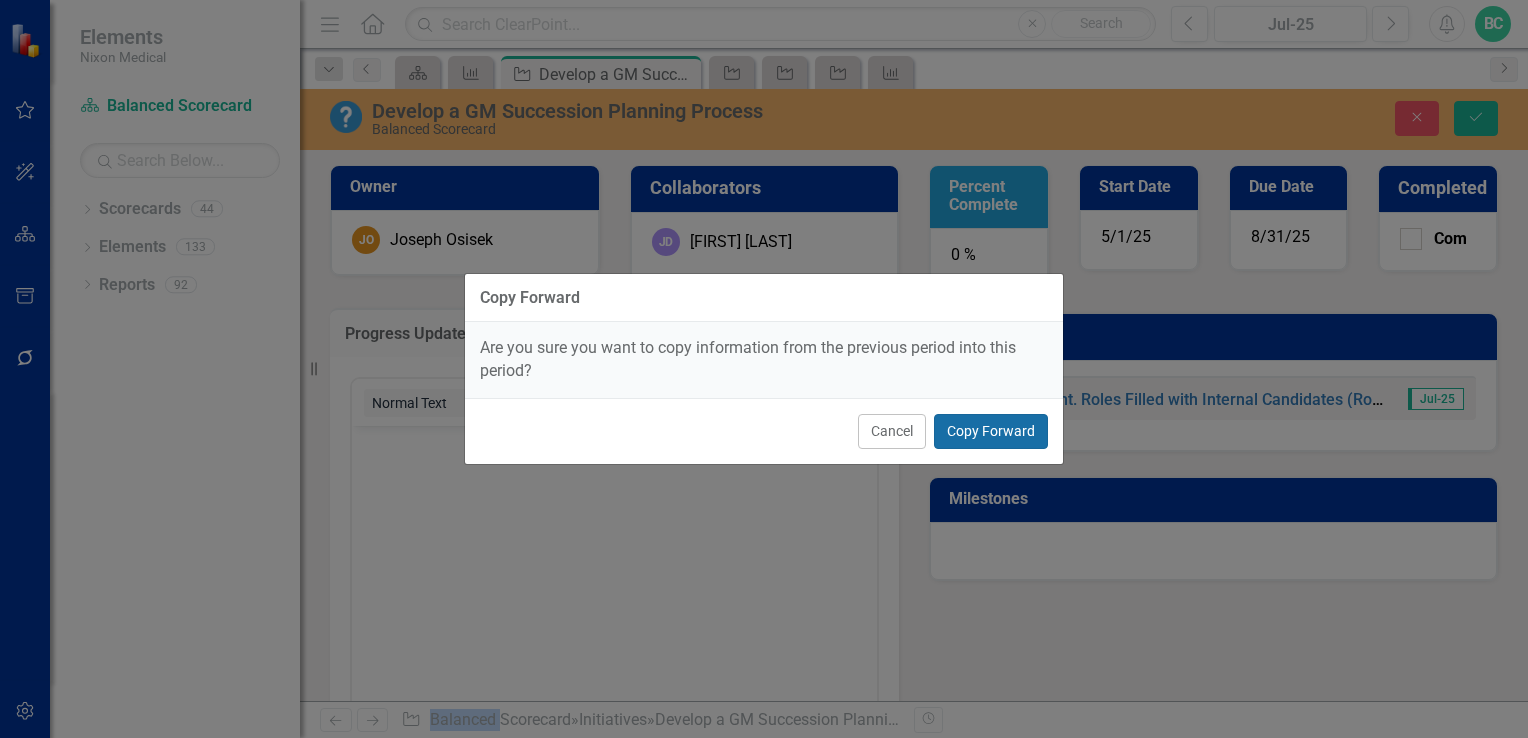 click on "Copy Forward" at bounding box center (991, 431) 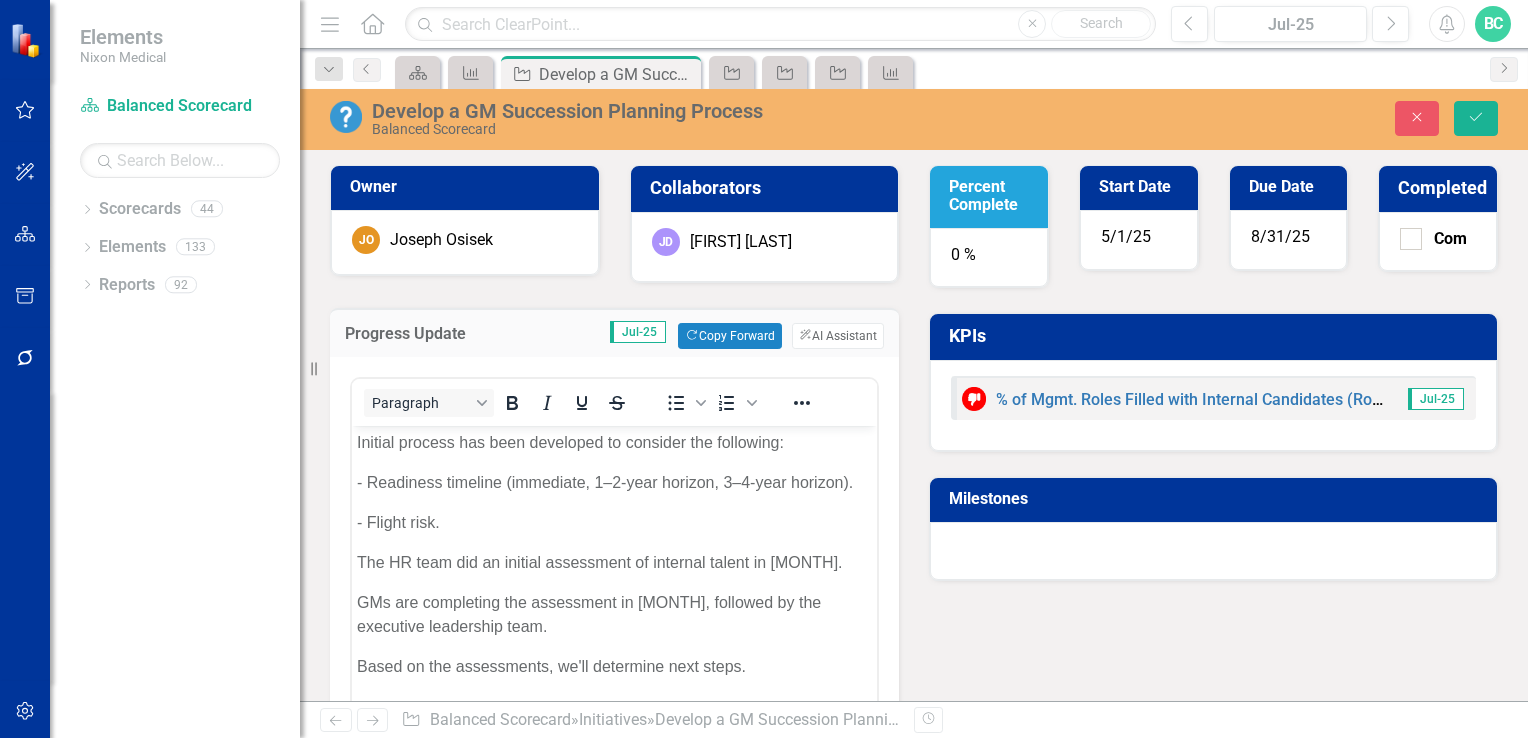 click on "GMs are completing the assessment in [MONTH], followed by the executive leadership team." at bounding box center [614, 615] 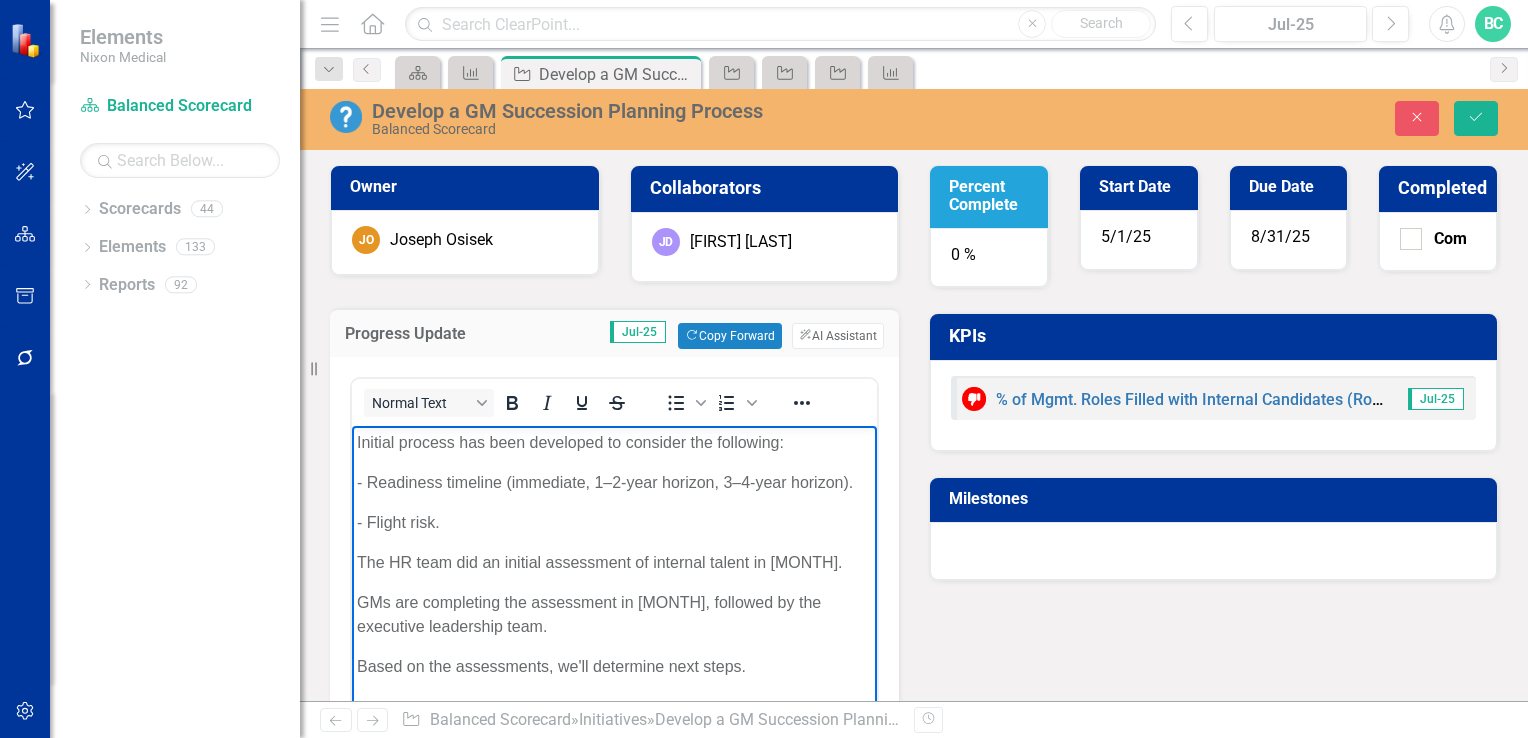 type 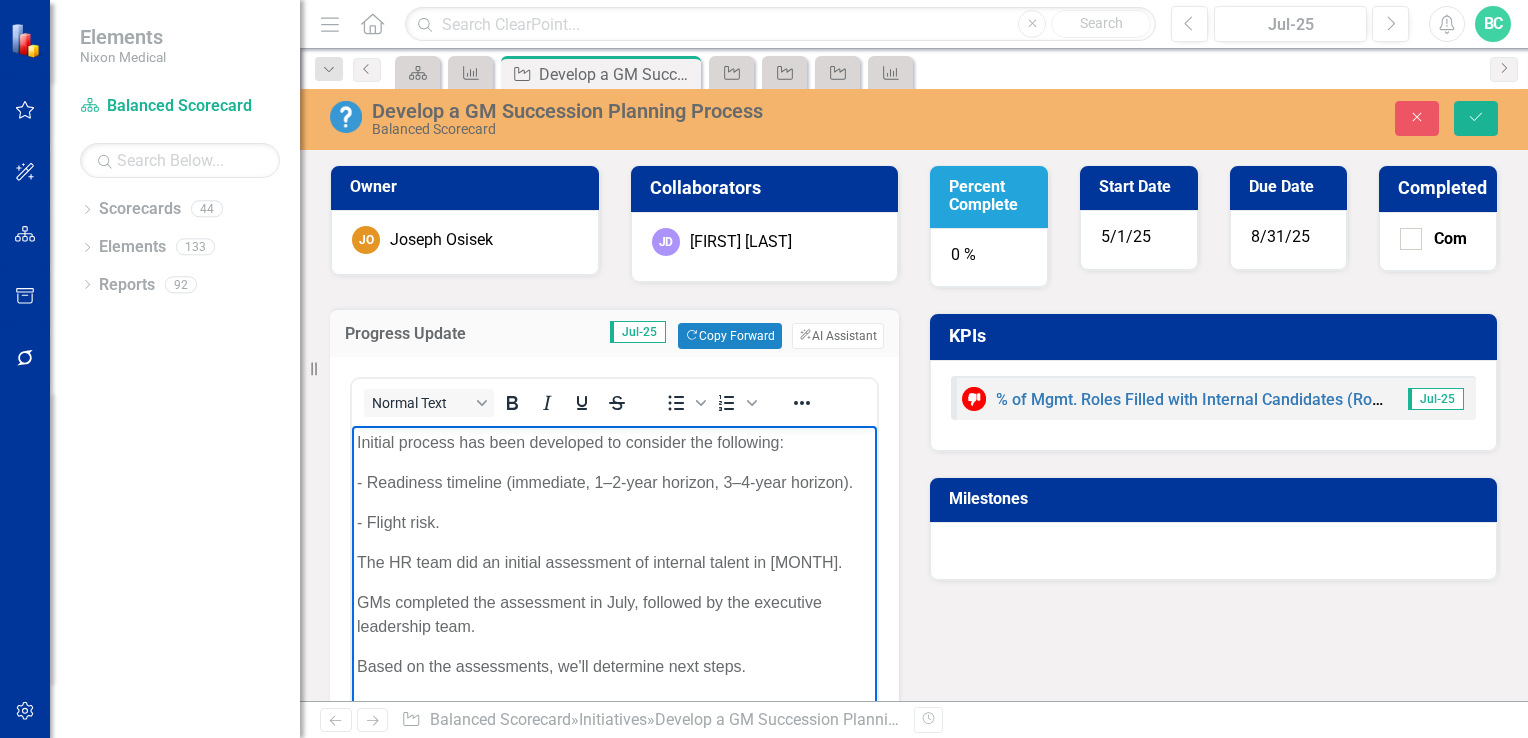 click on "GMs completed the assessment in July, followed by the executive leadership team." at bounding box center (614, 615) 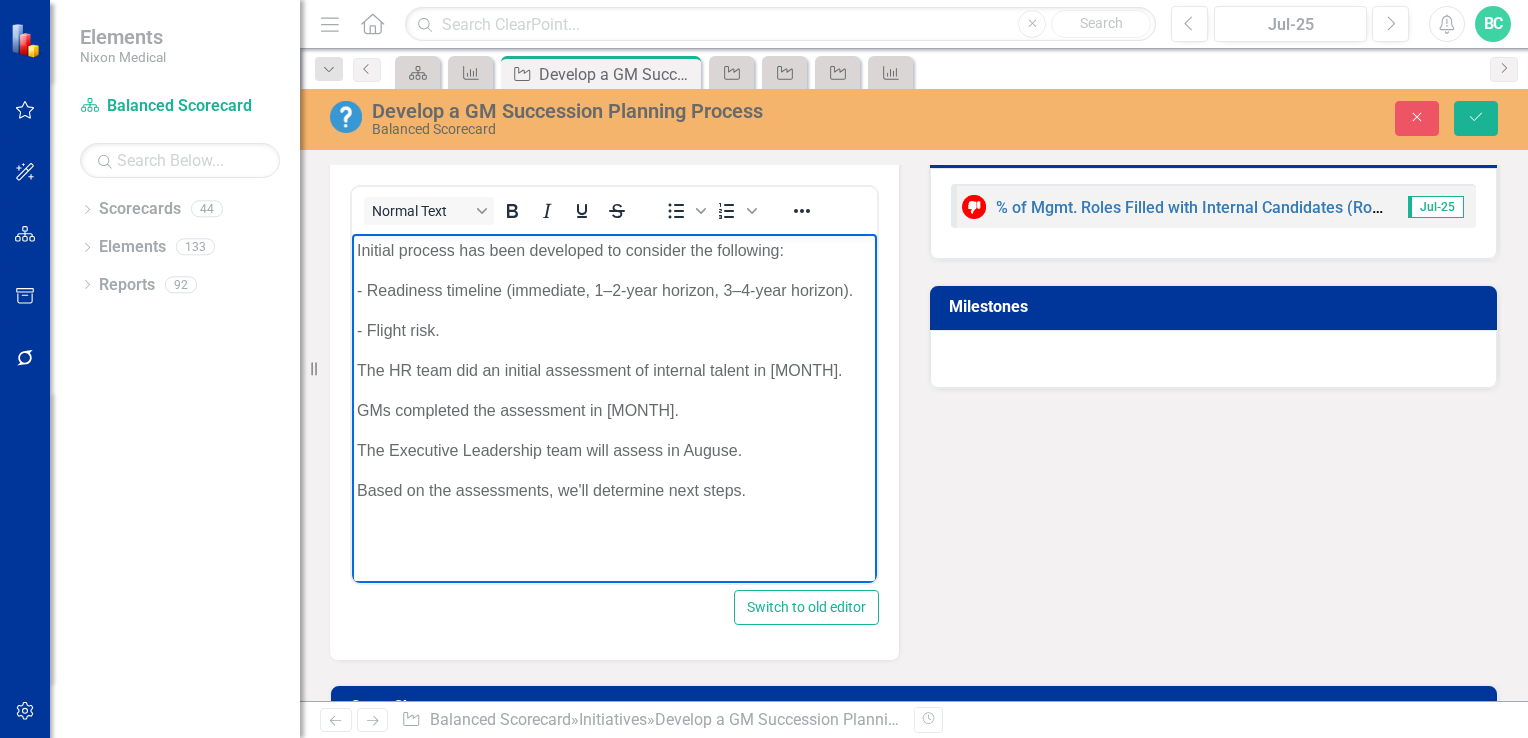 scroll, scrollTop: 0, scrollLeft: 0, axis: both 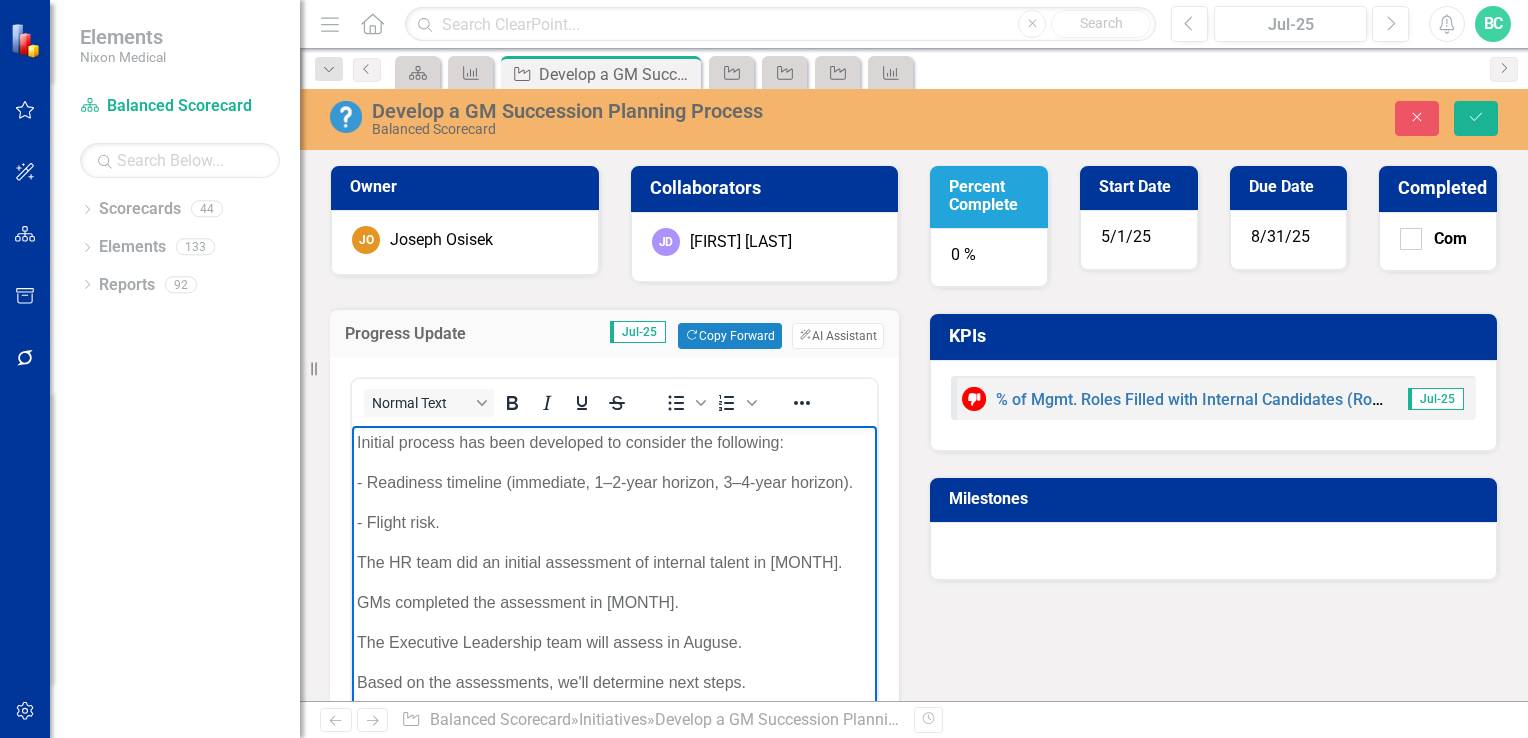 click on "Percent Complete" at bounding box center [992, 195] 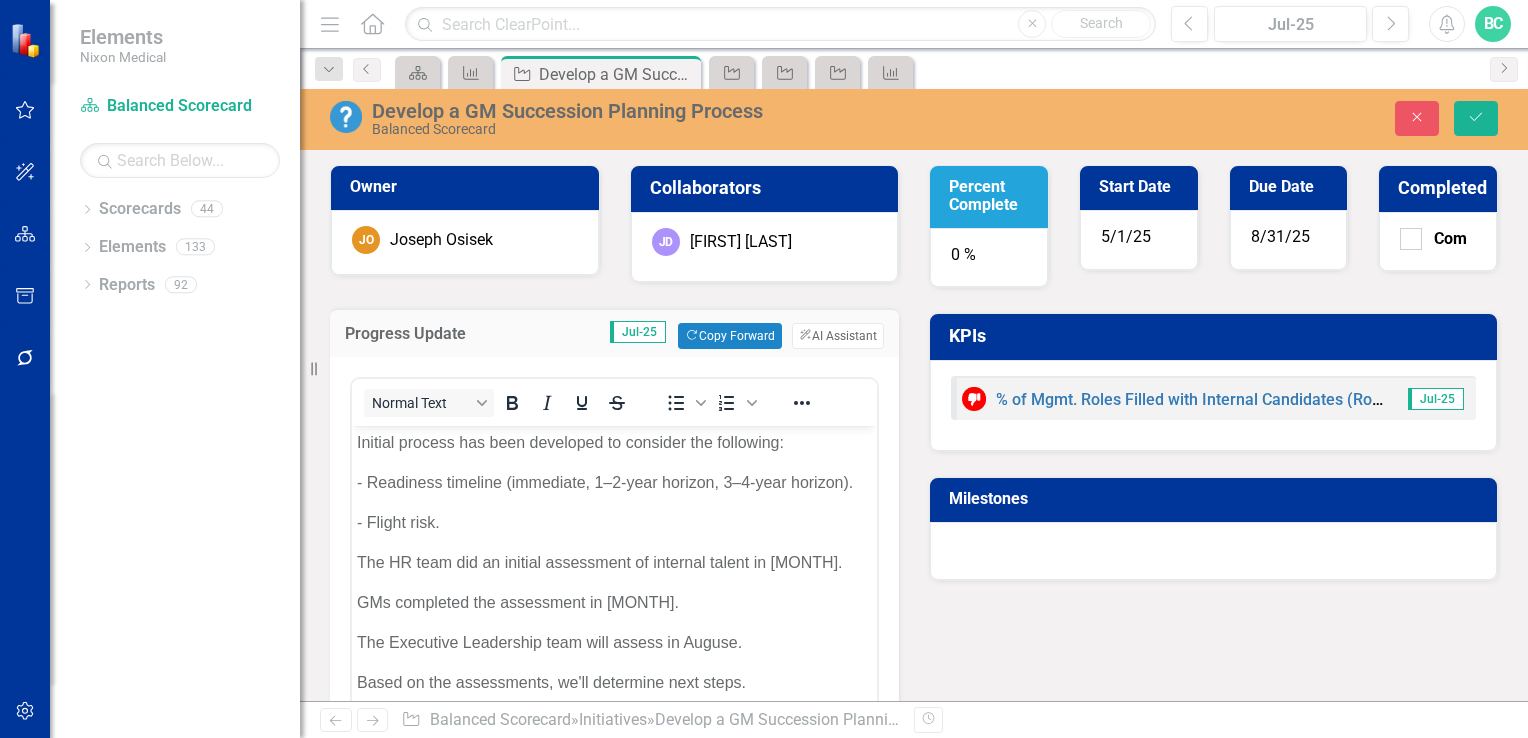click on "Percent Complete" at bounding box center (992, 195) 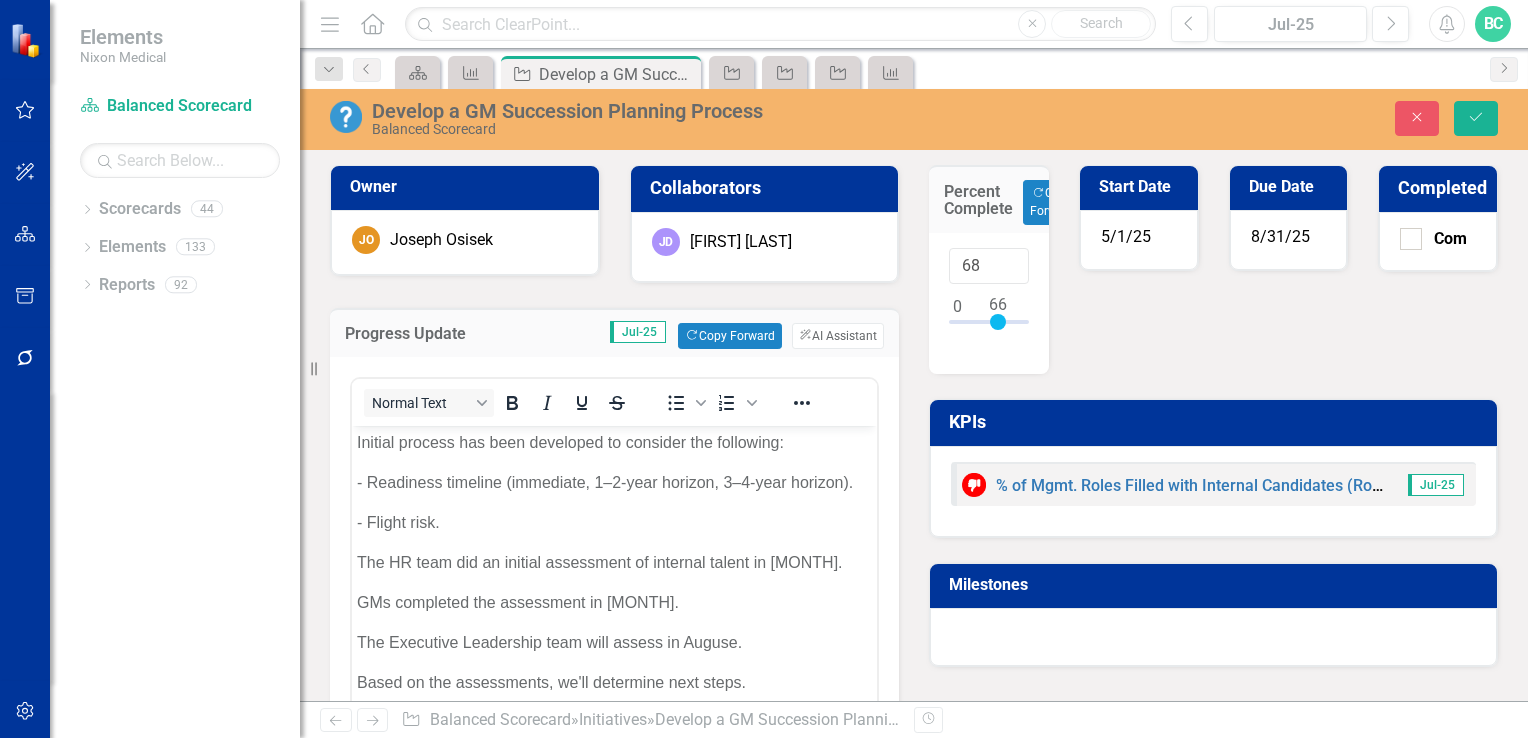 type on "65" 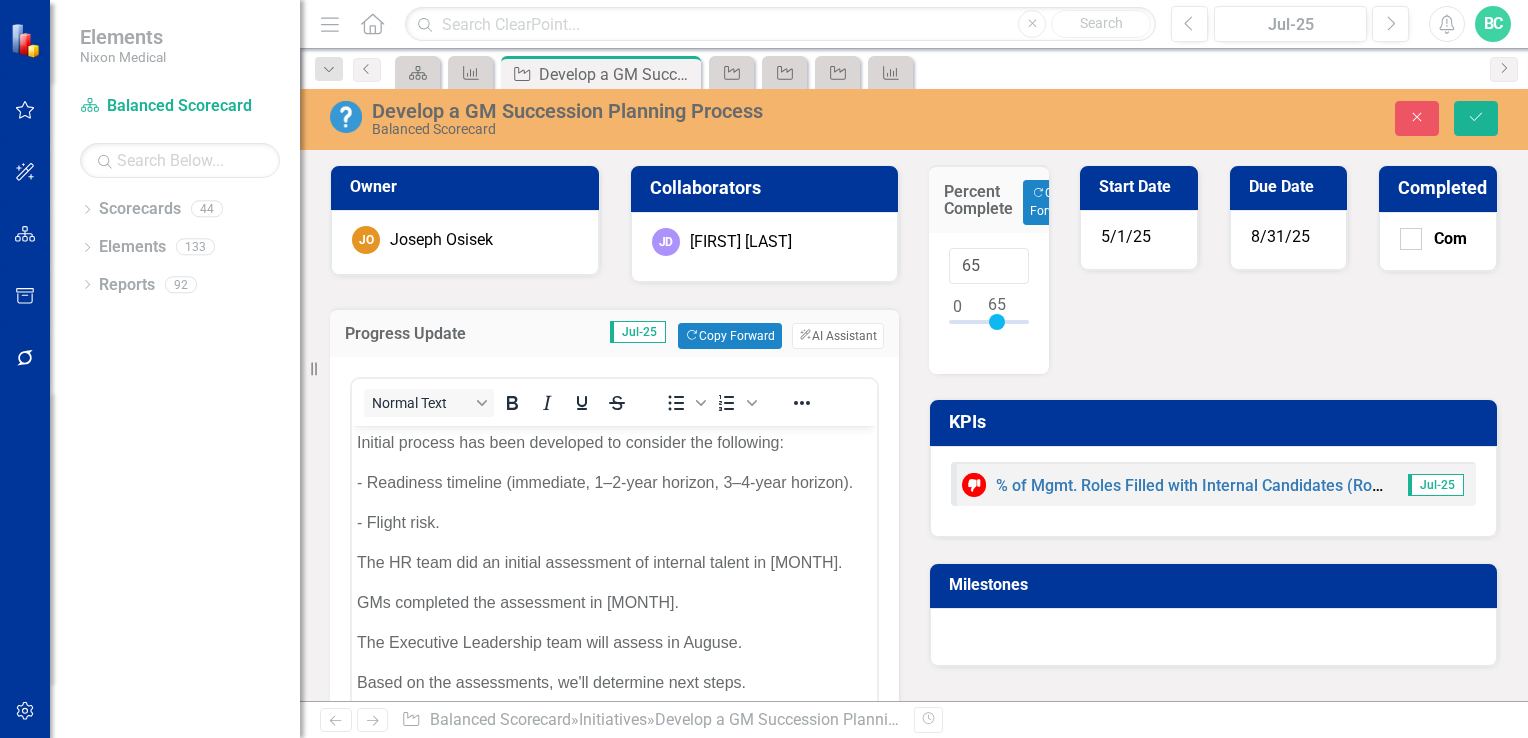 drag, startPoint x: 948, startPoint y: 319, endPoint x: 988, endPoint y: 320, distance: 40.012497 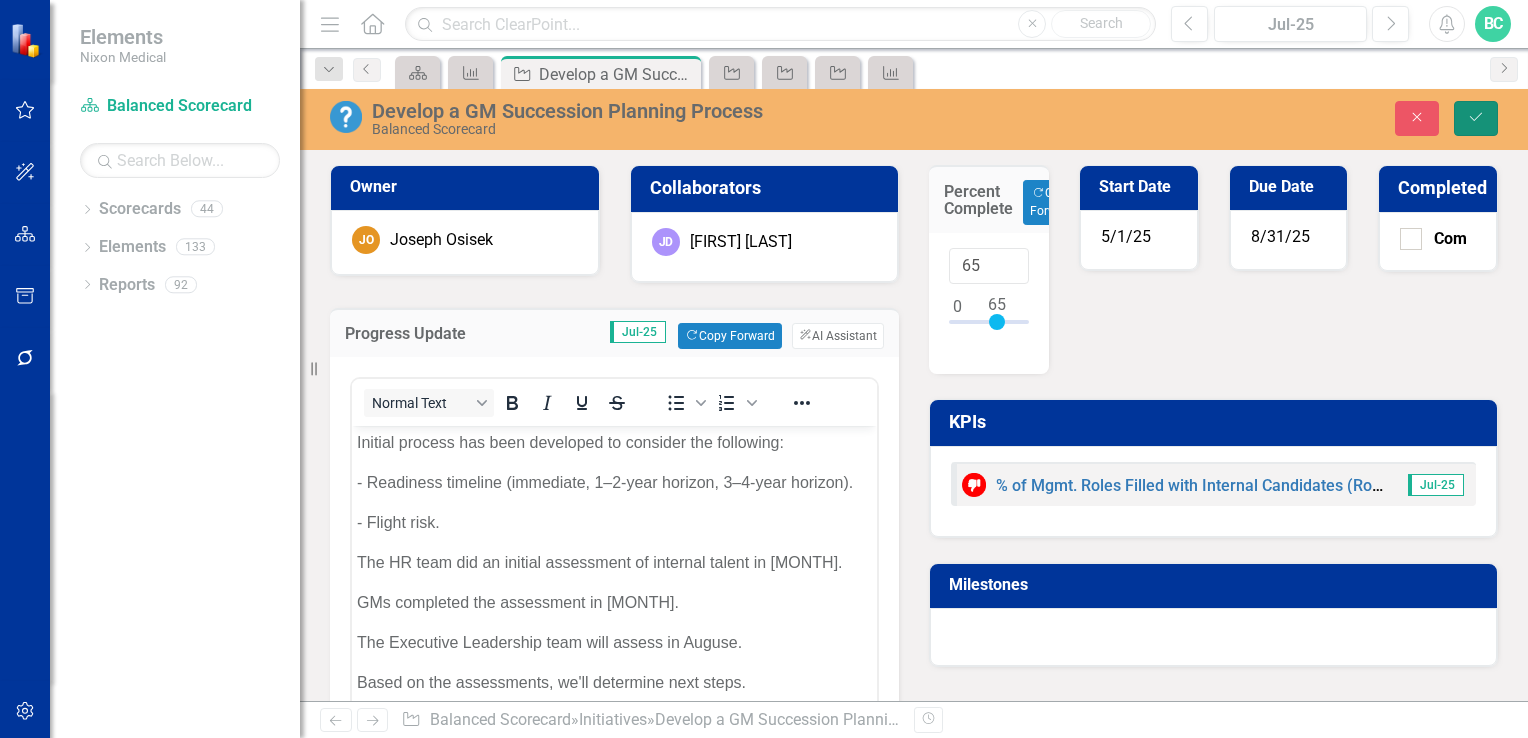 click on "Save" 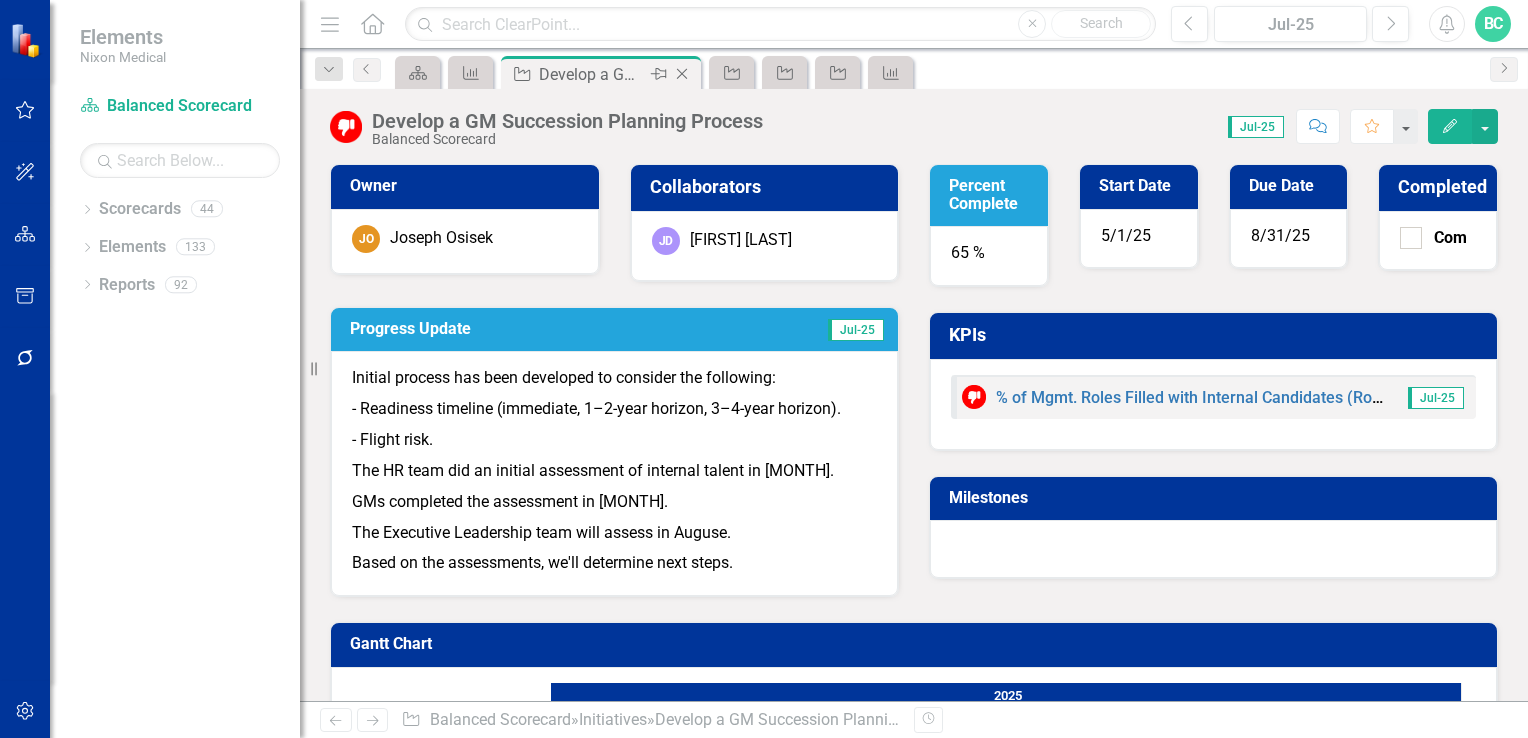click on "Close" 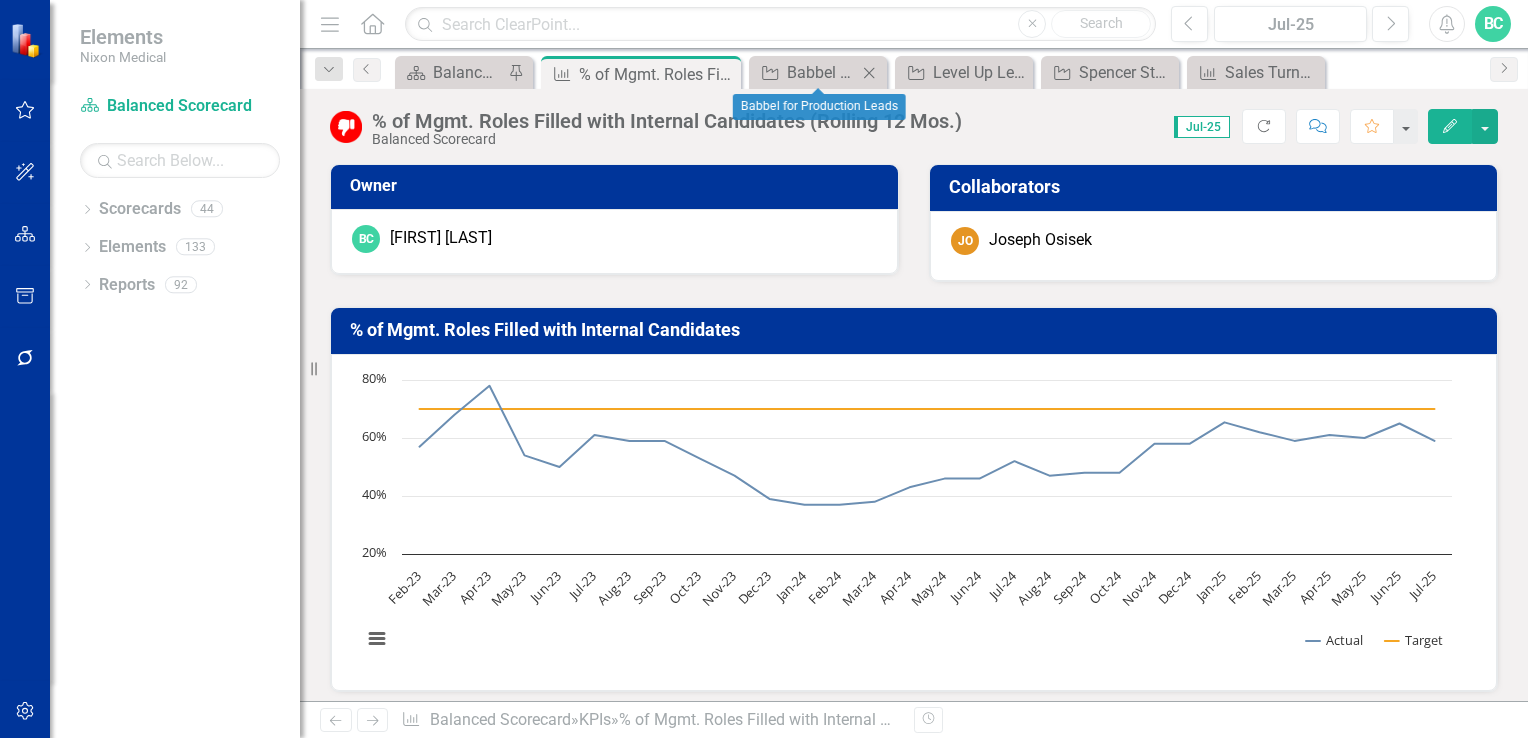 click on "Close" 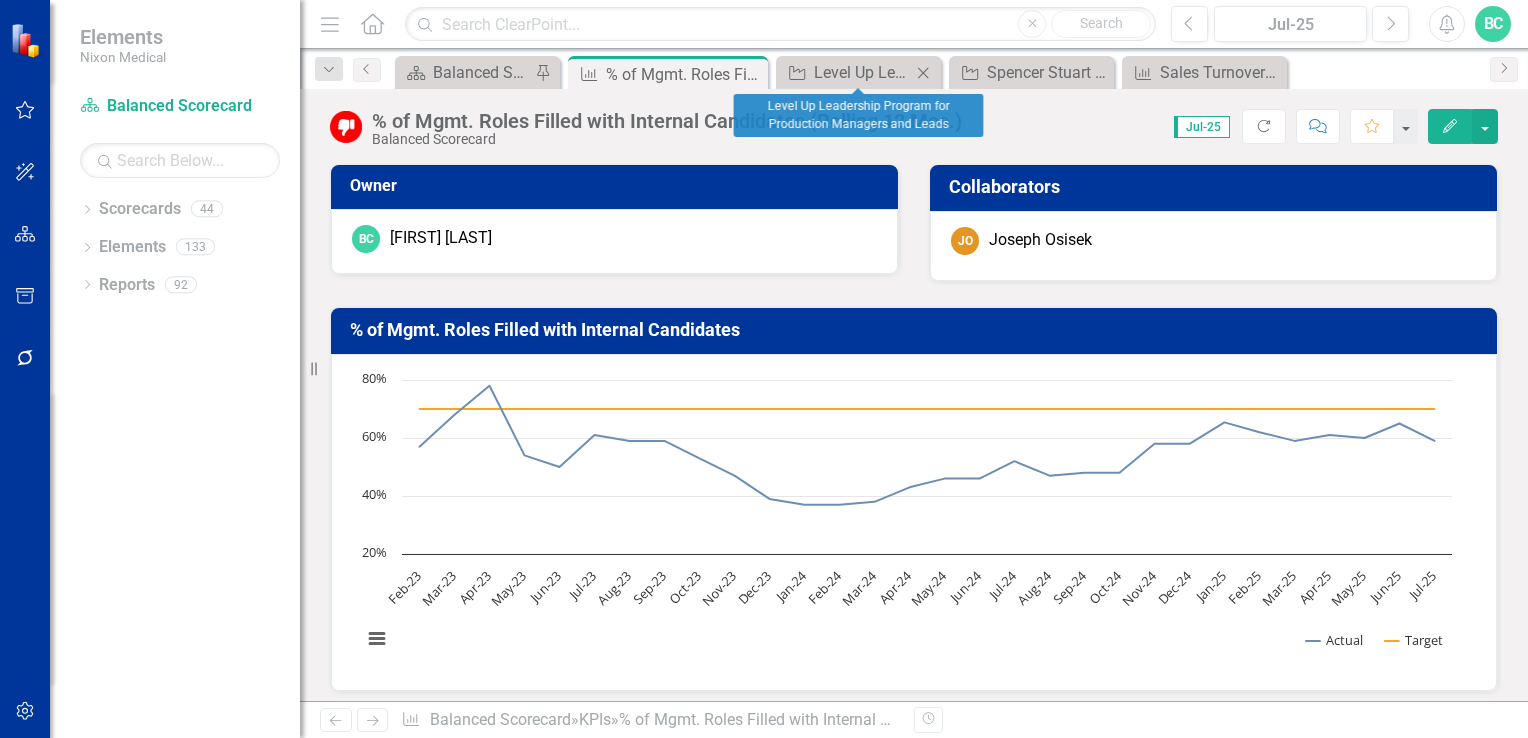 click 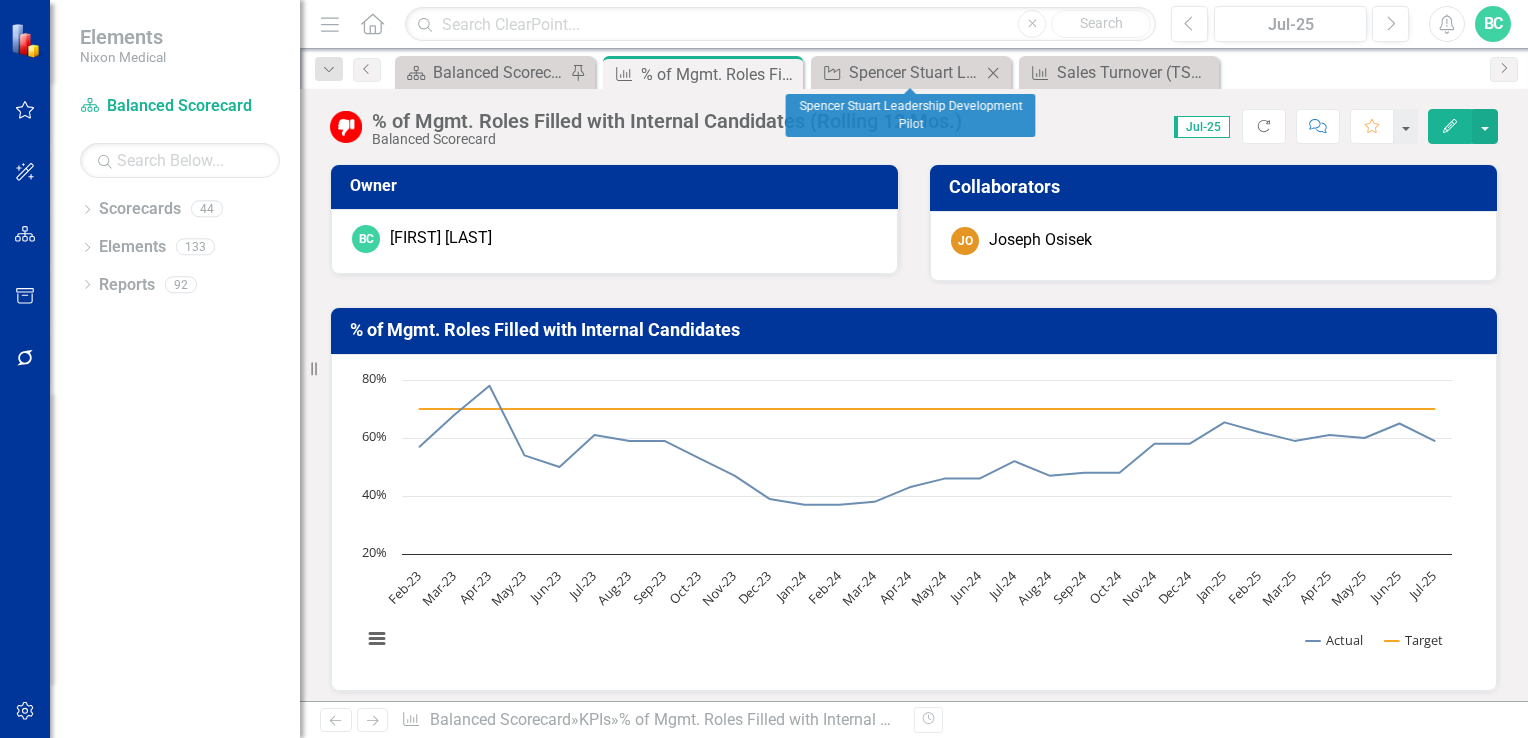 click on "Close" 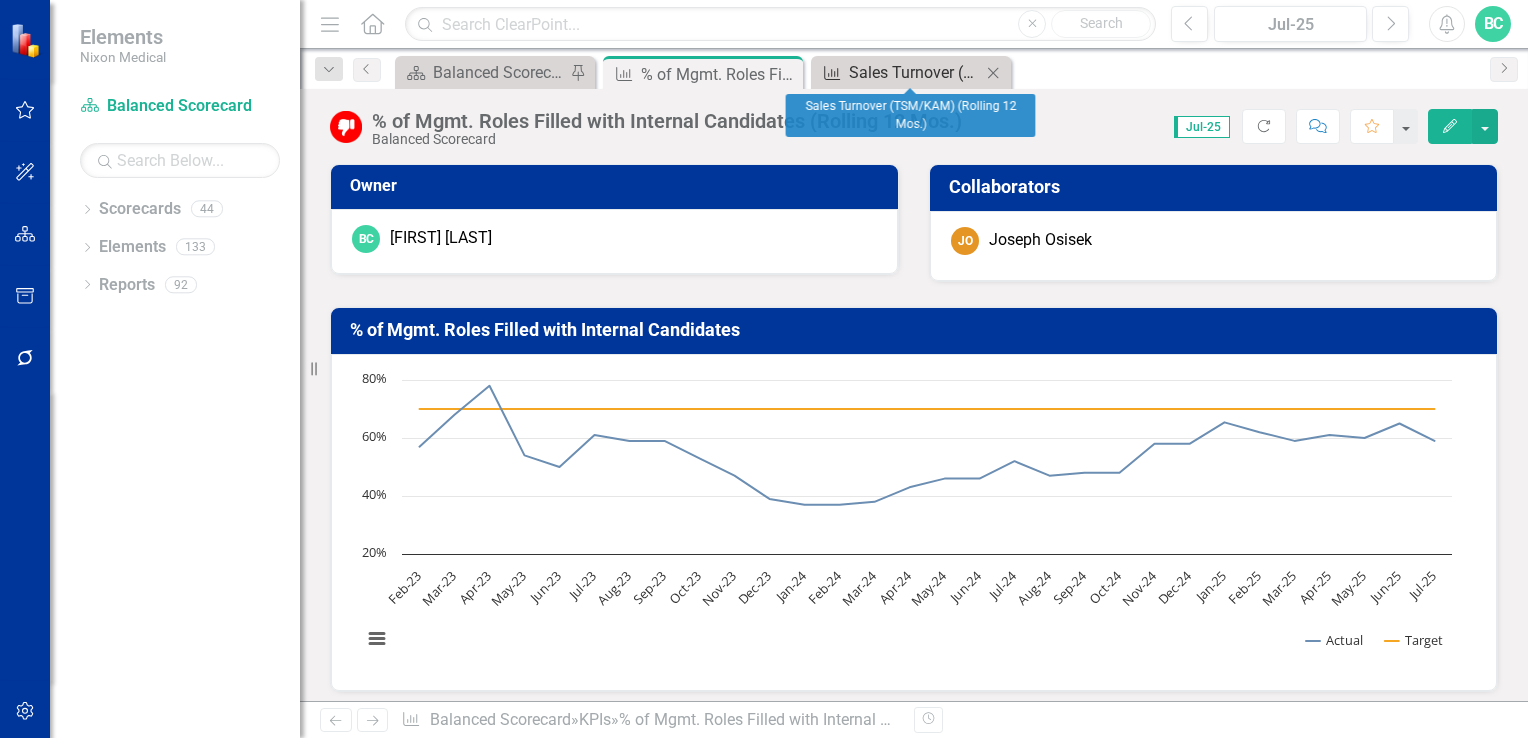 click on "Sales Turnover (TSM/KAM) (Rolling 12 Mos.)" at bounding box center (915, 72) 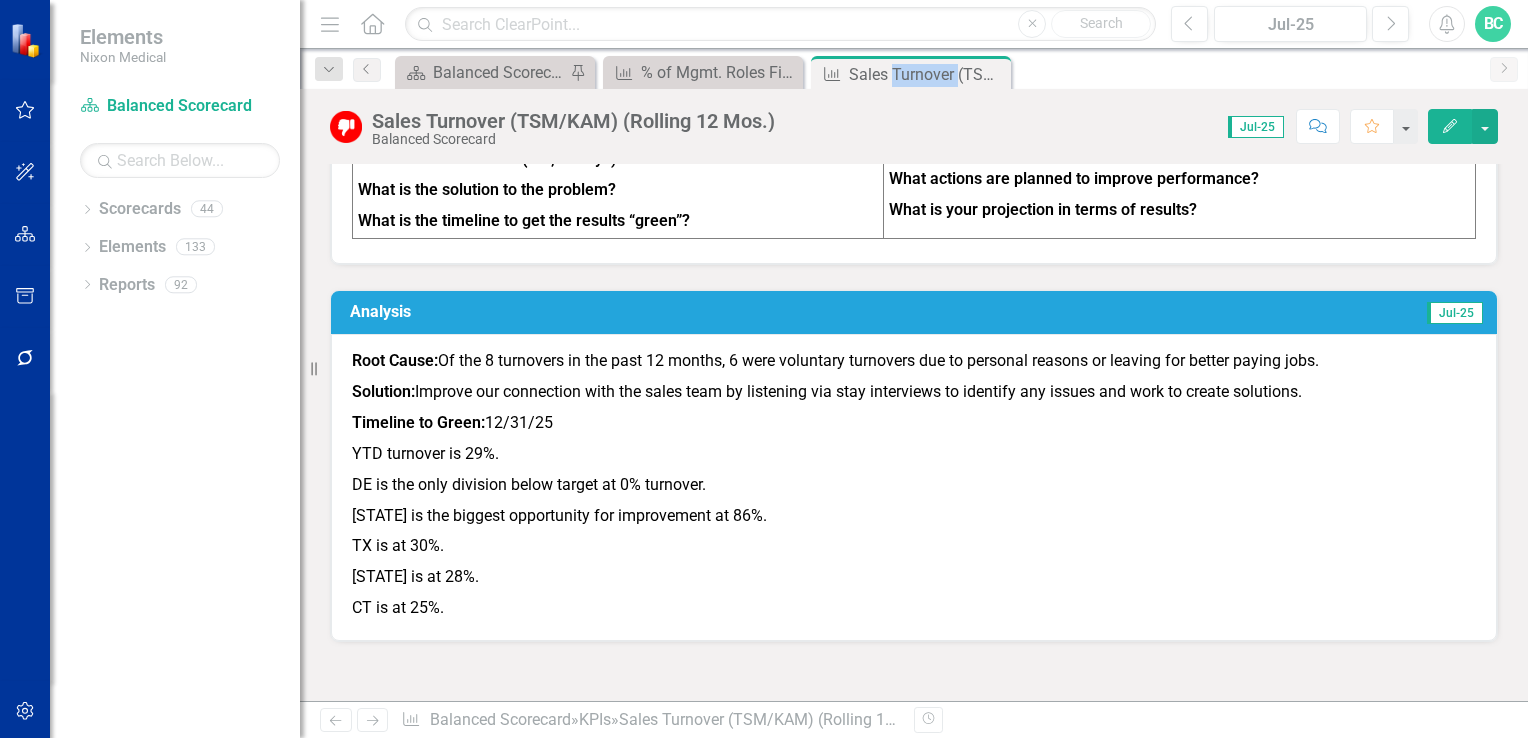 scroll, scrollTop: 1562, scrollLeft: 0, axis: vertical 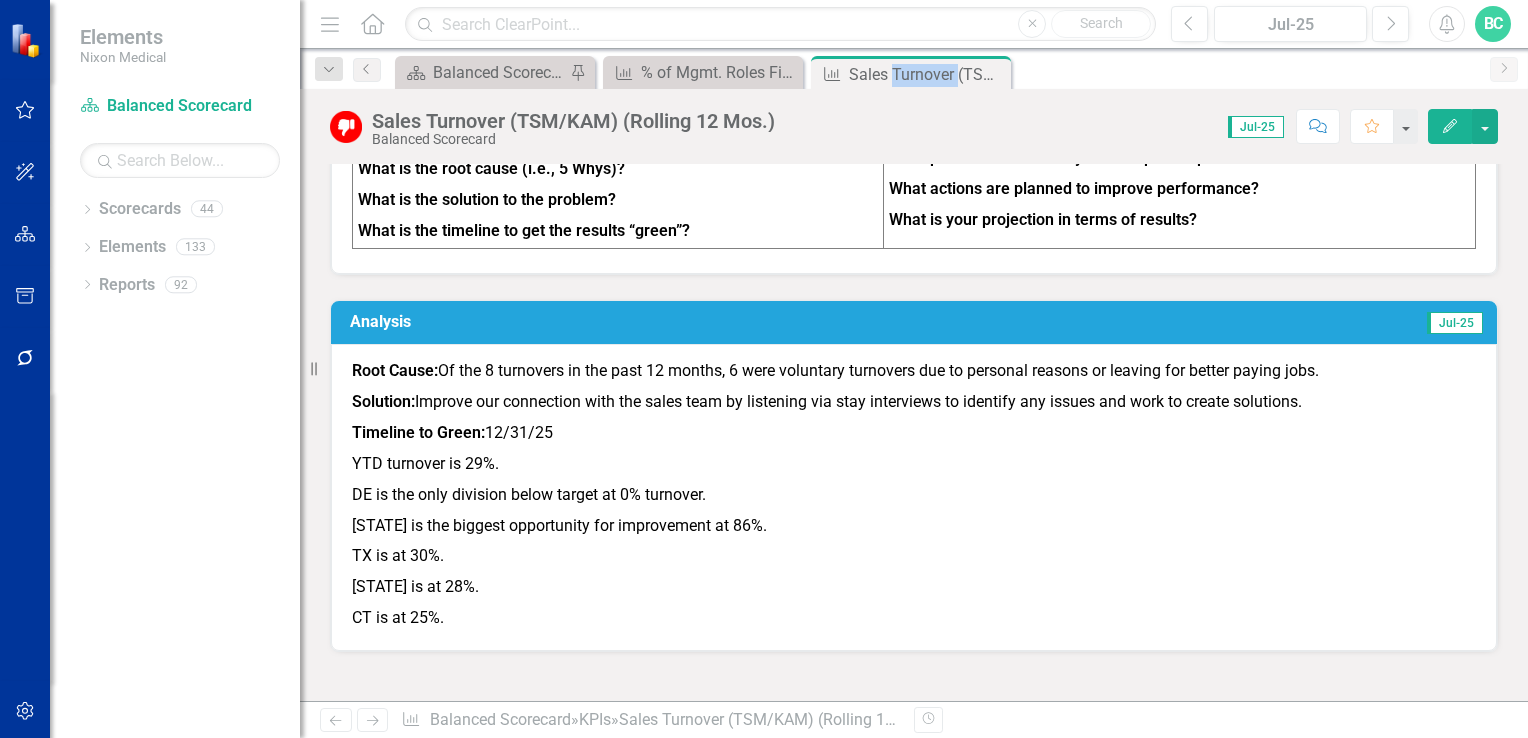 click on "YTD turnover is 29%." at bounding box center [914, 464] 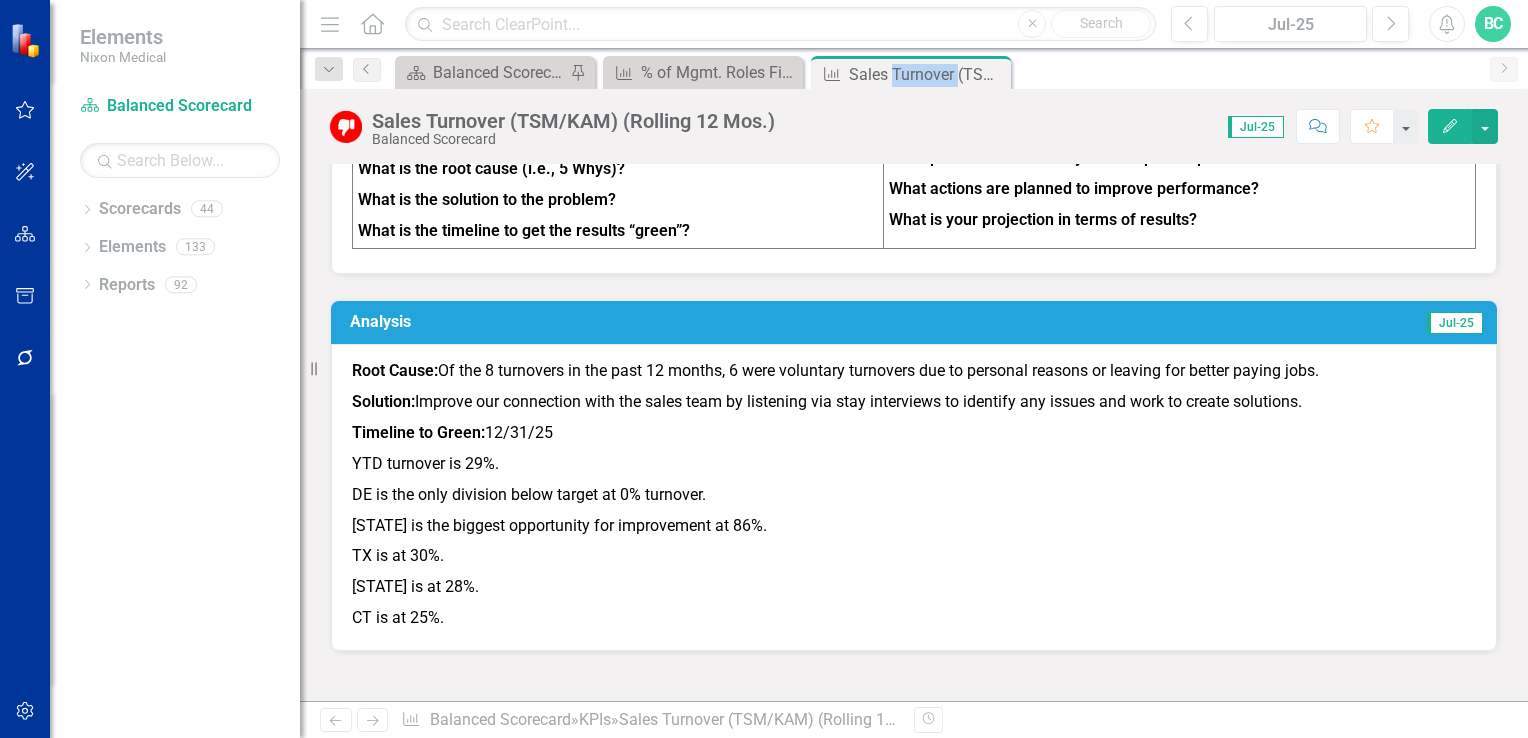 click on "Edit" at bounding box center (1450, 126) 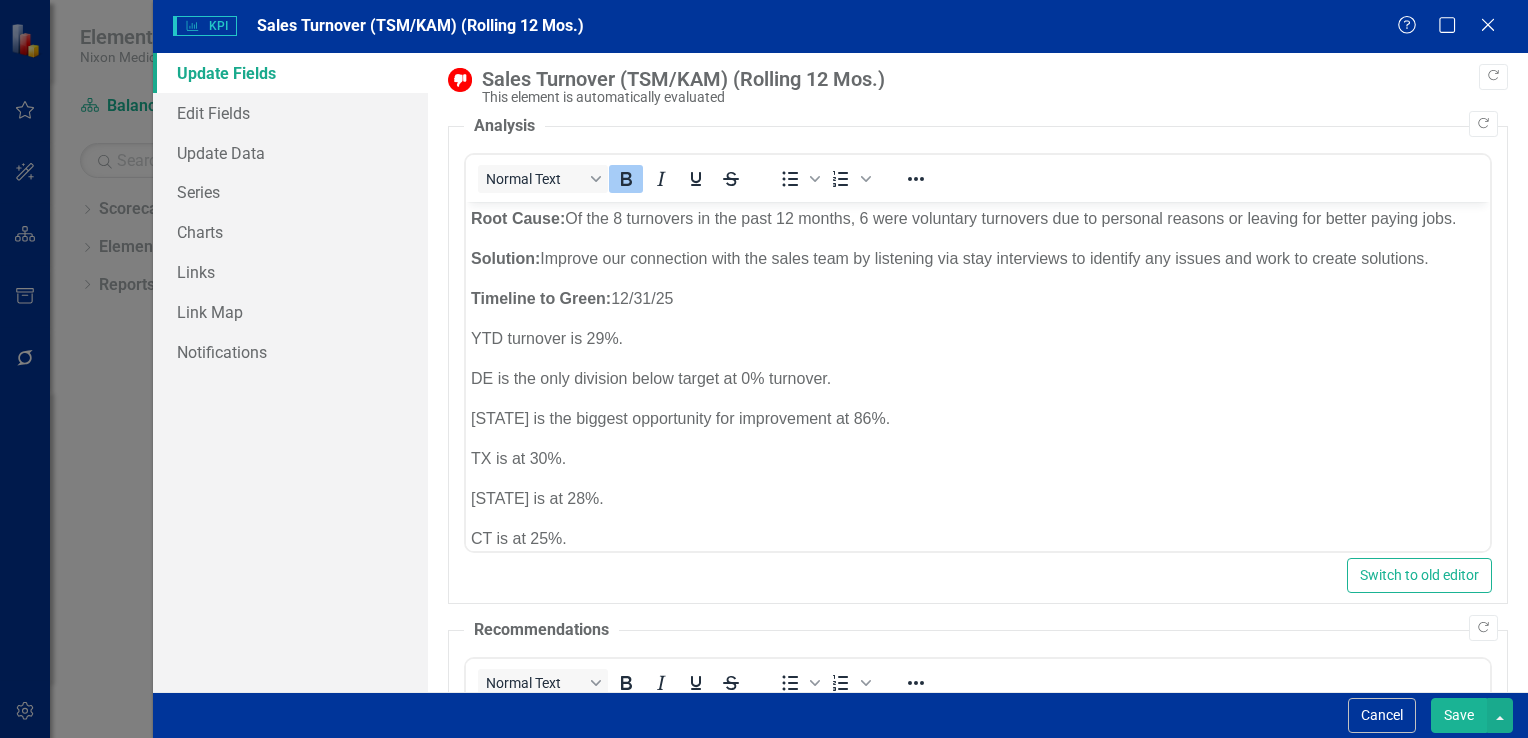 scroll, scrollTop: 0, scrollLeft: 0, axis: both 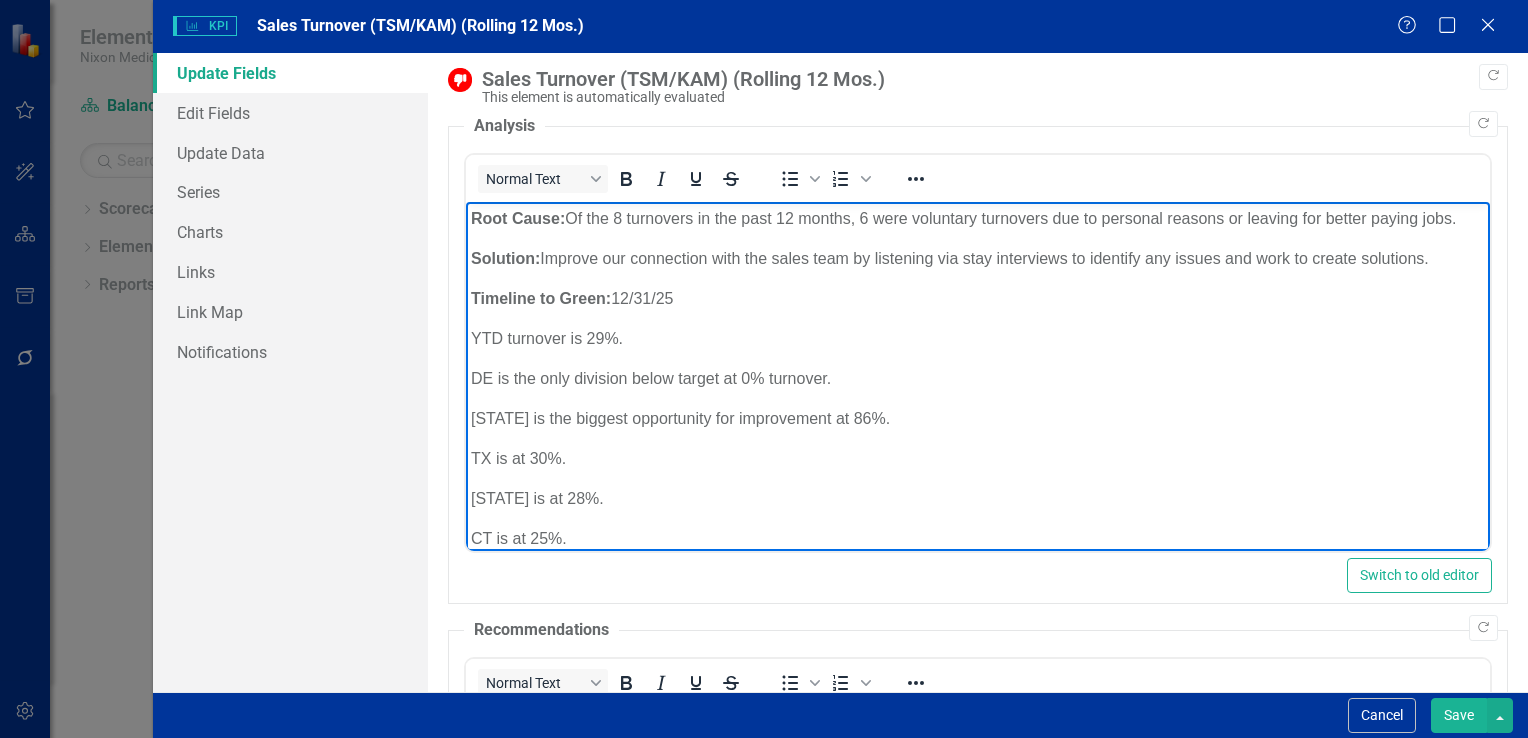 click on "YTD turnover is 29%." at bounding box center [977, 339] 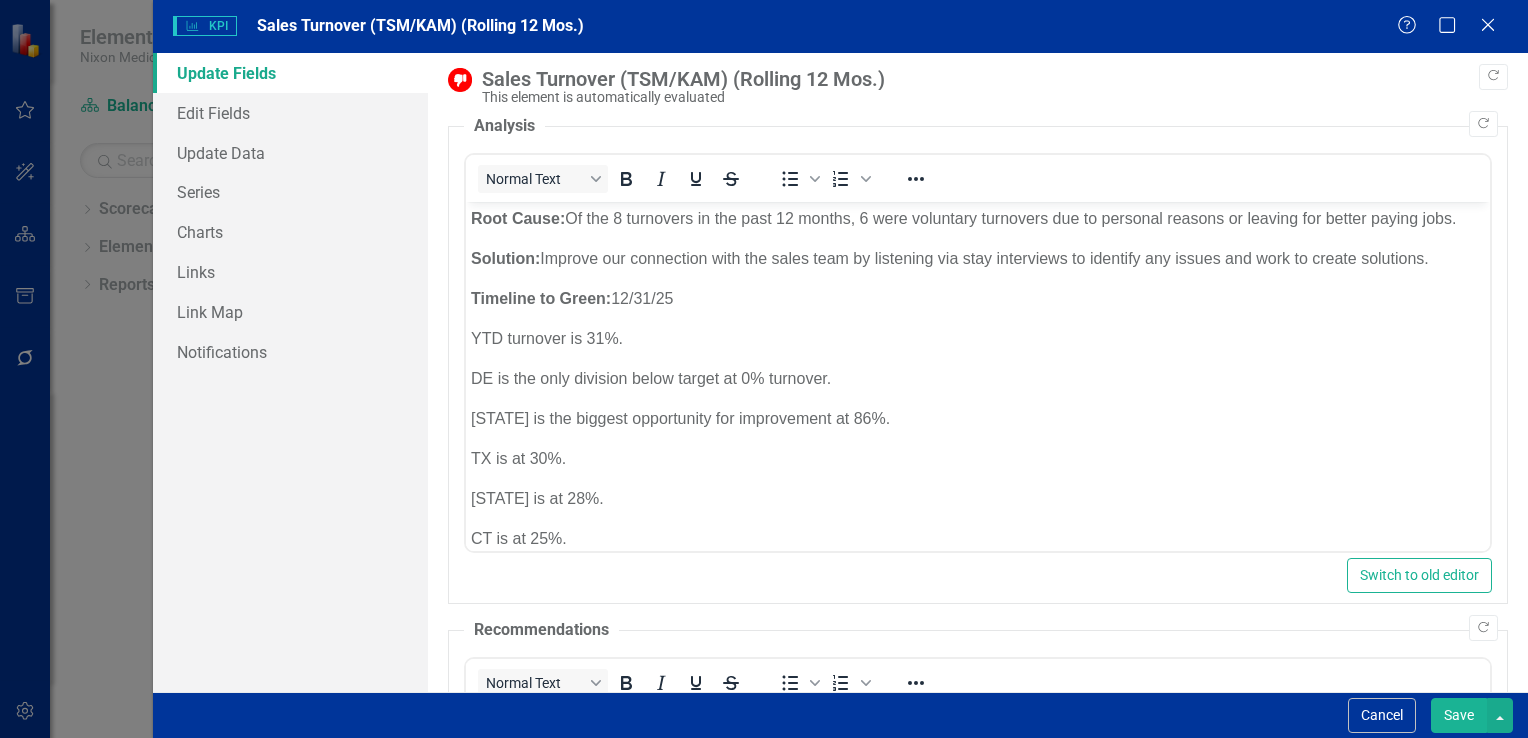 click on "Save" at bounding box center (1459, 715) 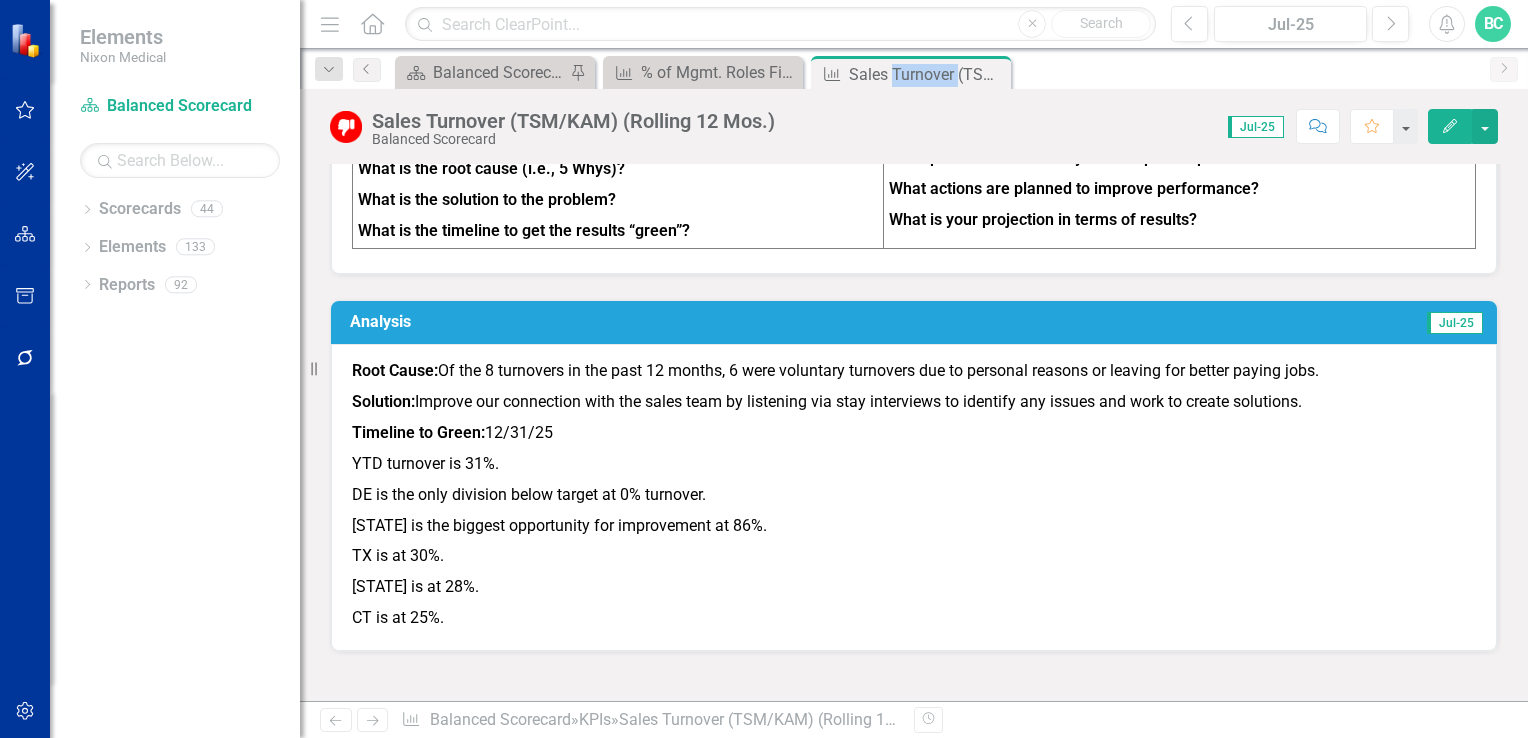 click on "[STATE] is the biggest opportunity for improvement at 86%." at bounding box center (914, 526) 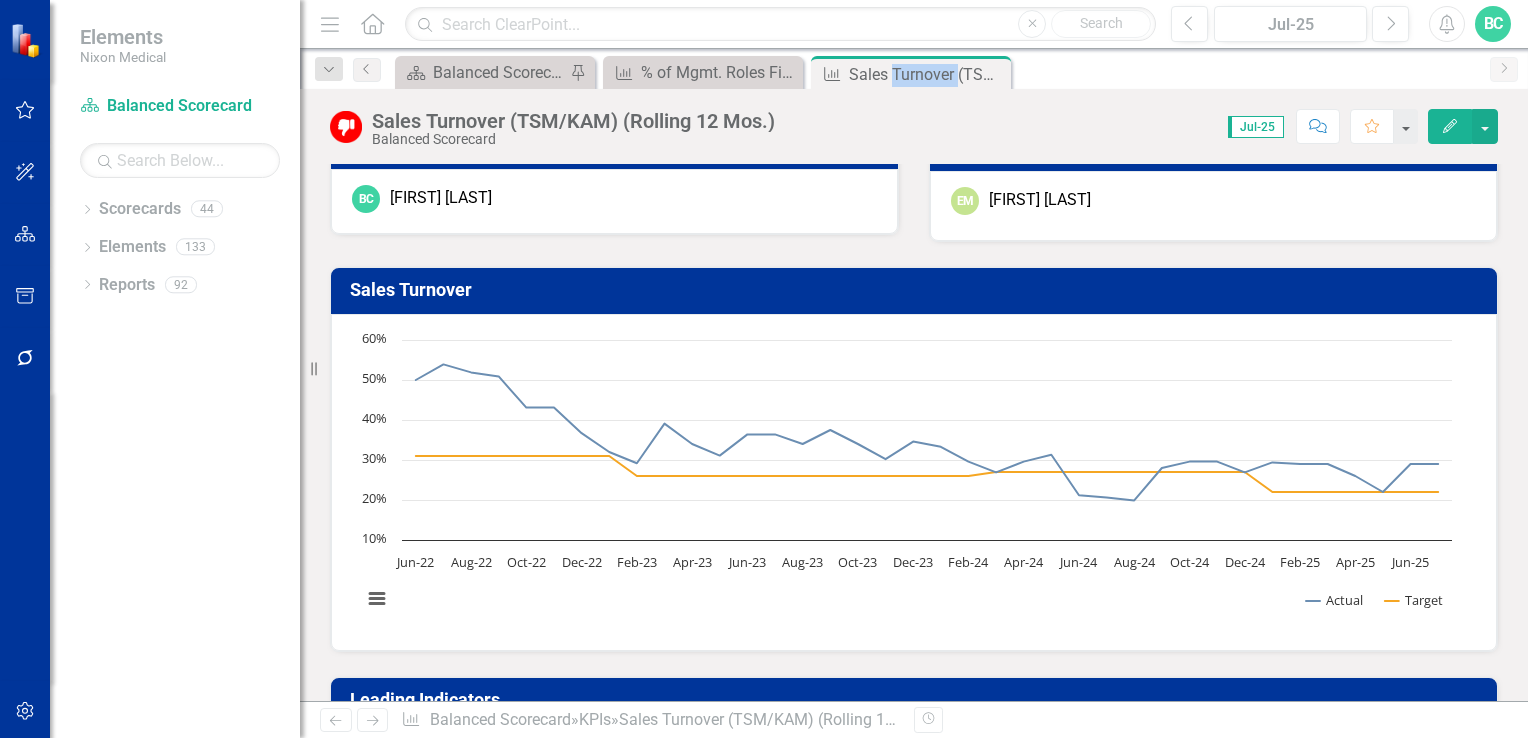 scroll, scrollTop: 0, scrollLeft: 0, axis: both 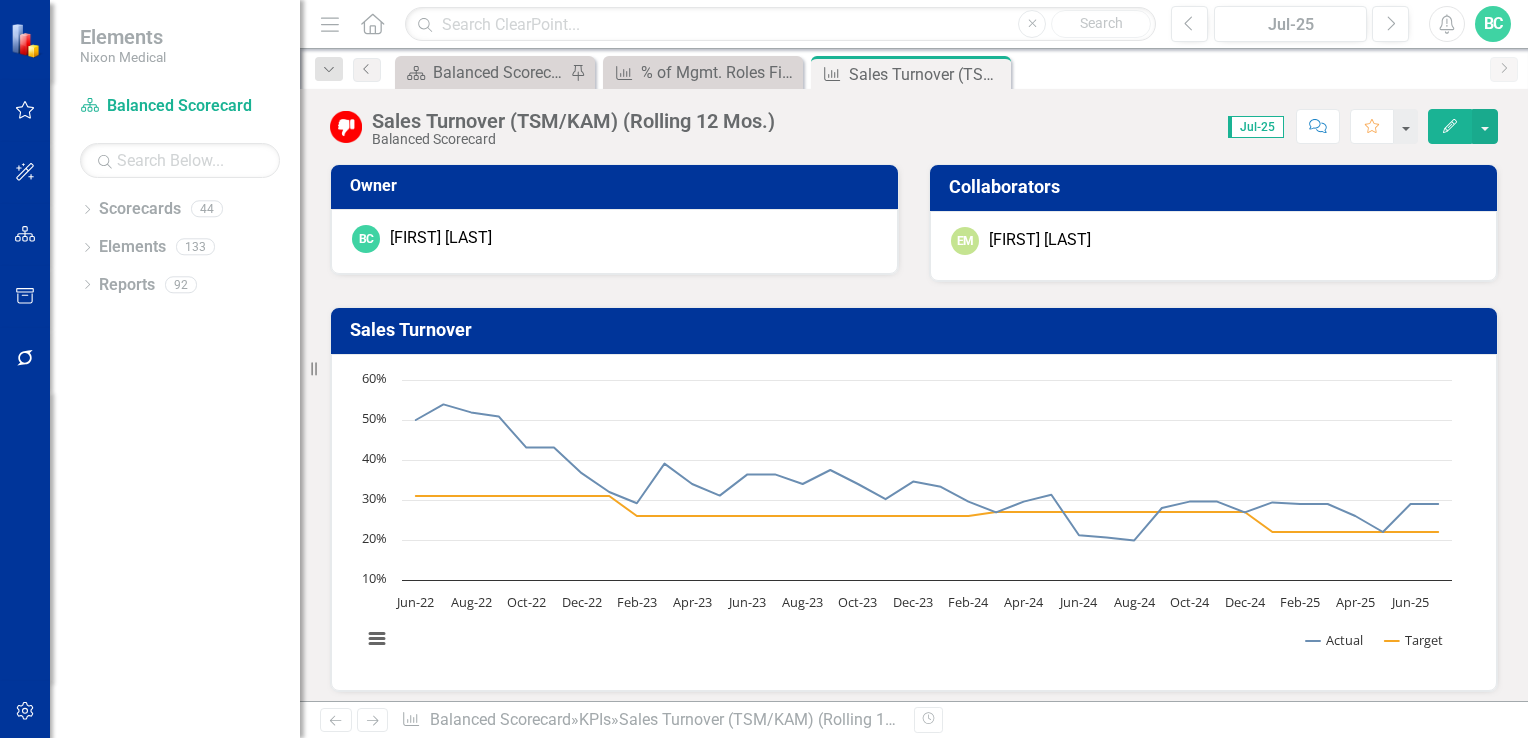 click on "Sales Turnover (TSM/KAM) (Rolling 12 Mos.) Balanced Scorecard Score: 0.00 [MONTH]-25 Completed  Comment Favorite Edit" at bounding box center [914, 119] 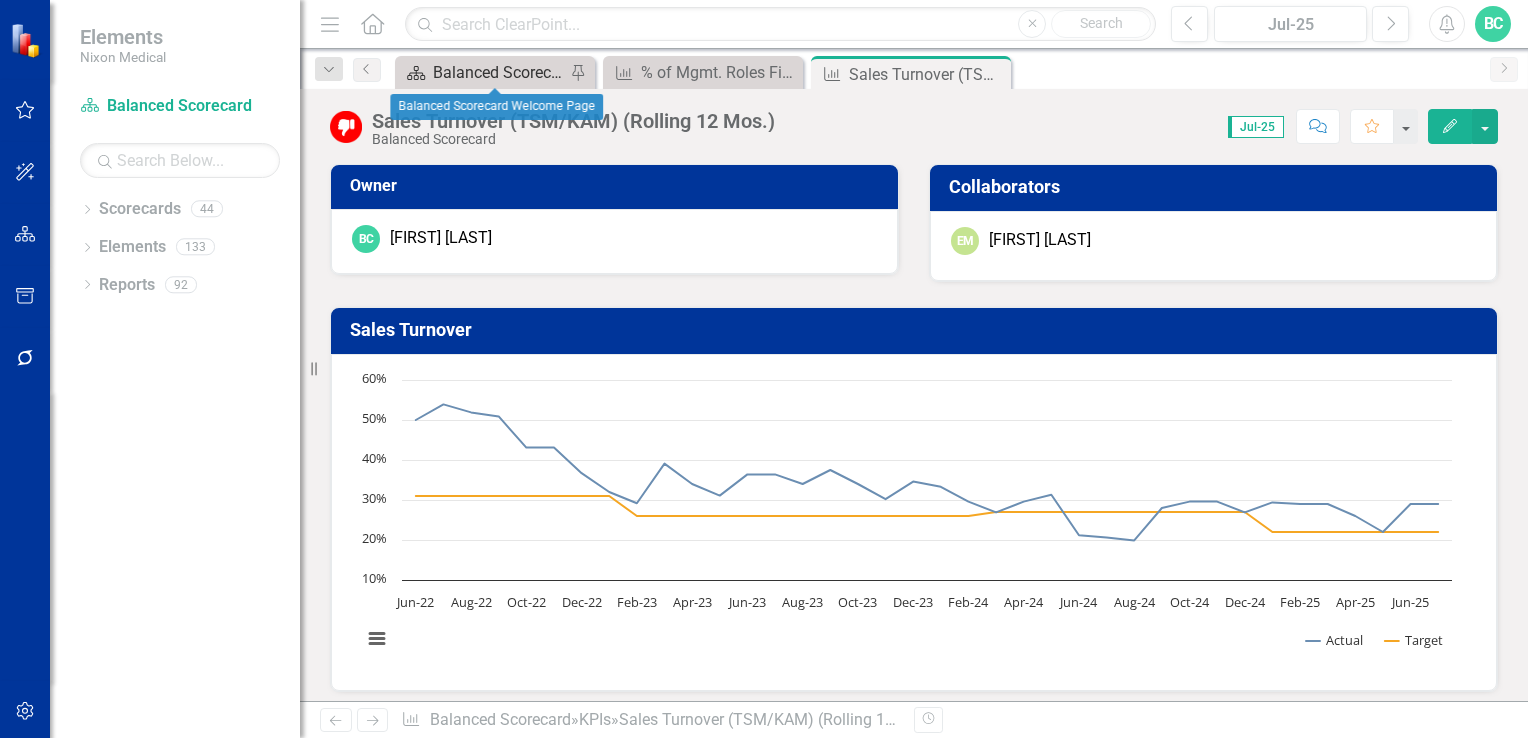 click on "Balanced Scorecard Welcome Page" at bounding box center (499, 72) 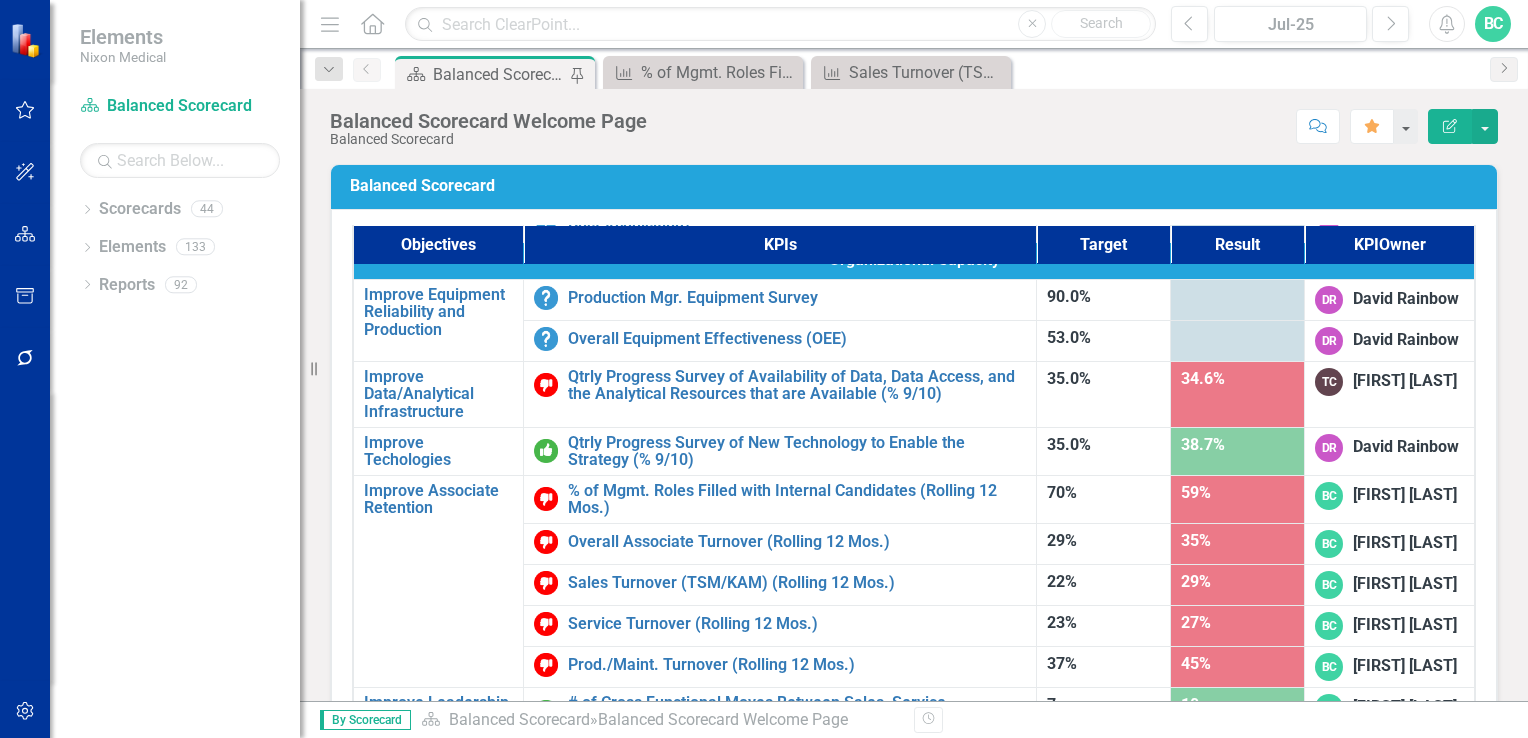 scroll, scrollTop: 1268, scrollLeft: 0, axis: vertical 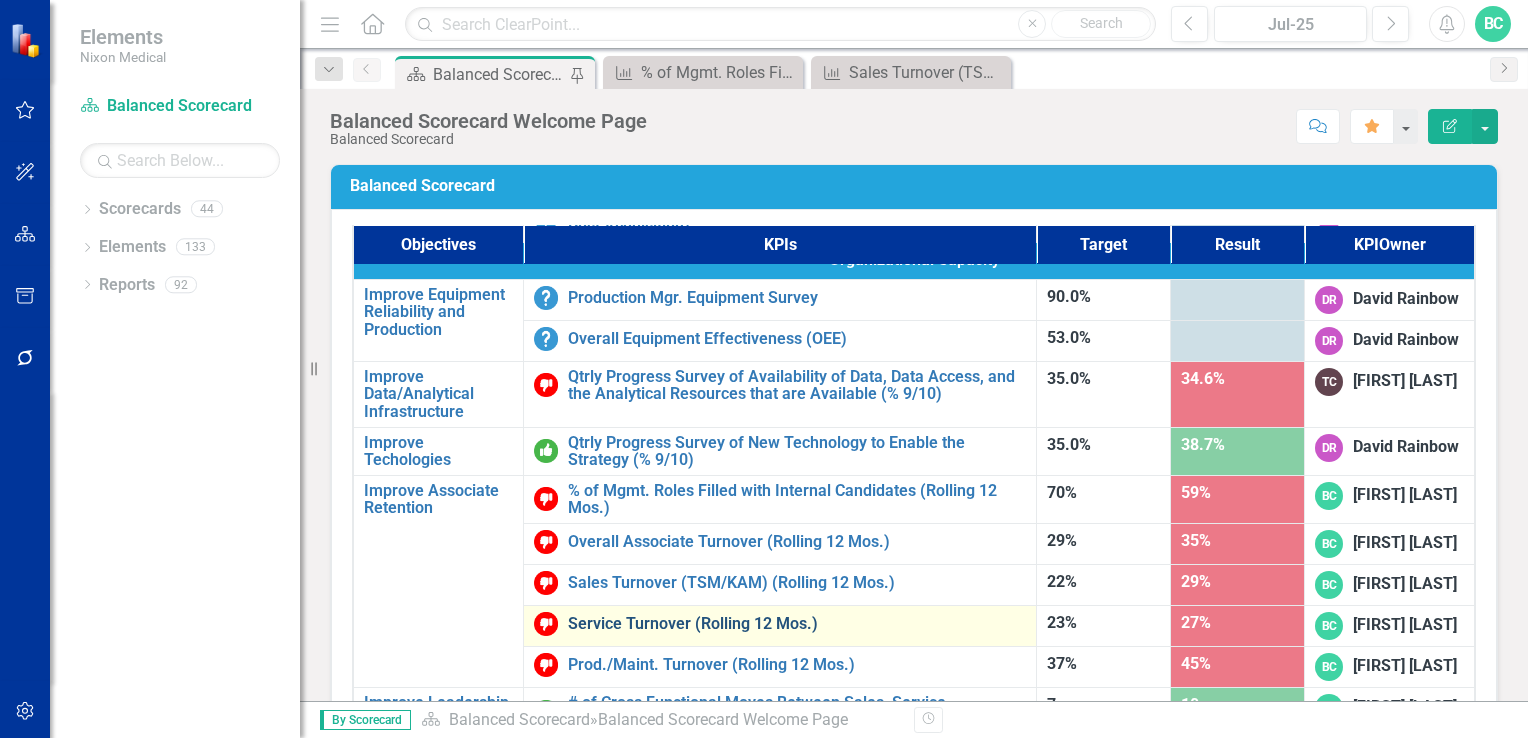 click on "Service Turnover (Rolling 12 Mos.)" at bounding box center [797, 624] 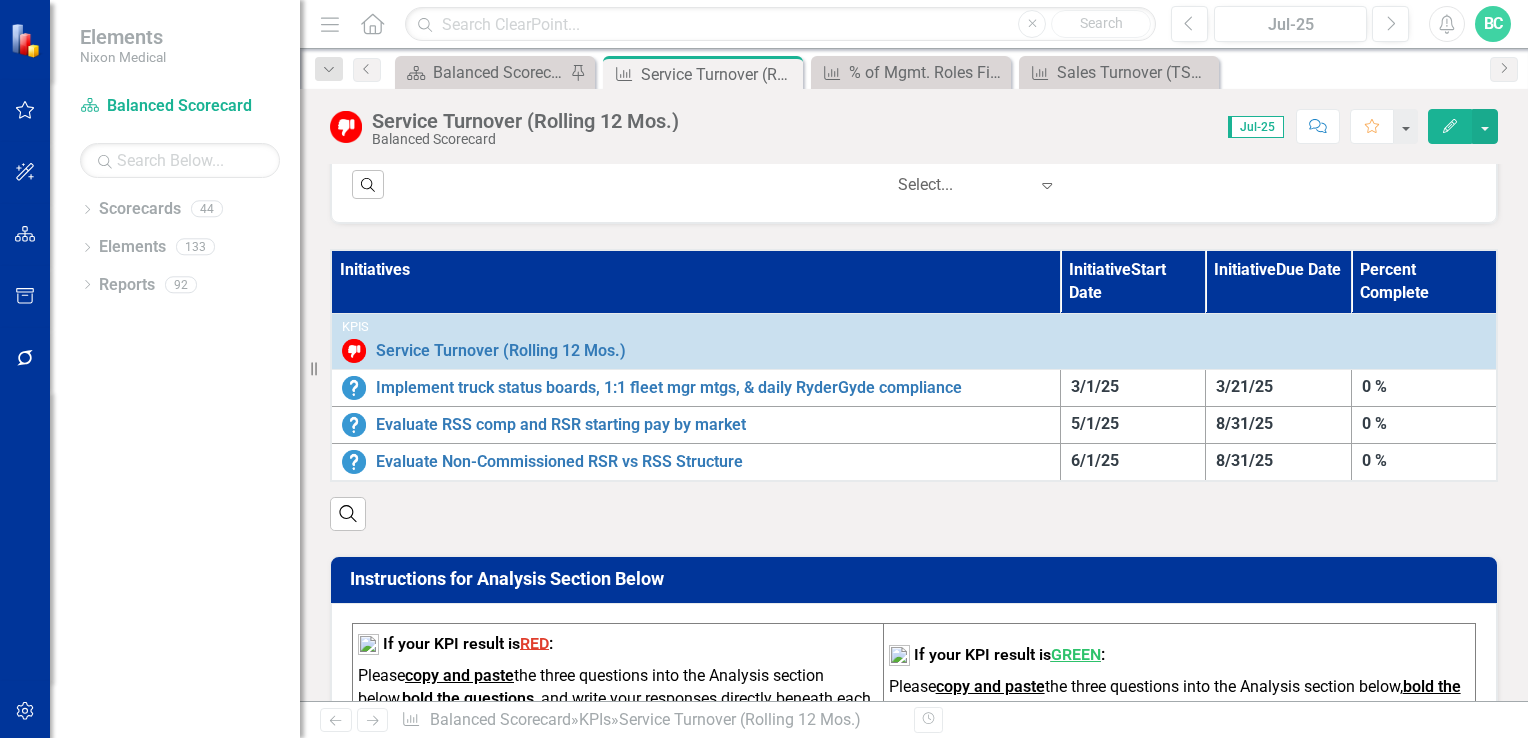 scroll, scrollTop: 1126, scrollLeft: 0, axis: vertical 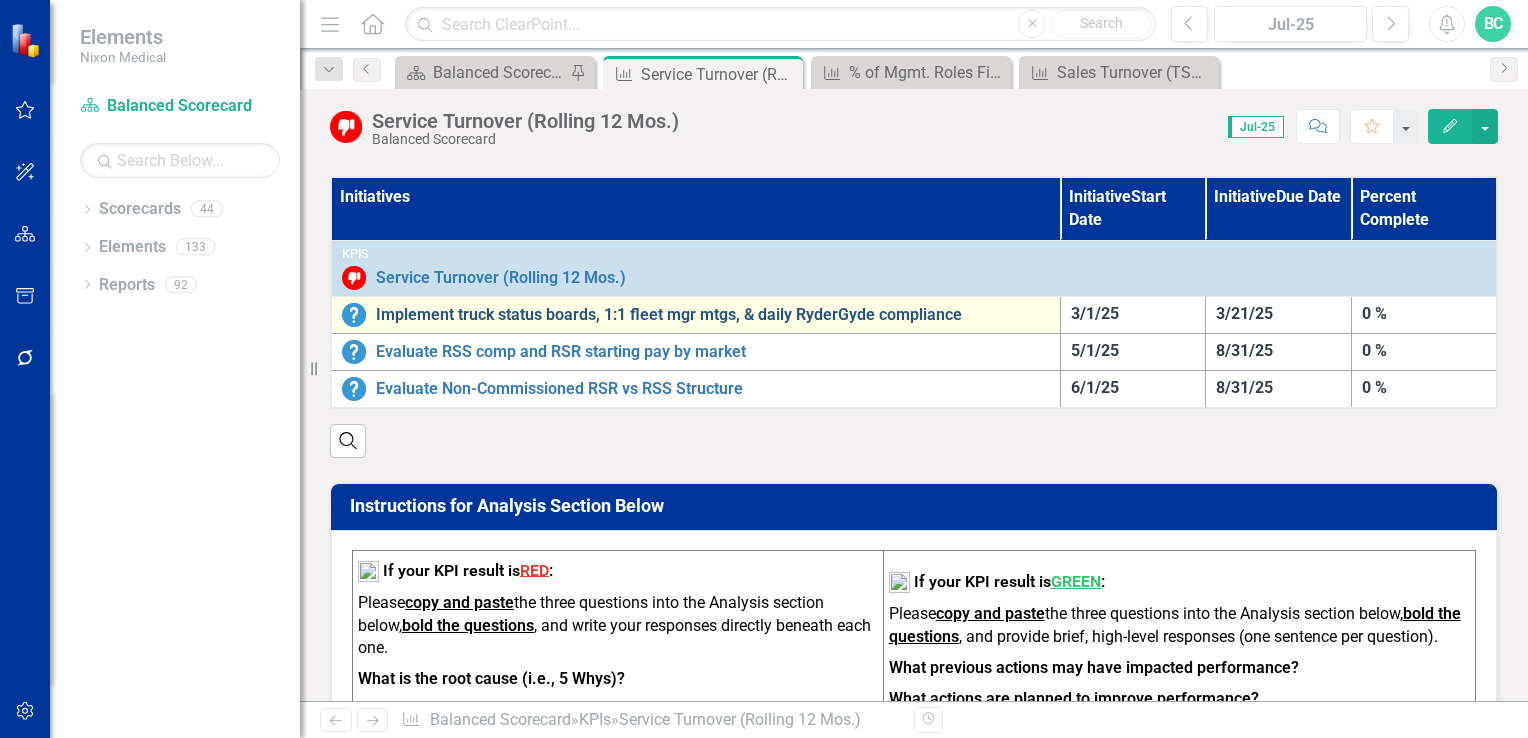 click on "Implement truck status boards, 1:1 fleet mgr mtgs, & daily RyderGyde compliance" at bounding box center [713, 315] 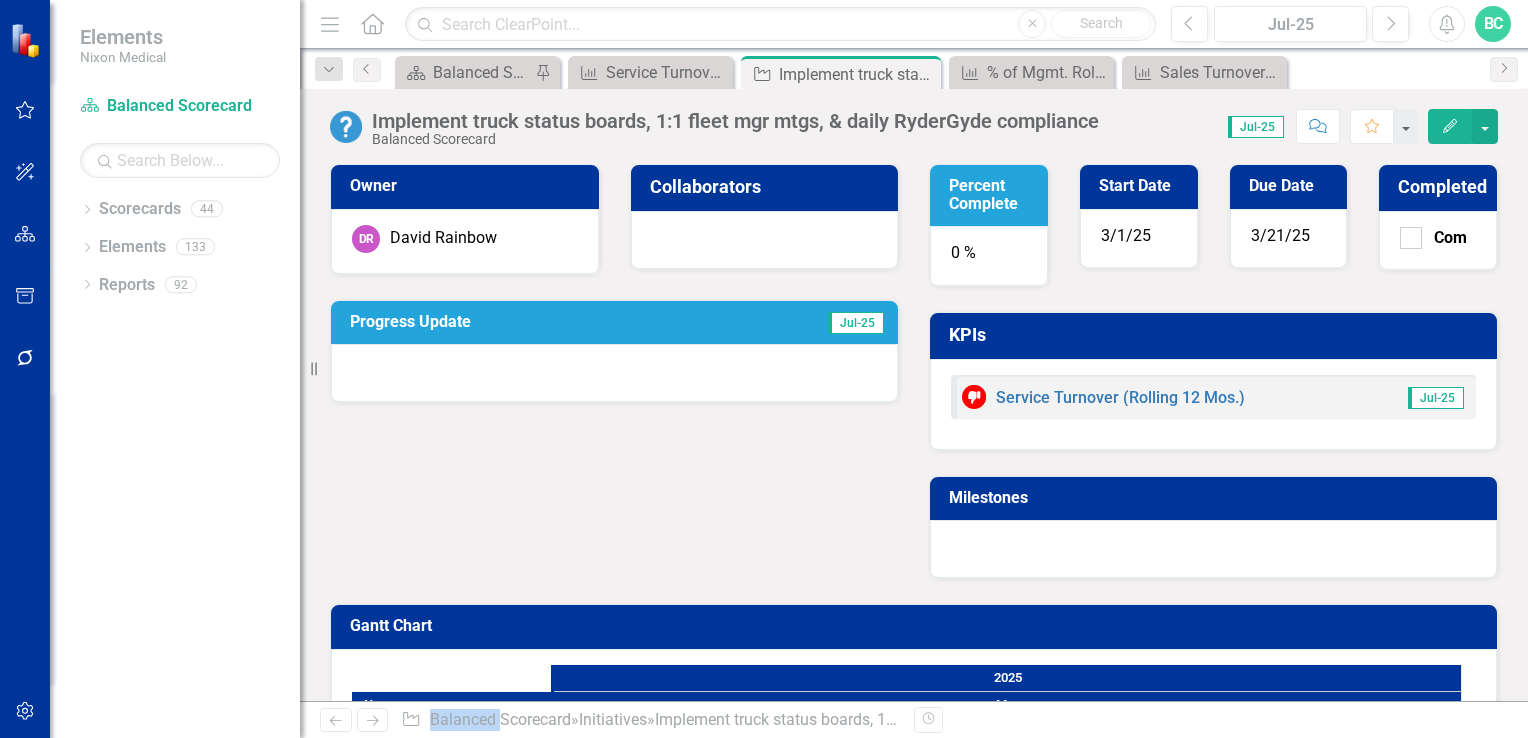 drag, startPoint x: 713, startPoint y: 308, endPoint x: 975, endPoint y: 192, distance: 286.53098 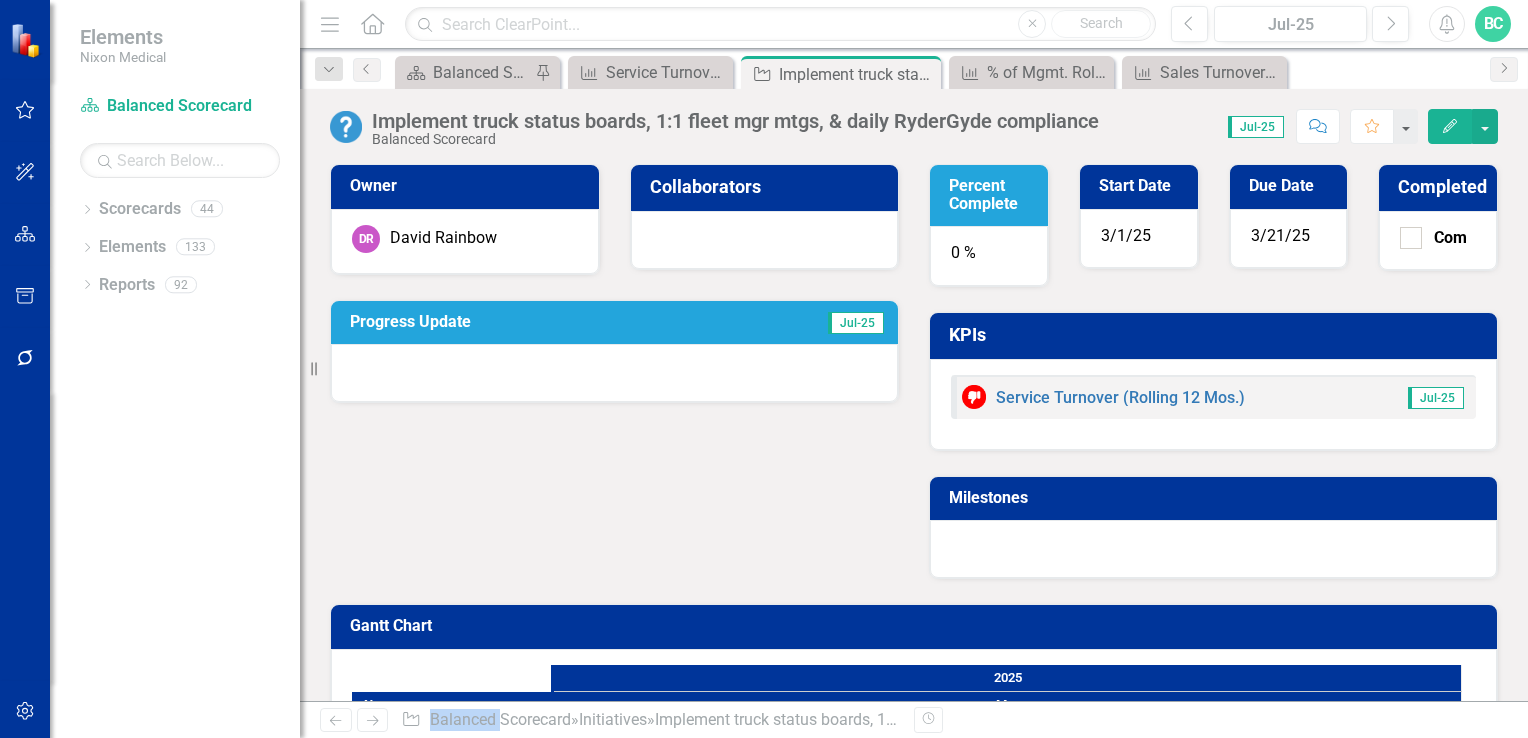 click 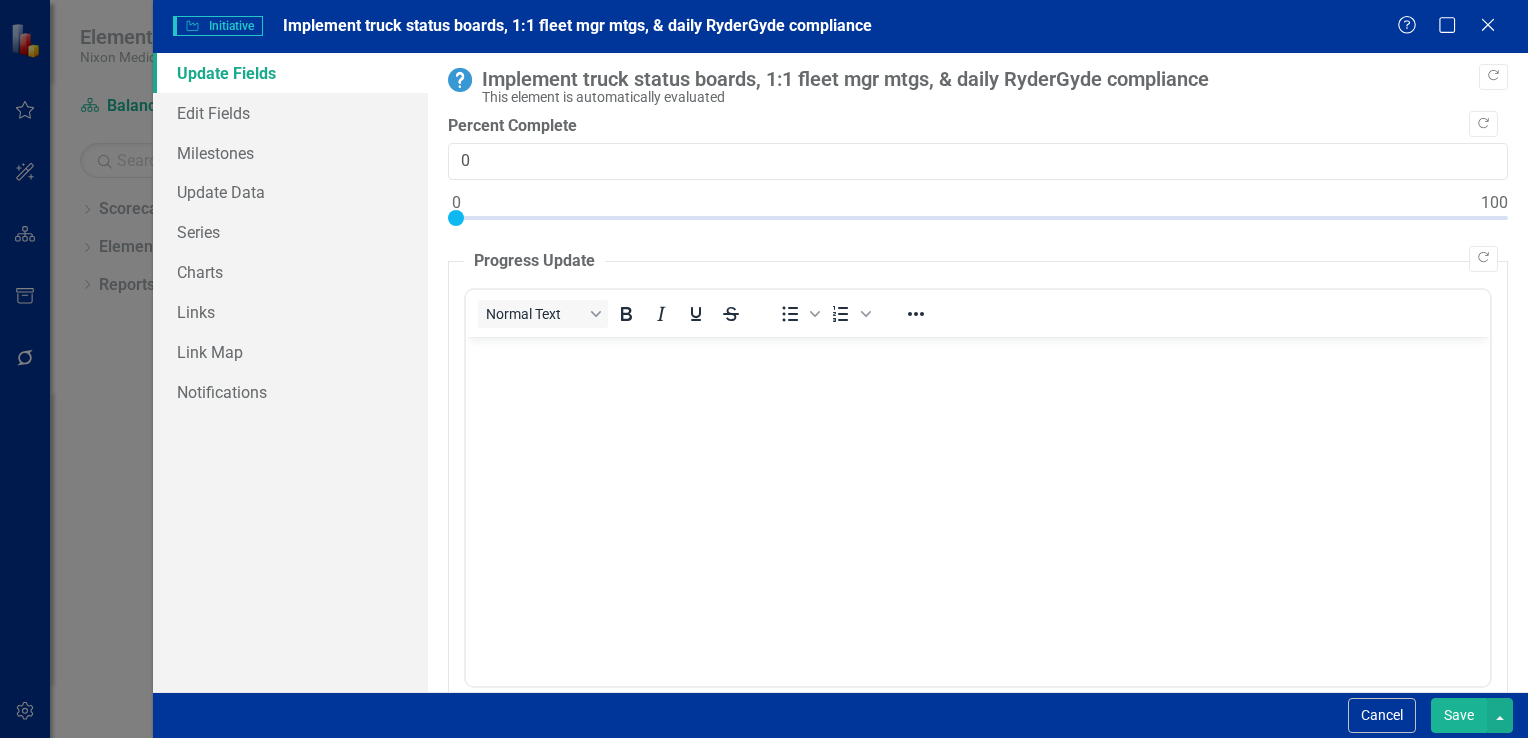 scroll, scrollTop: 0, scrollLeft: 0, axis: both 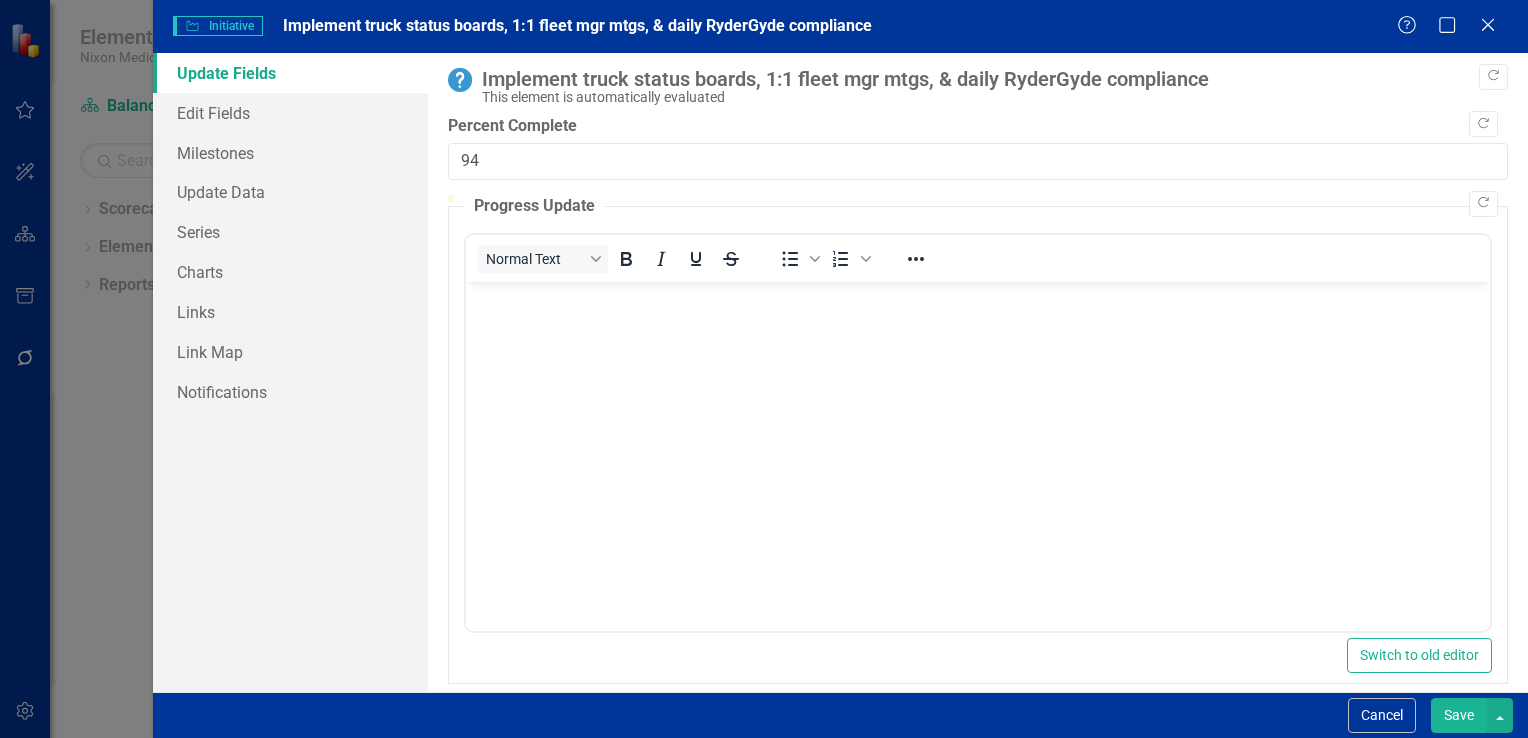 type on "95" 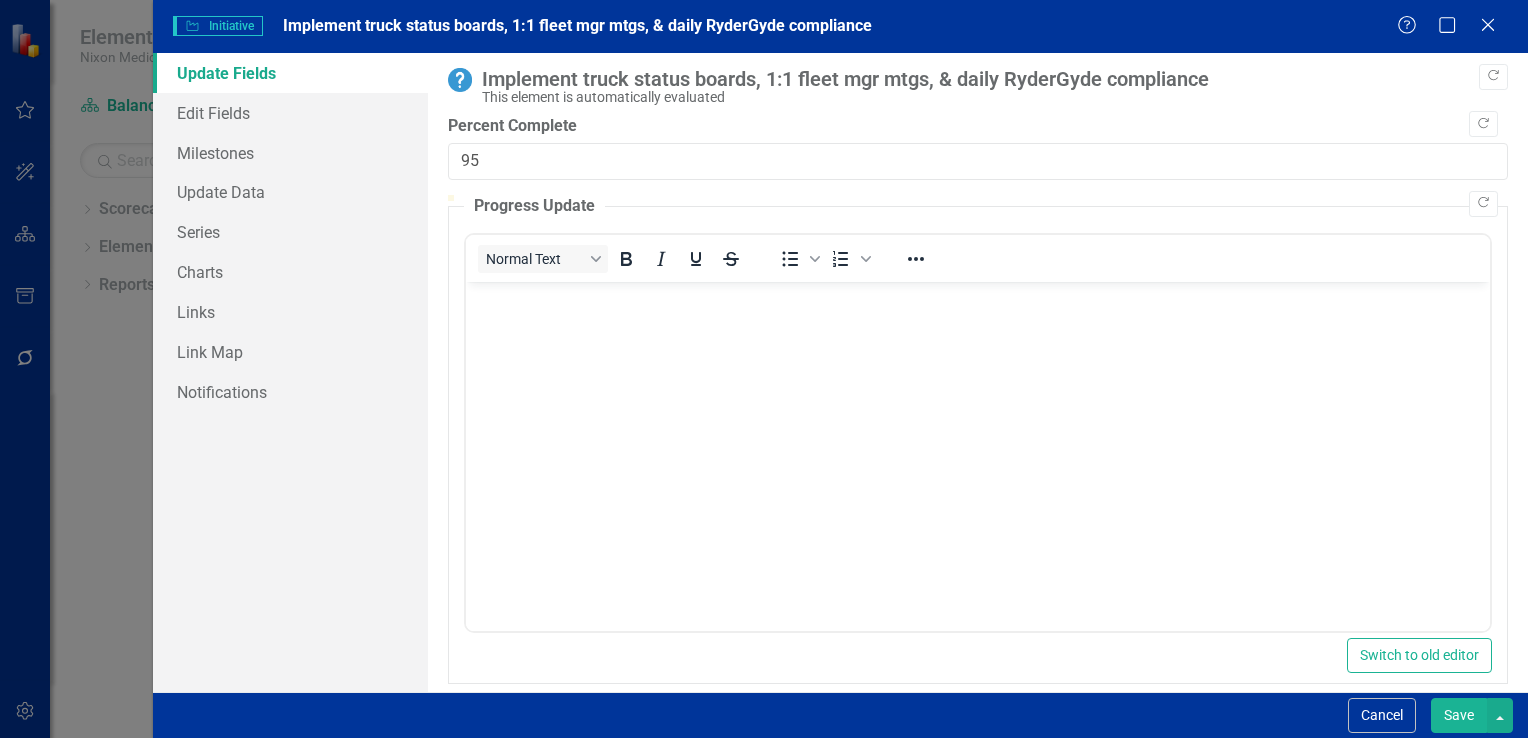drag, startPoint x: 453, startPoint y: 217, endPoint x: 1432, endPoint y: 217, distance: 979 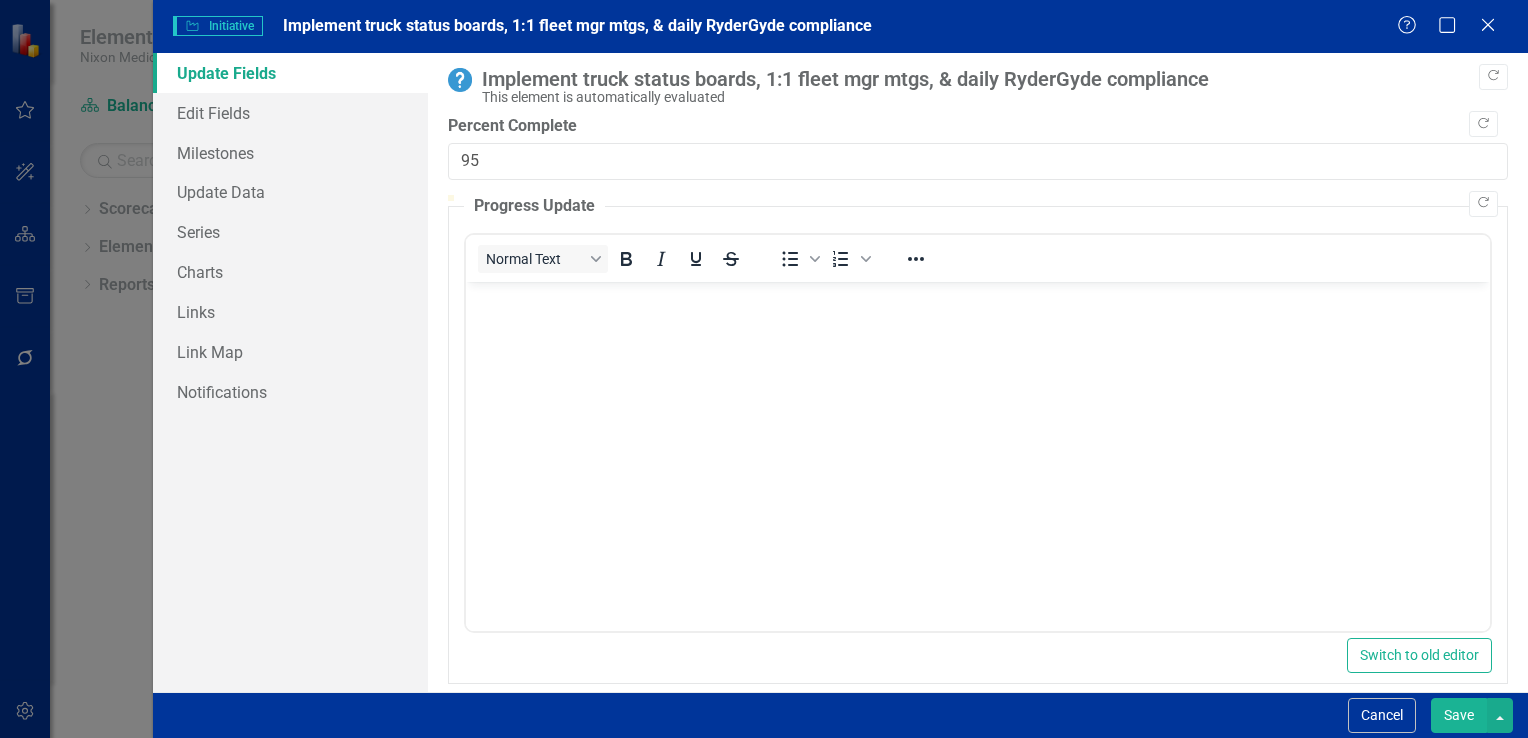 click on "Save" at bounding box center (1459, 715) 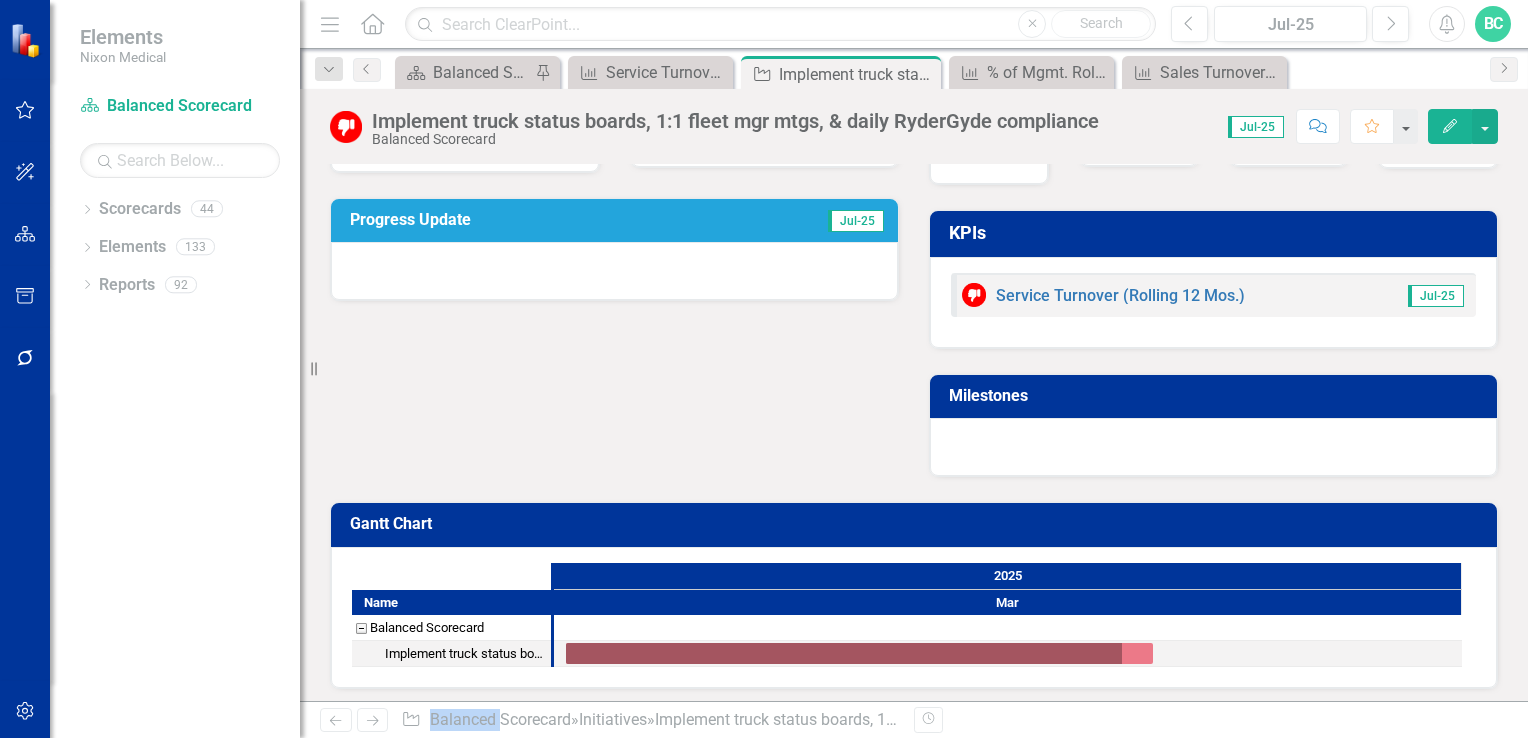 scroll, scrollTop: 0, scrollLeft: 0, axis: both 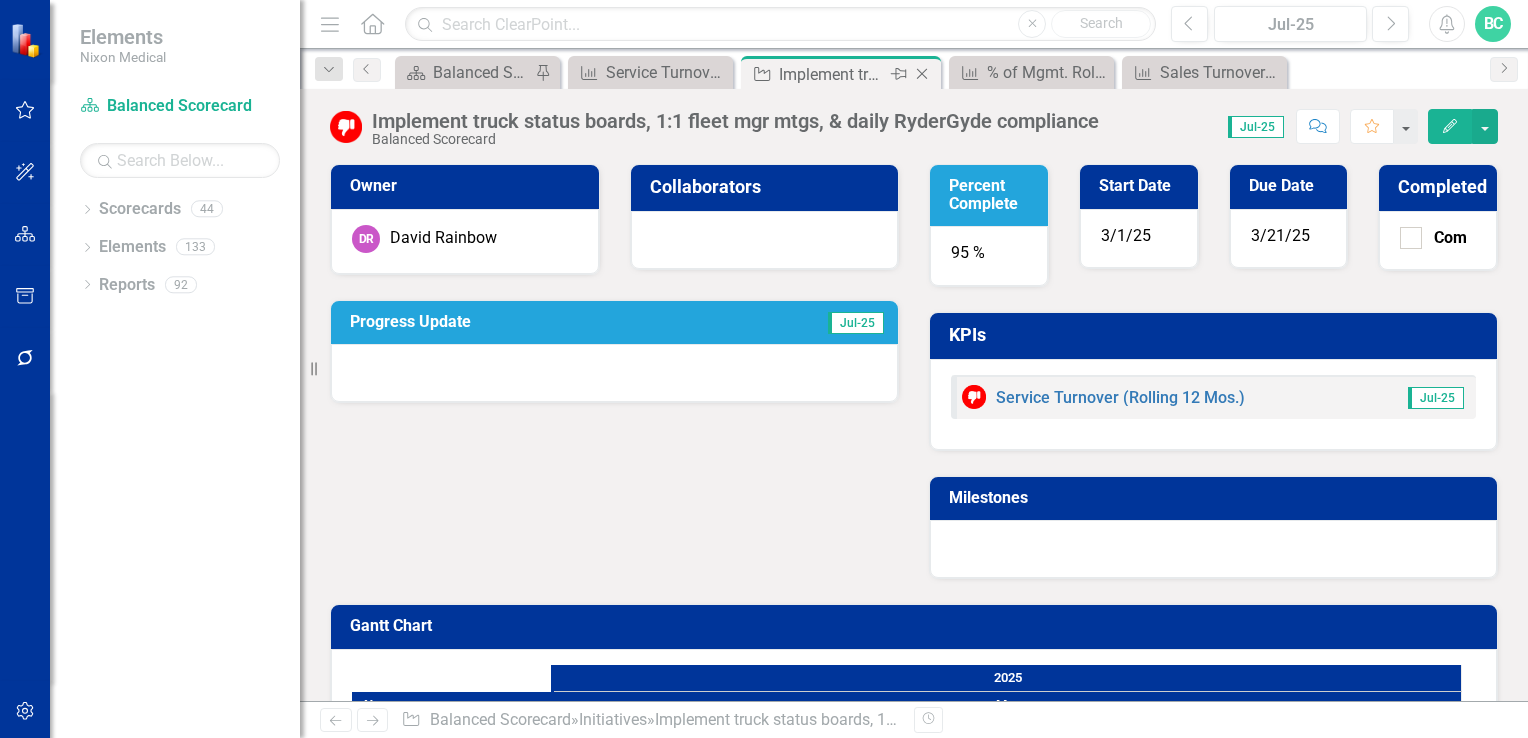 click 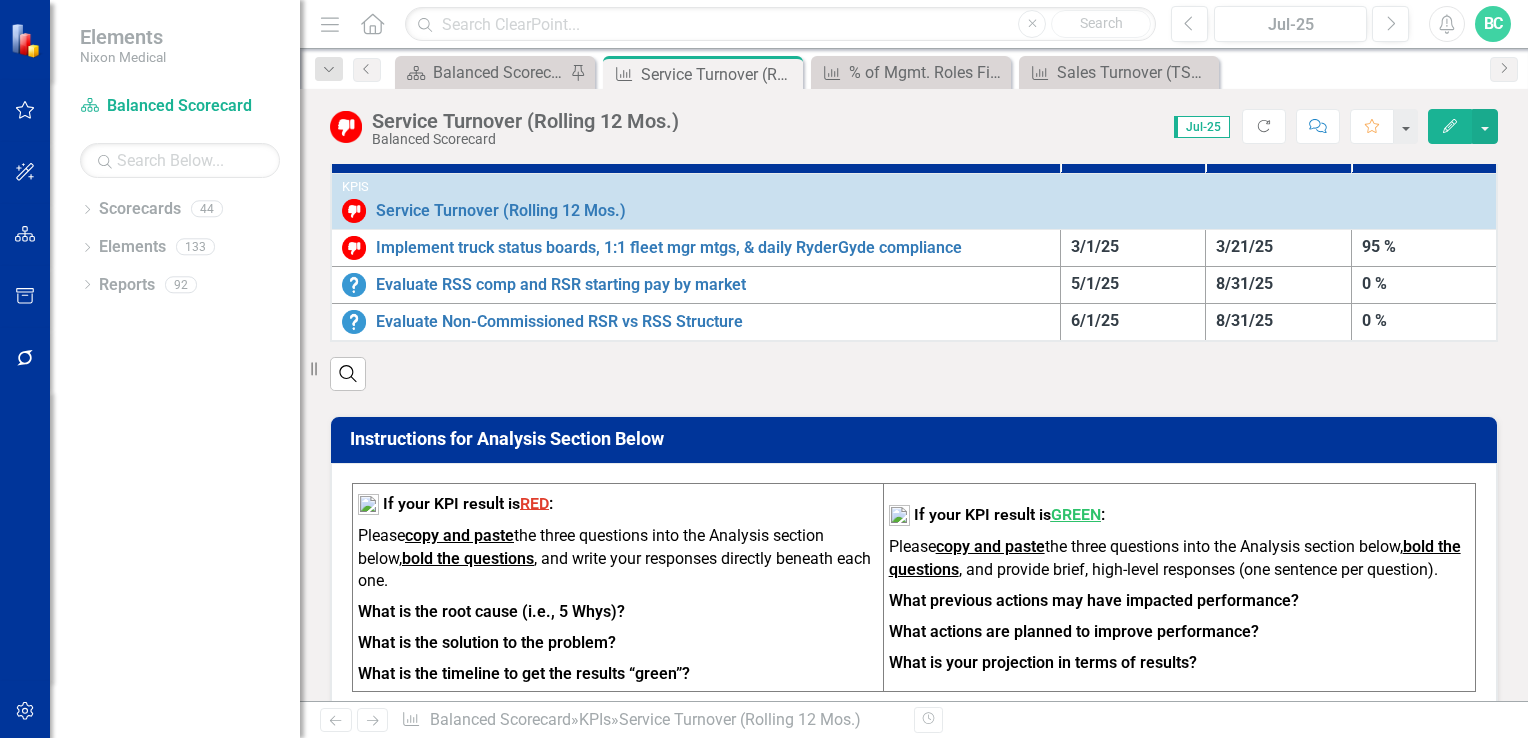 scroll, scrollTop: 1204, scrollLeft: 0, axis: vertical 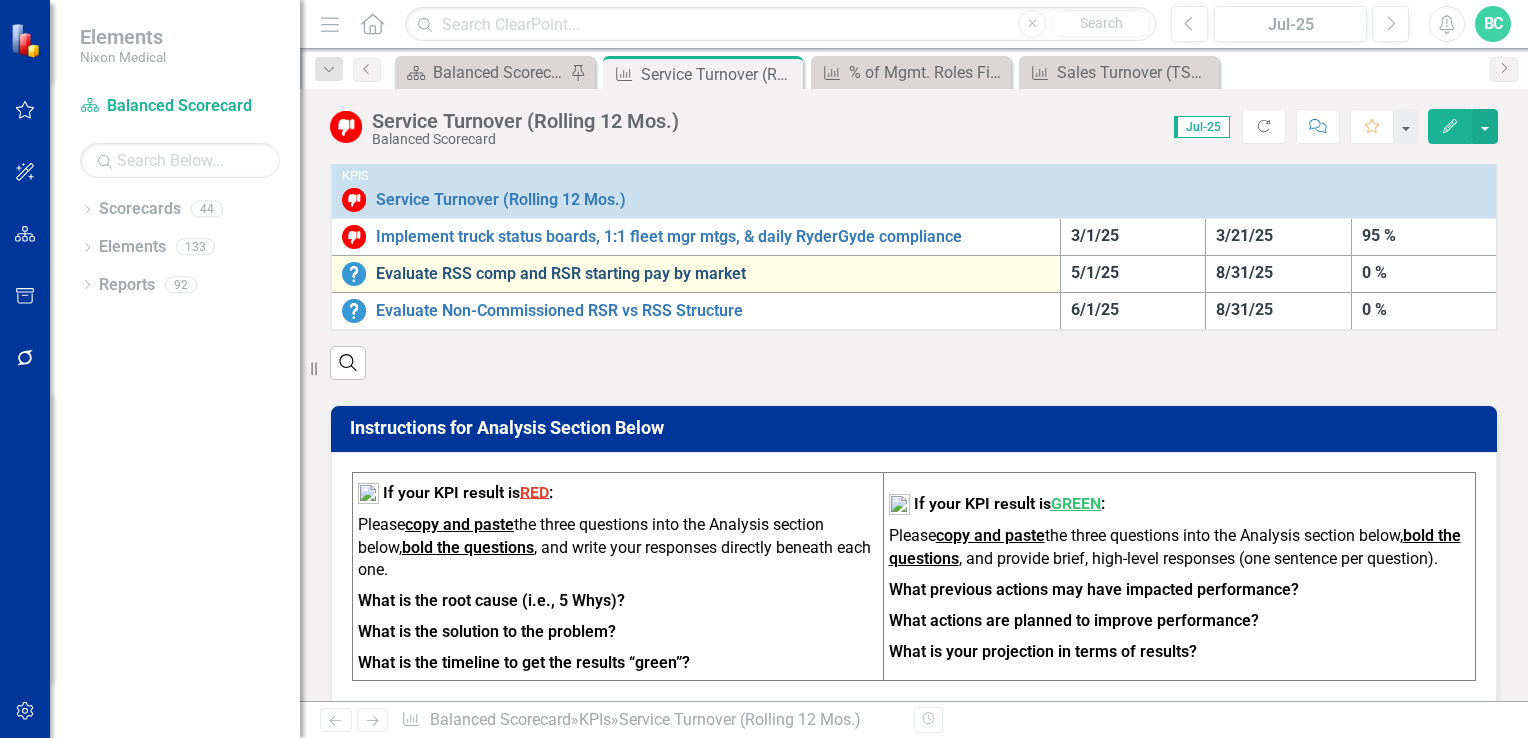 click on "Evaluate RSS comp and RSR starting pay by market" at bounding box center (713, 274) 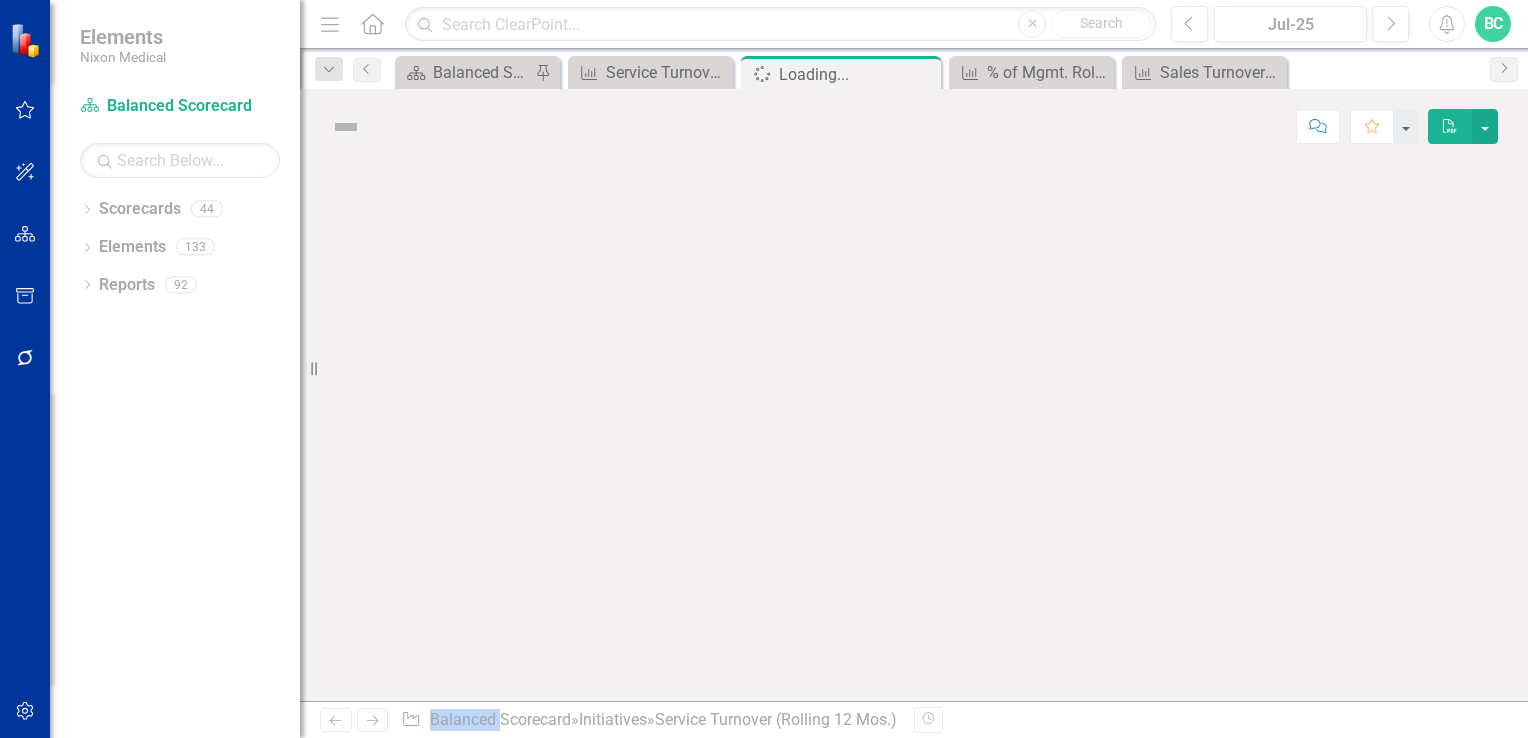click at bounding box center [914, 432] 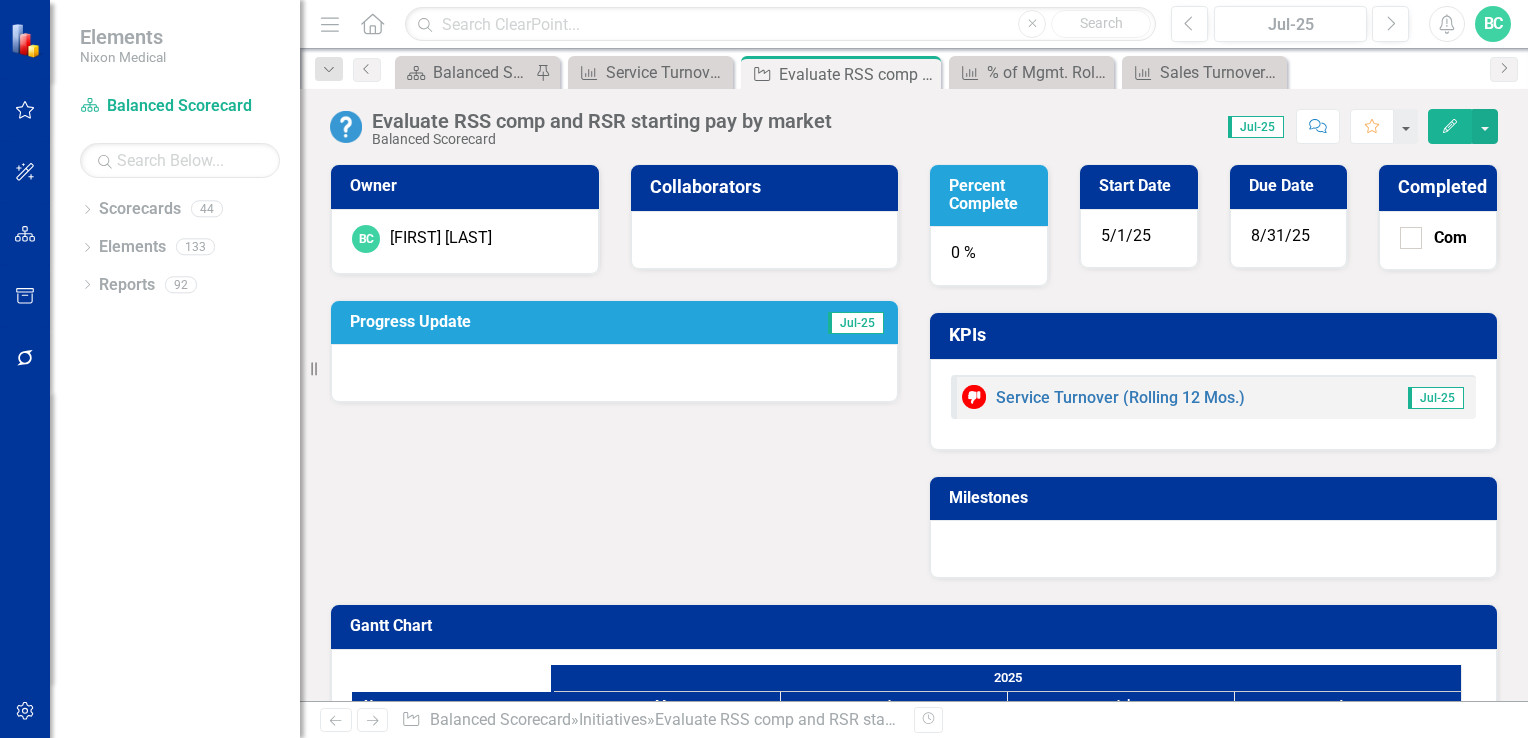 click on "Edit" 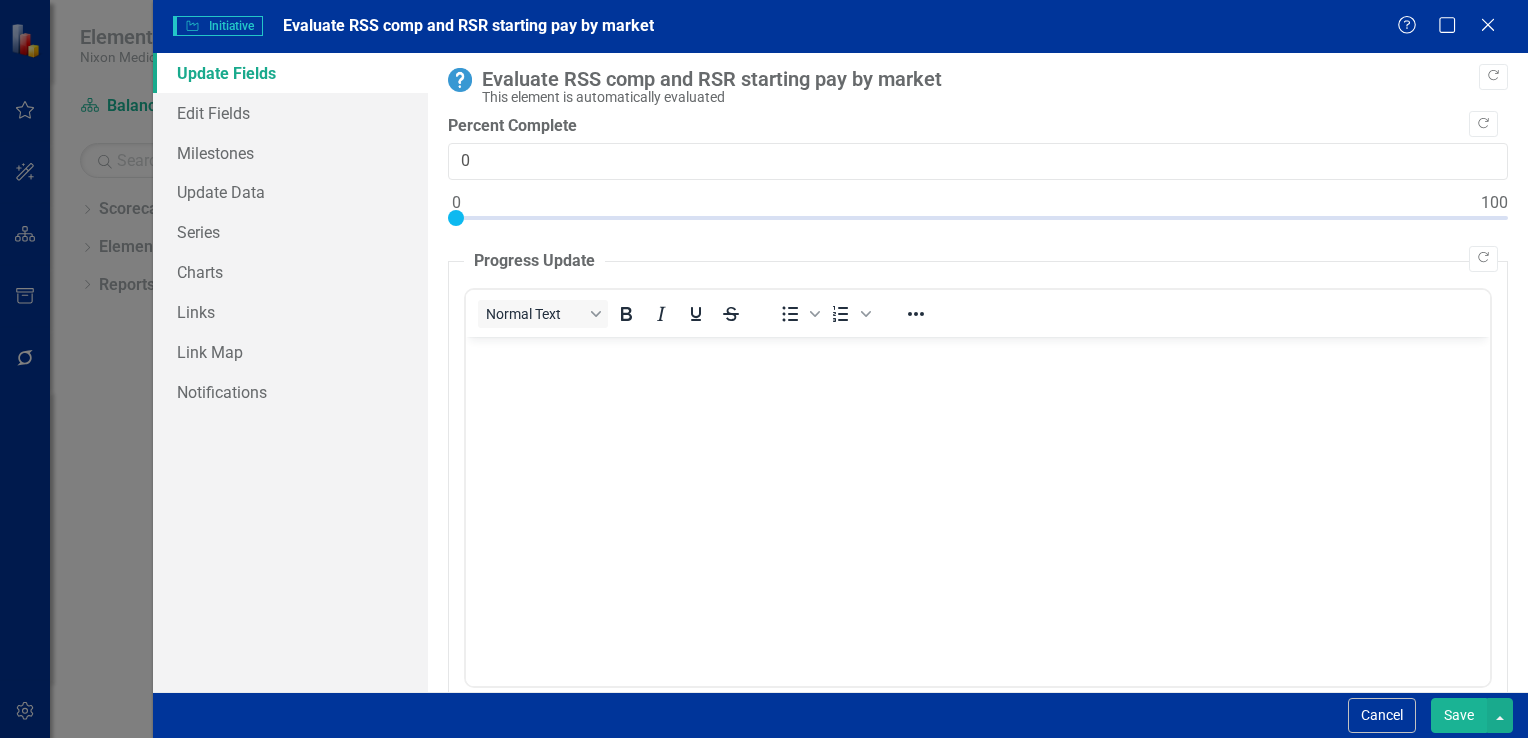 scroll, scrollTop: 0, scrollLeft: 0, axis: both 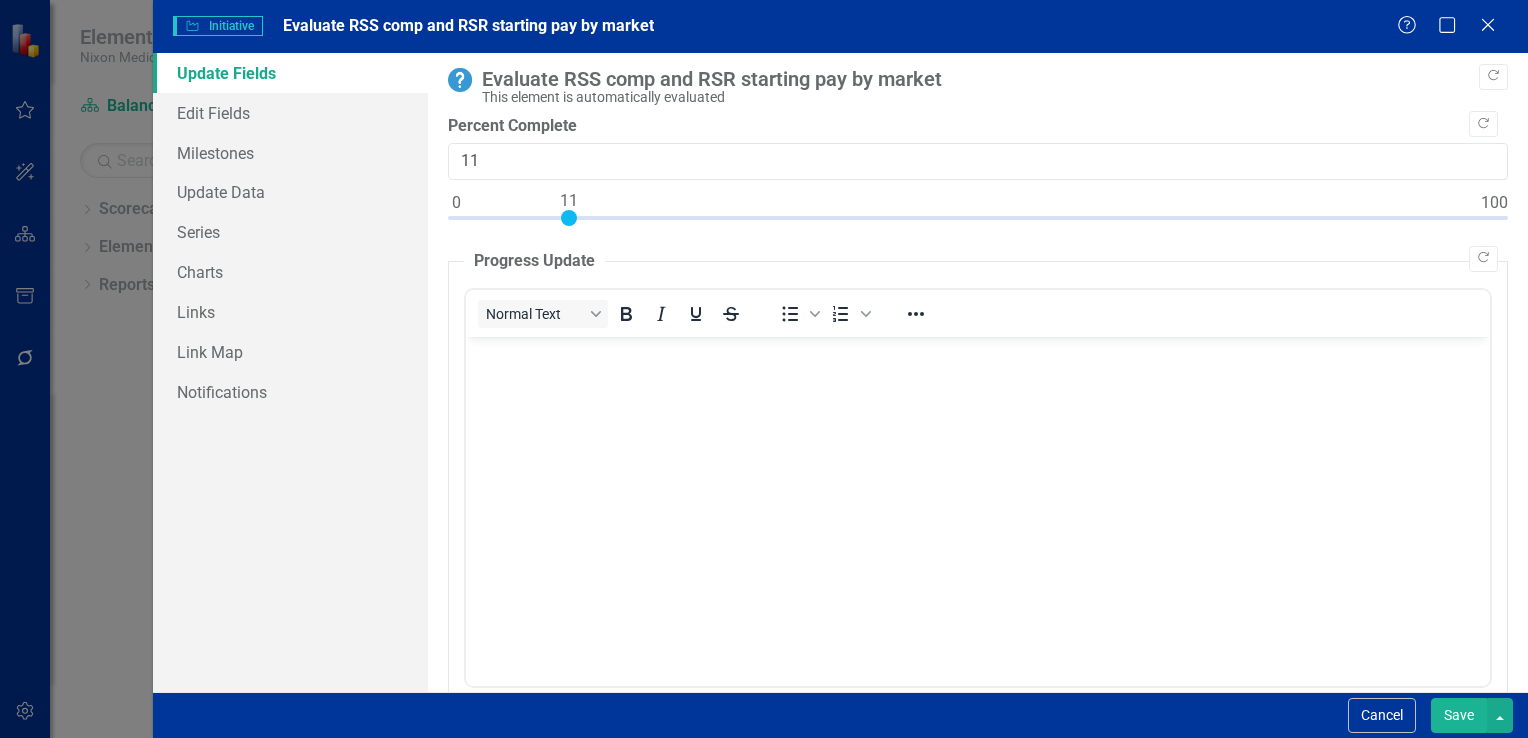 type on "10" 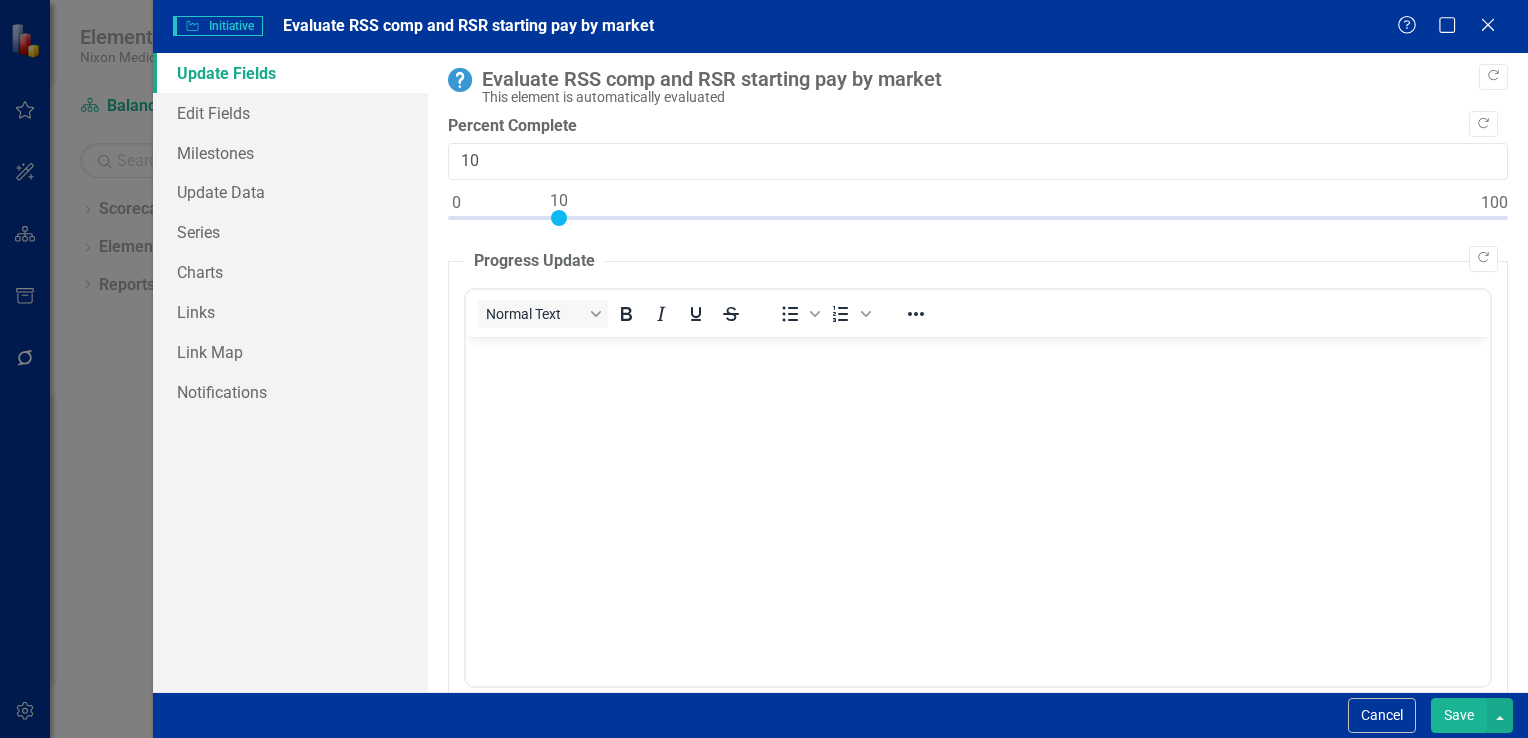 drag, startPoint x: 455, startPoint y: 214, endPoint x: 562, endPoint y: 216, distance: 107.01869 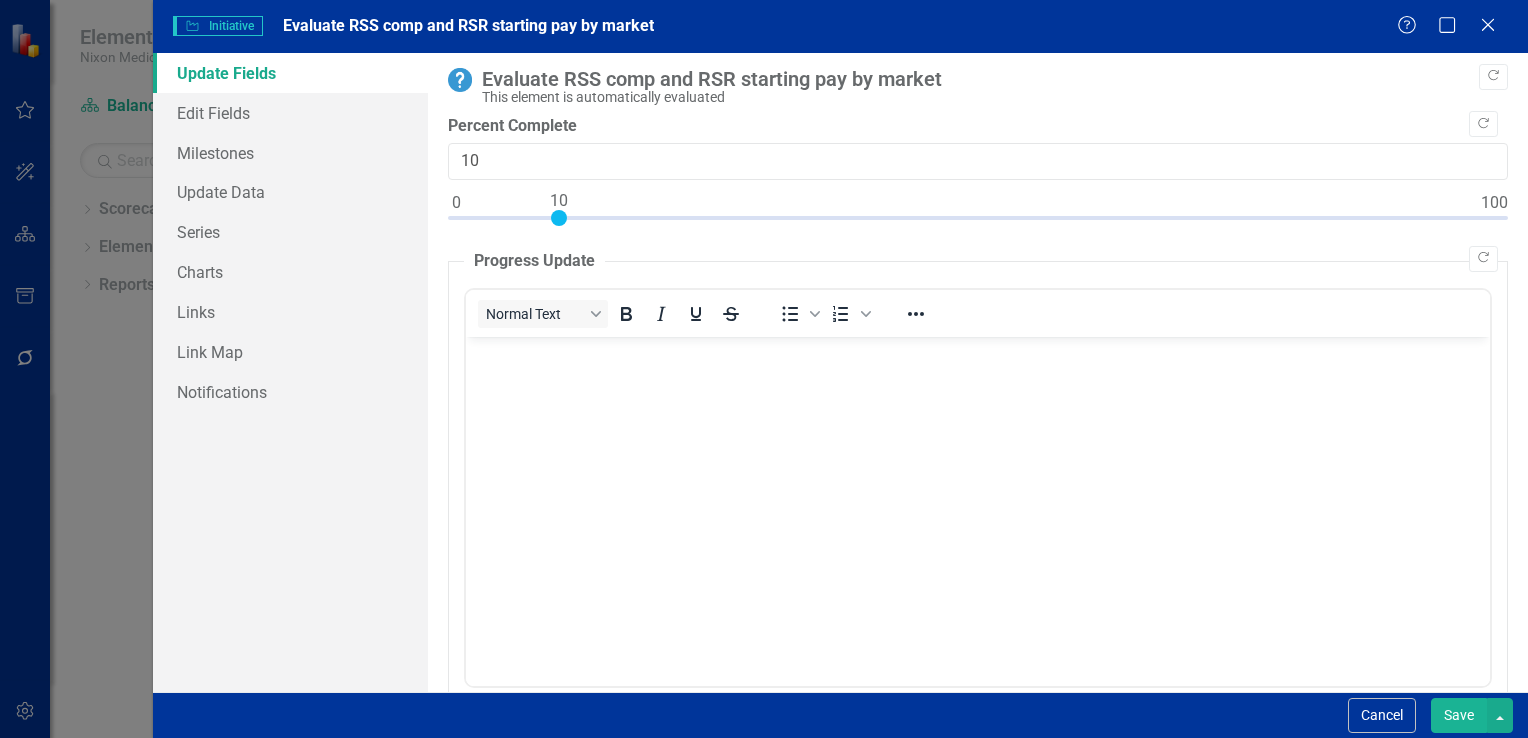 click at bounding box center (559, 218) 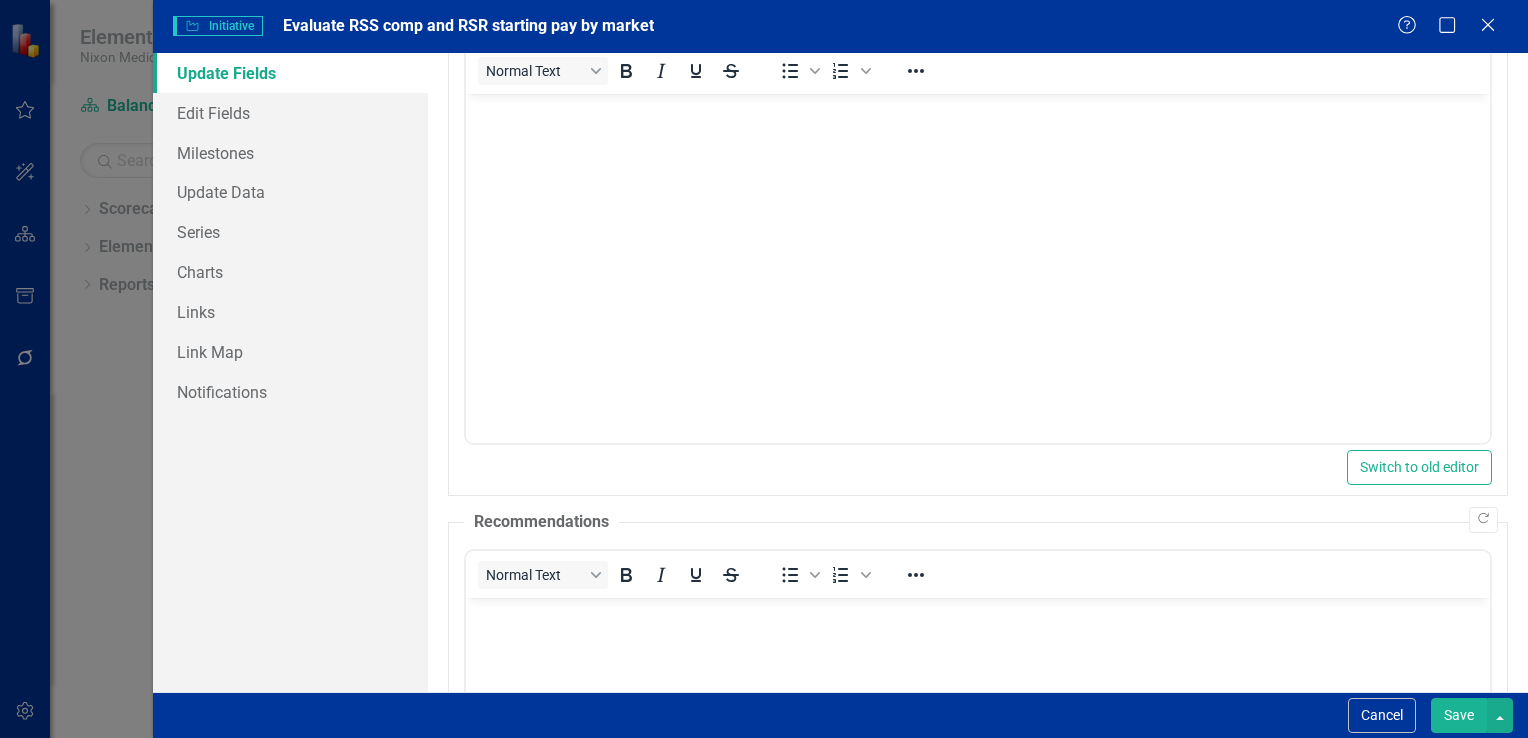 scroll, scrollTop: 0, scrollLeft: 0, axis: both 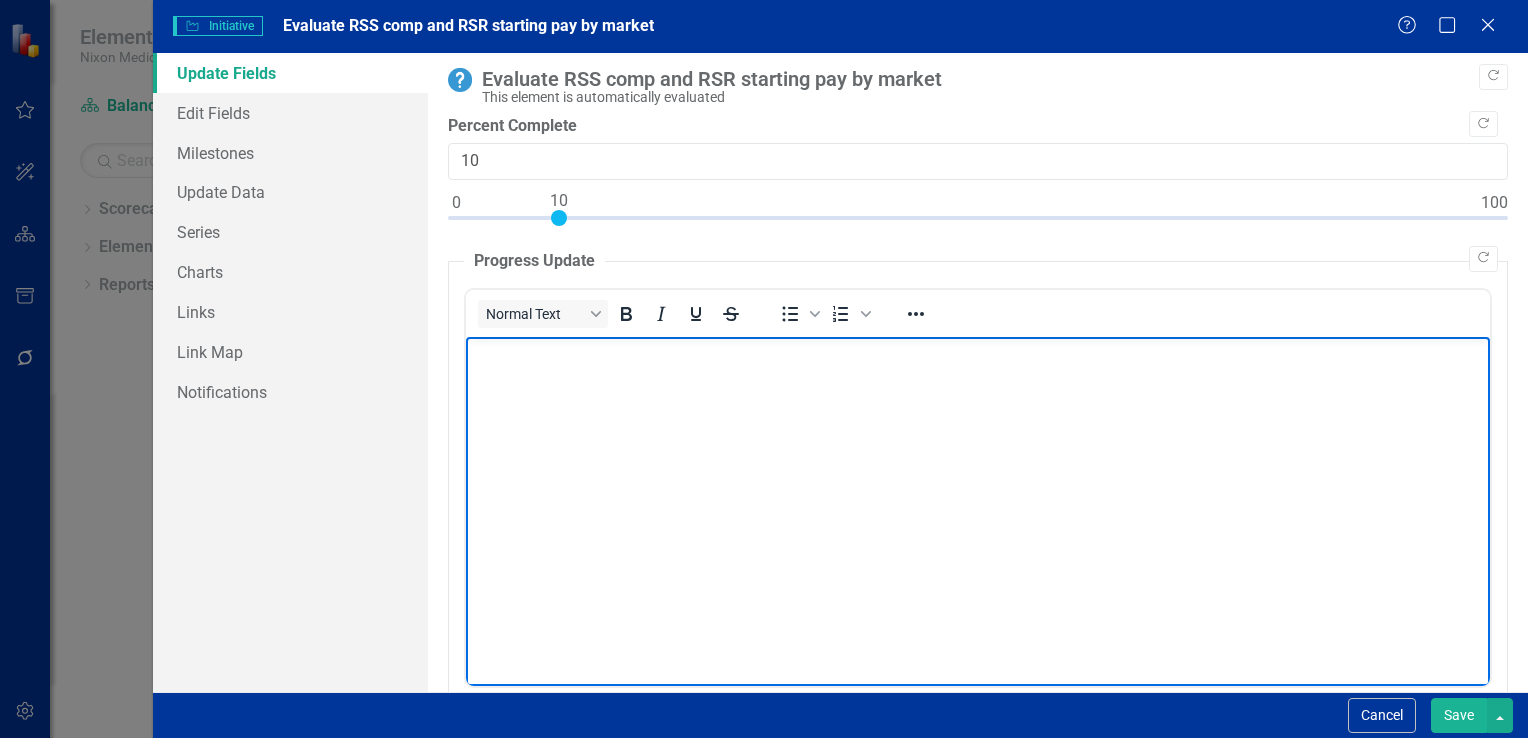click at bounding box center [977, 353] 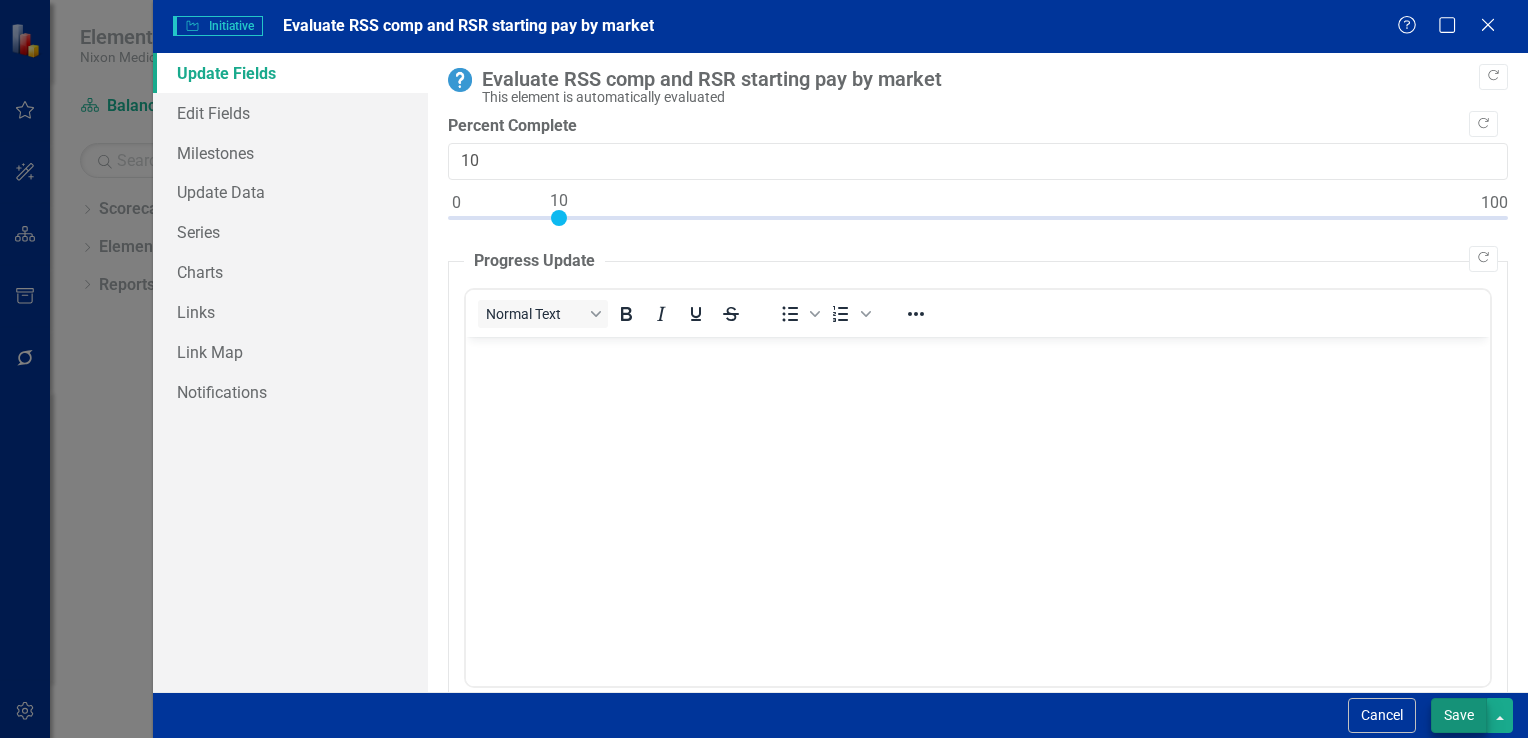 click on "Save" at bounding box center [1459, 715] 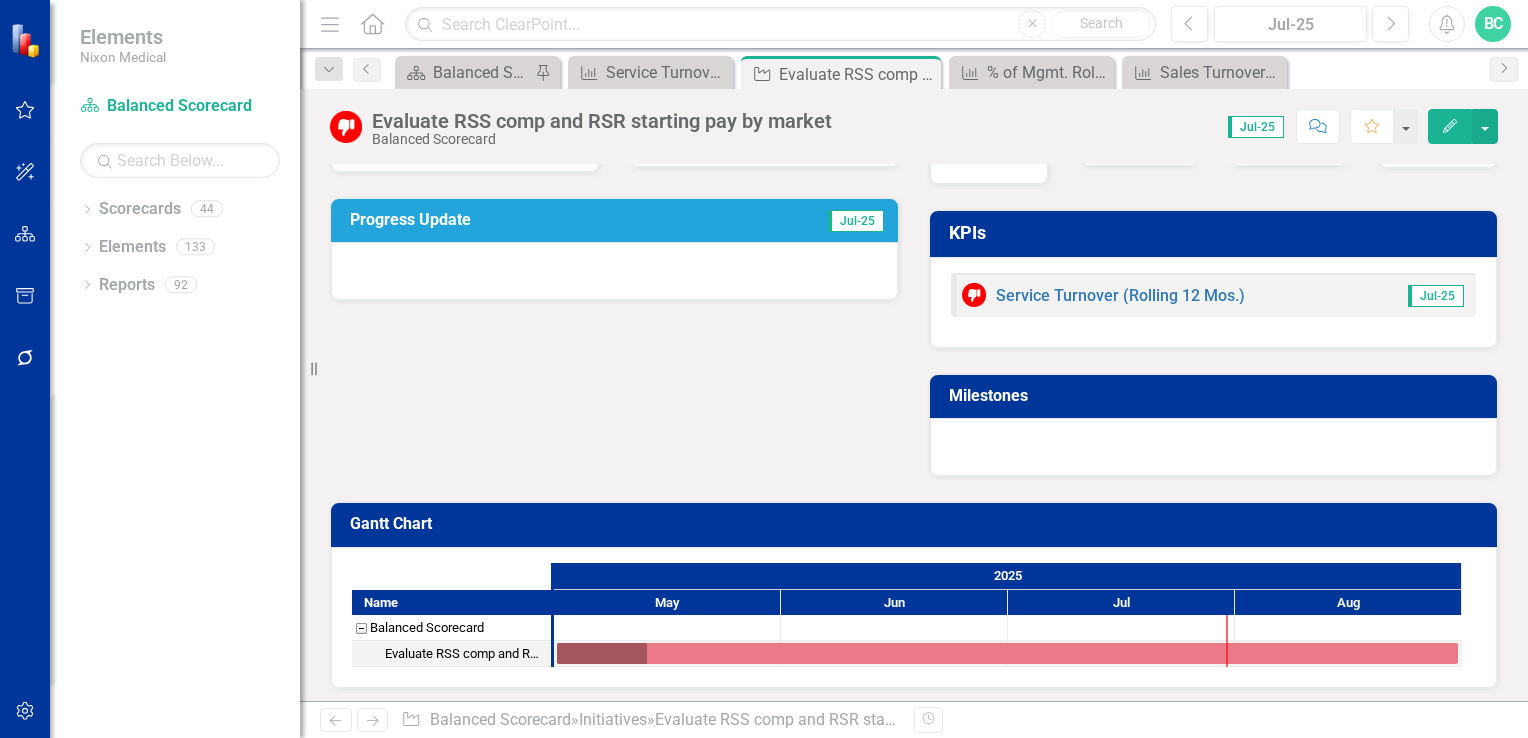scroll, scrollTop: 0, scrollLeft: 0, axis: both 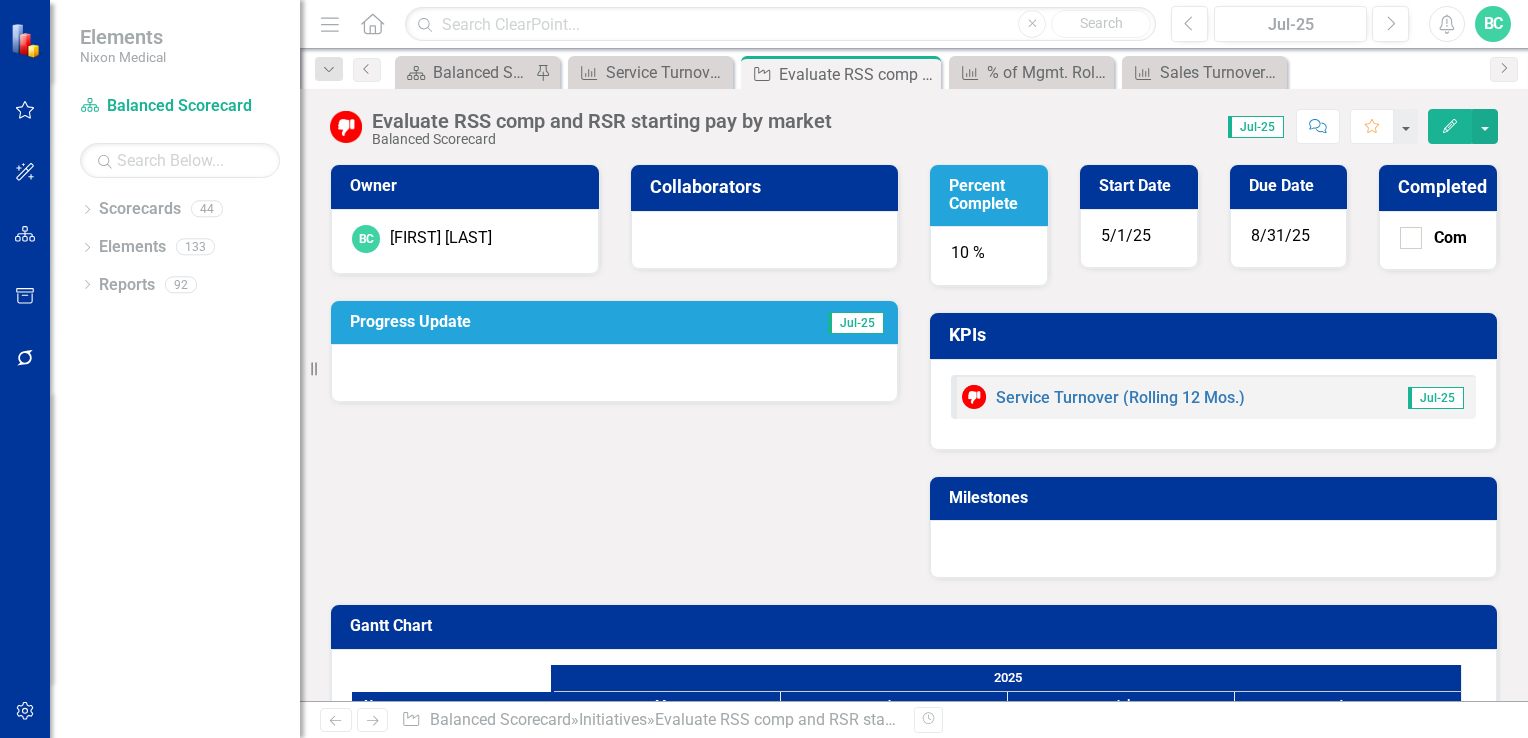 click on "Progress Update" at bounding box center [531, 322] 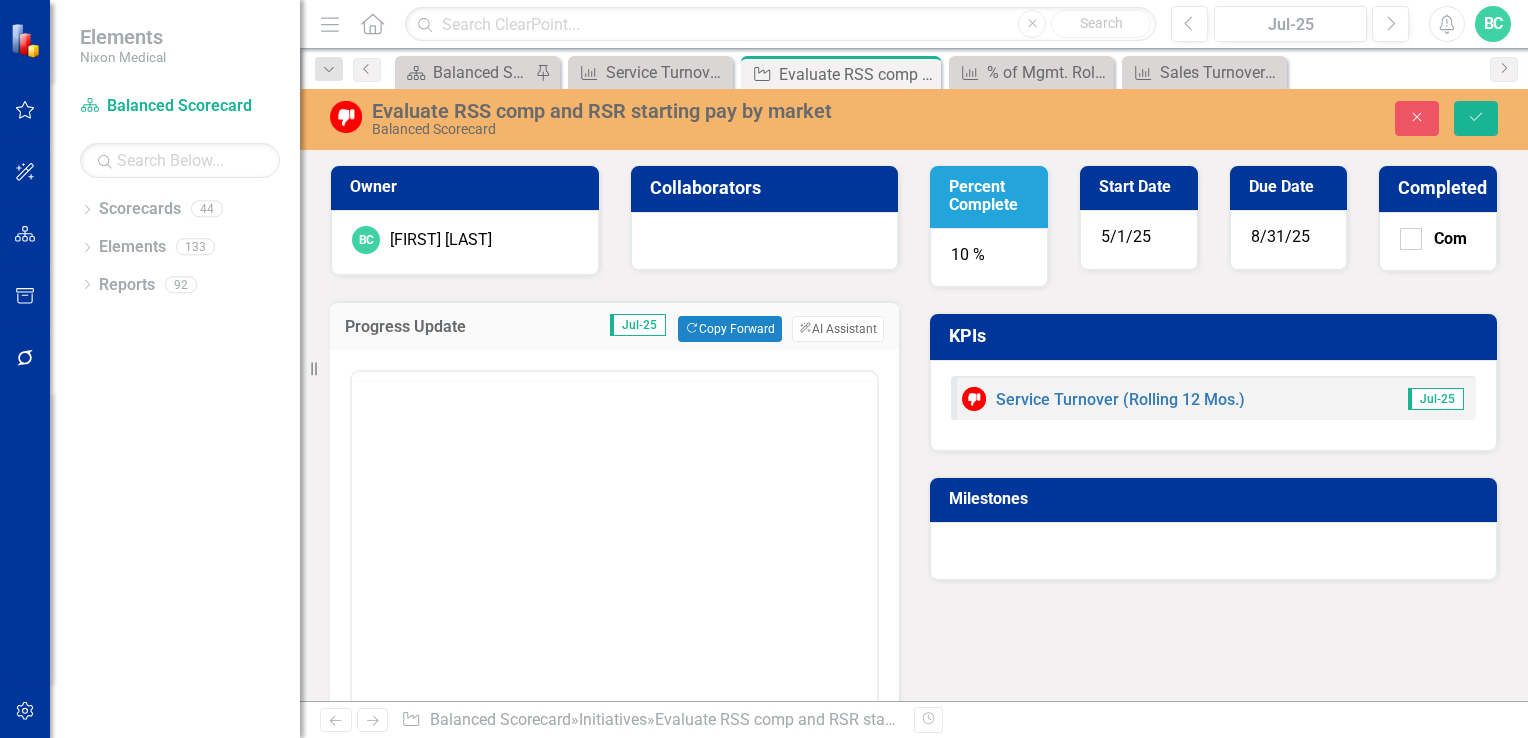 scroll, scrollTop: 0, scrollLeft: 0, axis: both 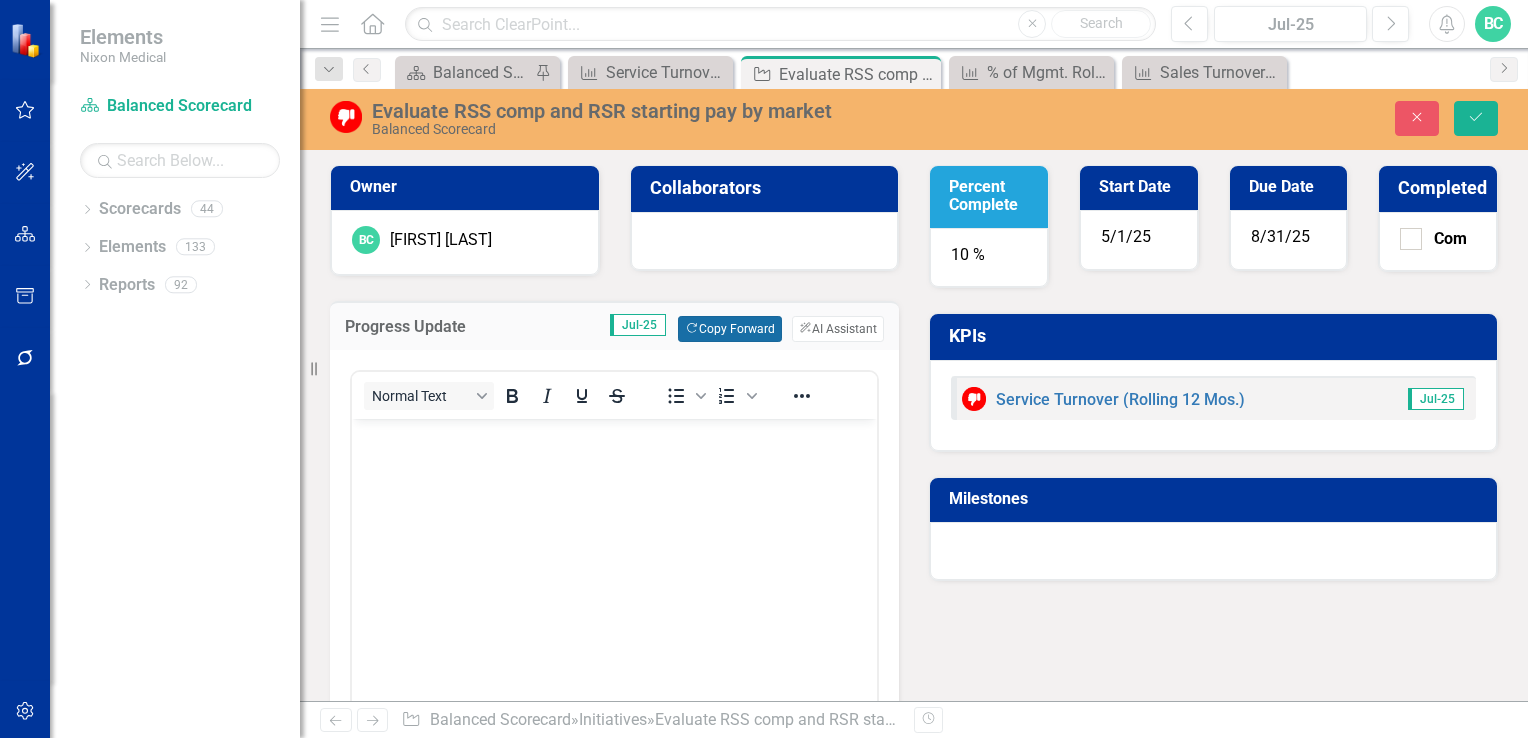 click on "Copy Forward  Copy Forward" at bounding box center [729, 329] 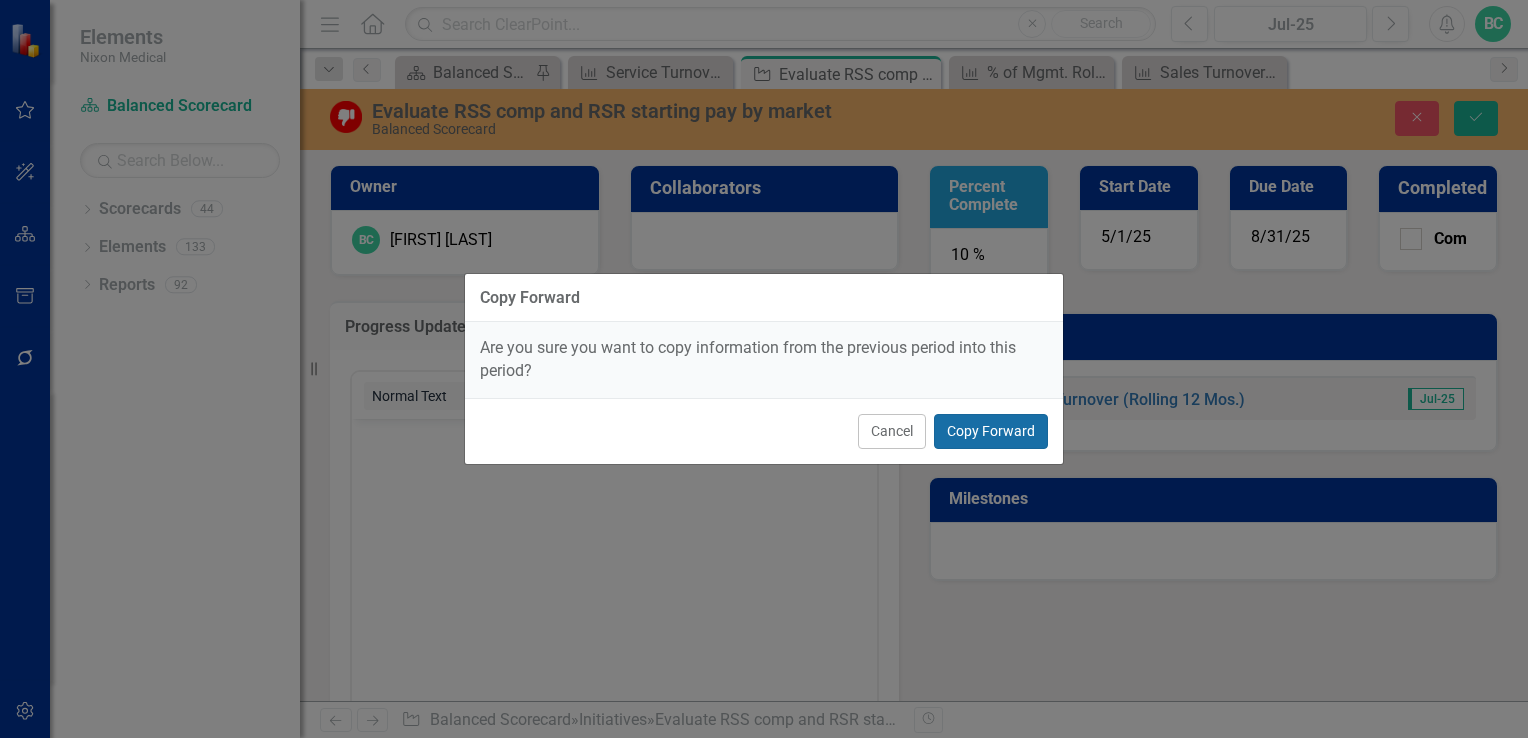 click on "Copy Forward" at bounding box center (991, 431) 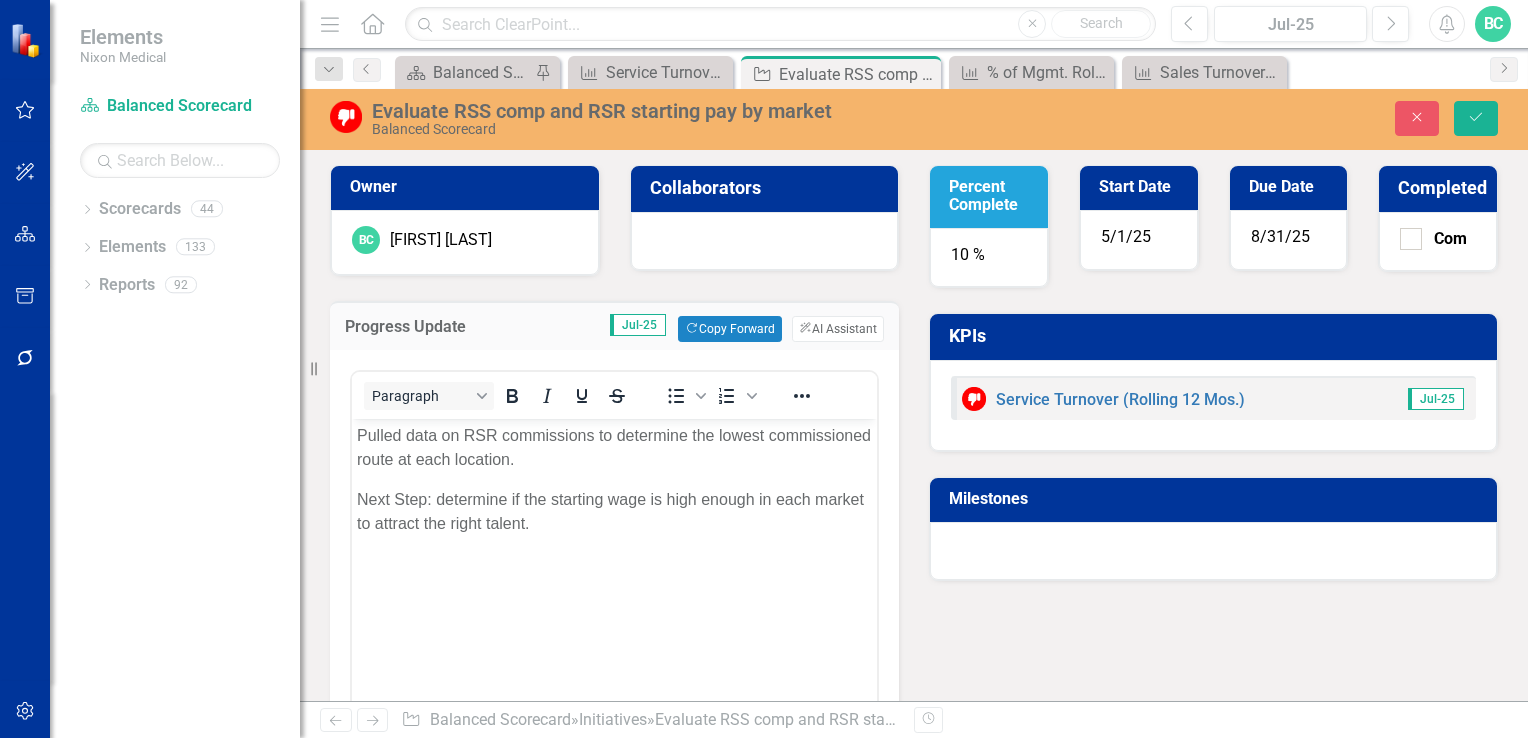 click on "Next Step: determine if the starting wage is high enough in each market to attract the right talent." at bounding box center [614, 512] 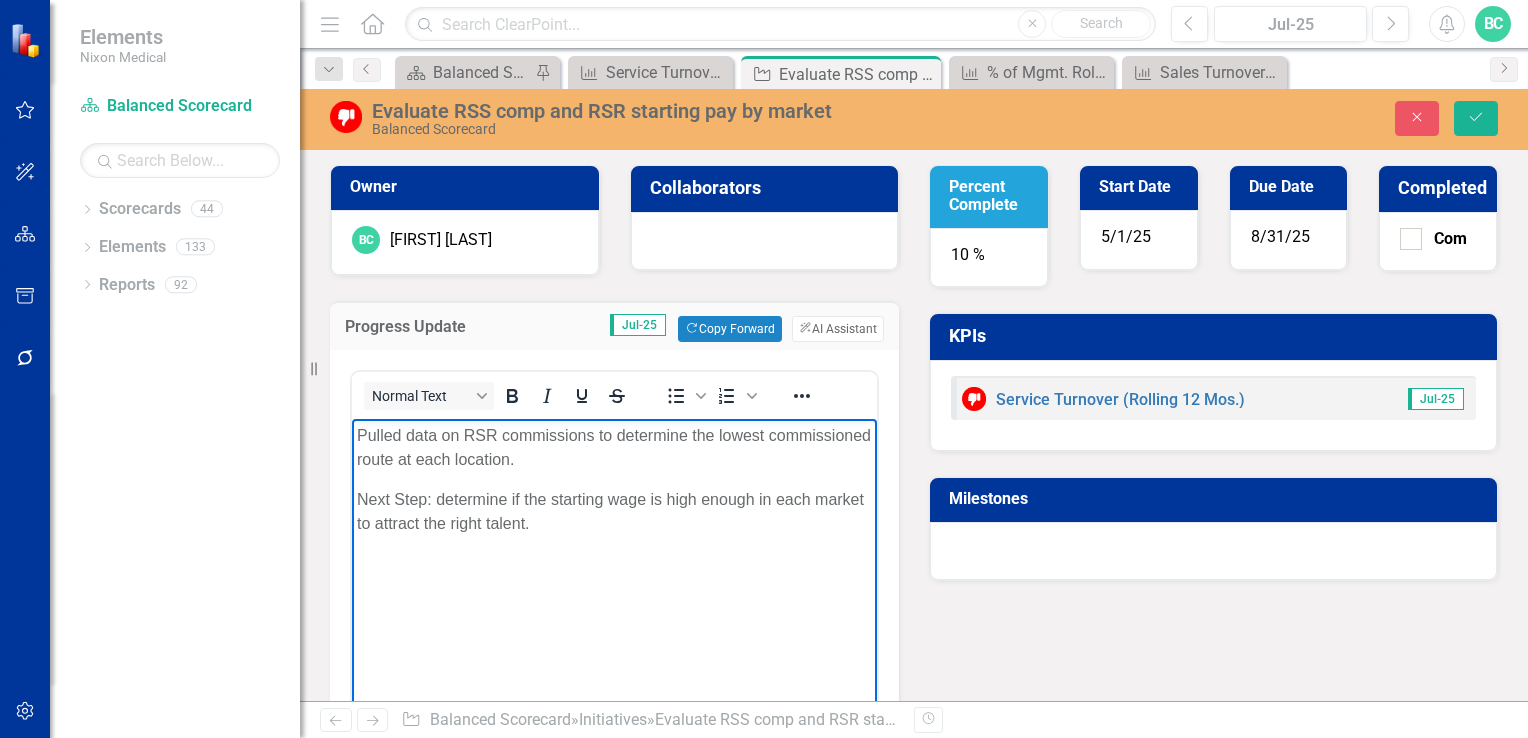 type 